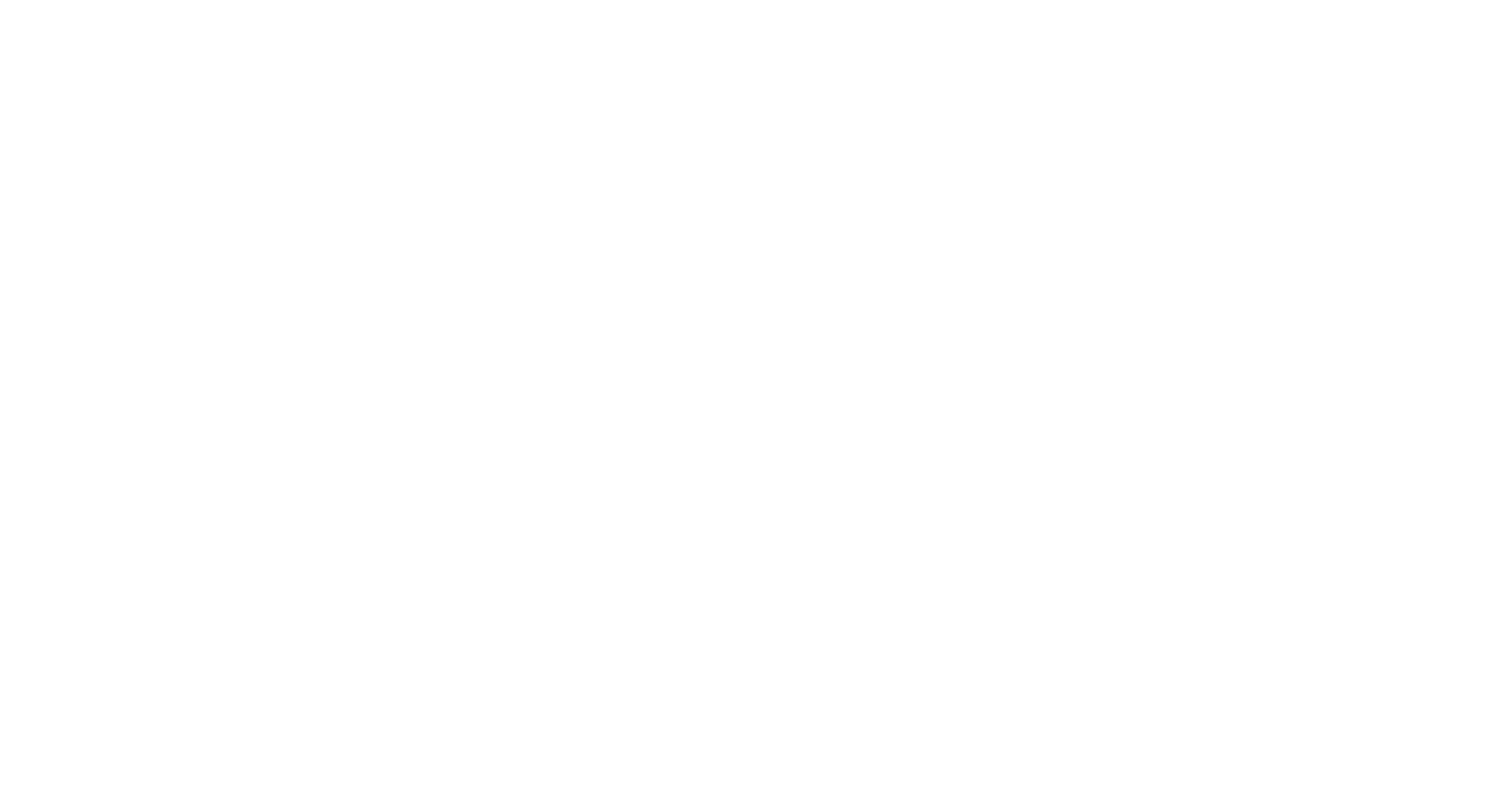 scroll, scrollTop: 0, scrollLeft: 0, axis: both 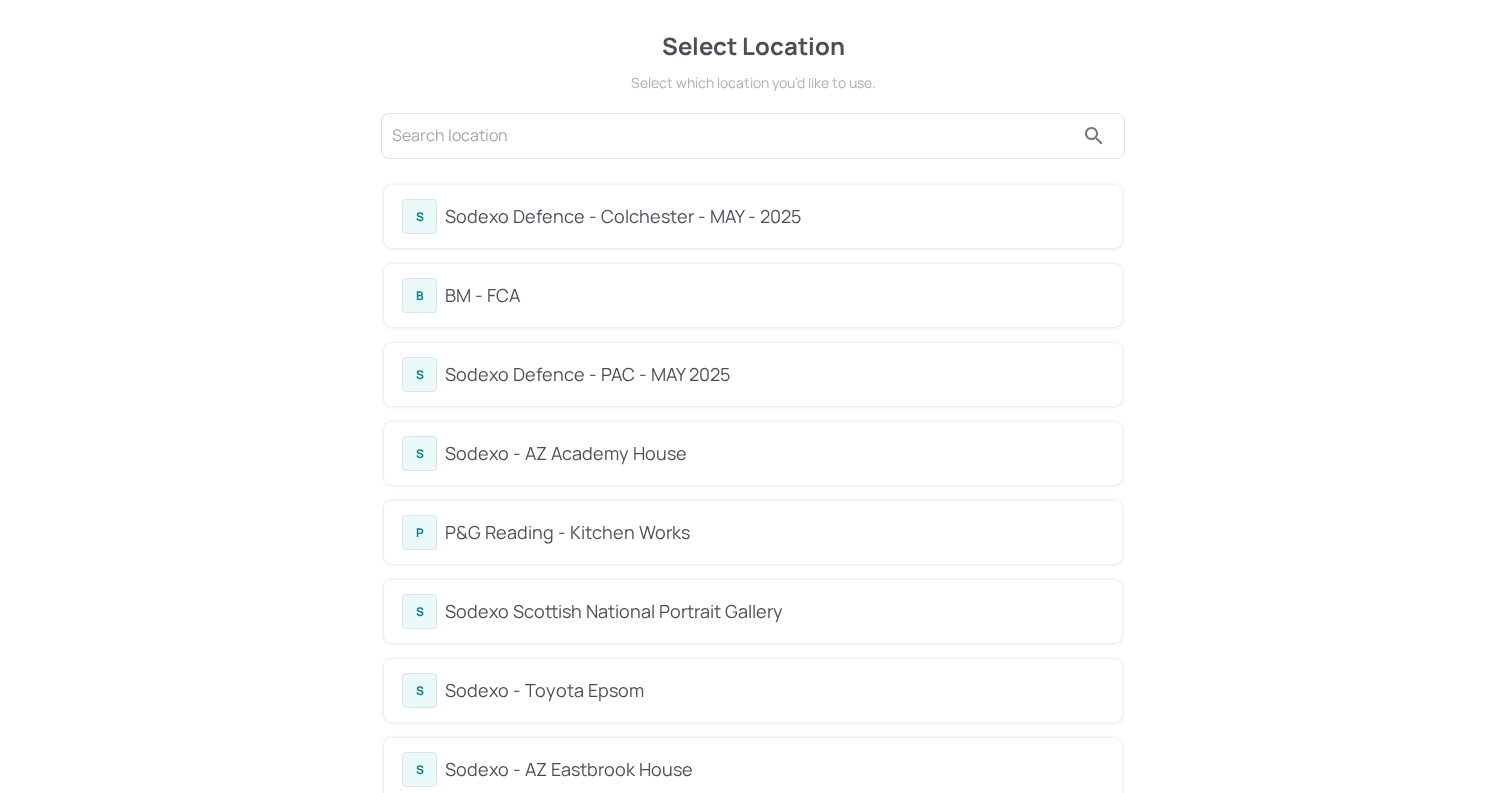 click on "BM - FCA" at bounding box center (774, 295) 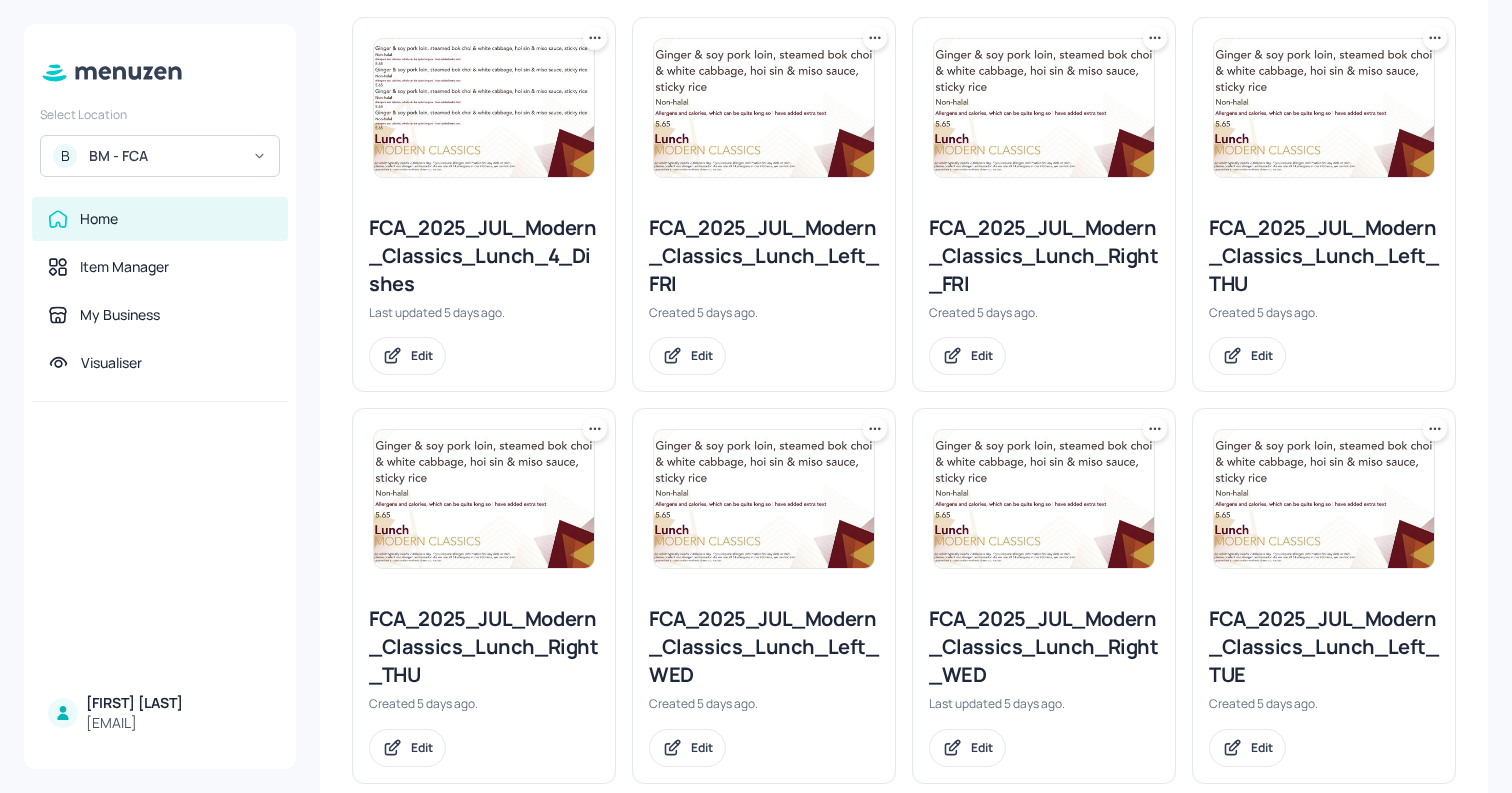 scroll, scrollTop: 515, scrollLeft: 0, axis: vertical 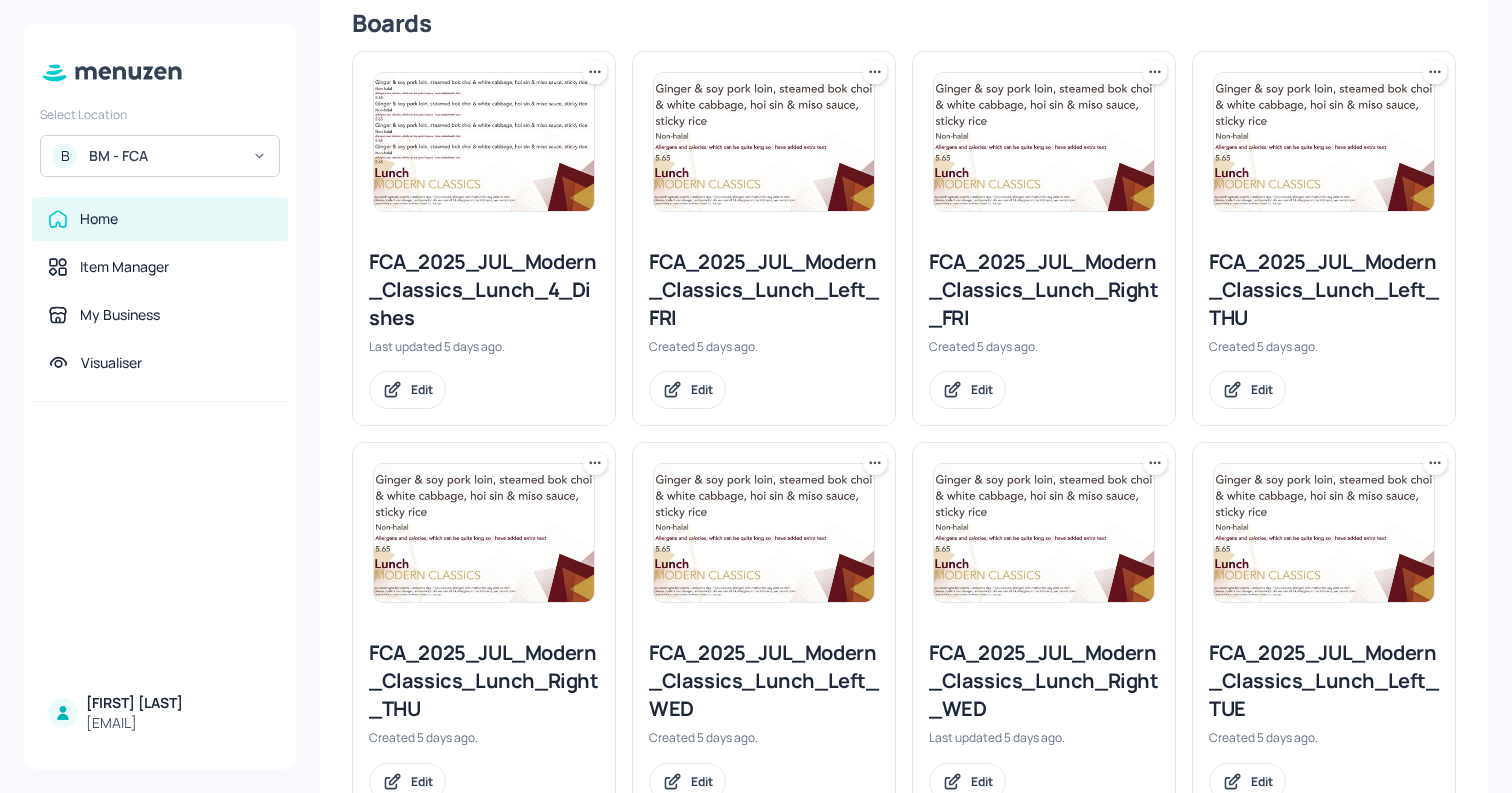 click on "Home" at bounding box center (160, 219) 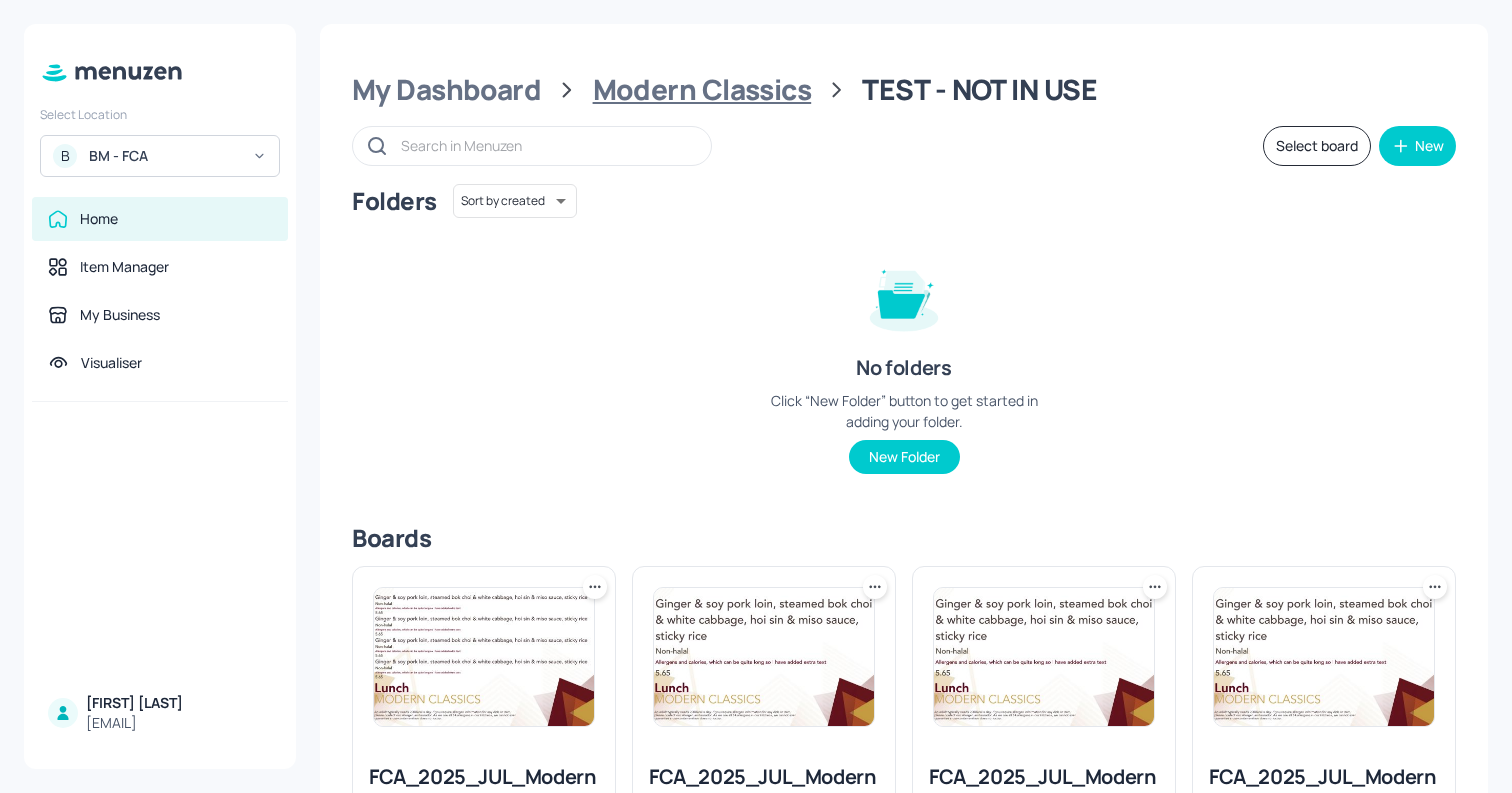 click on "Modern Classics" at bounding box center (702, 90) 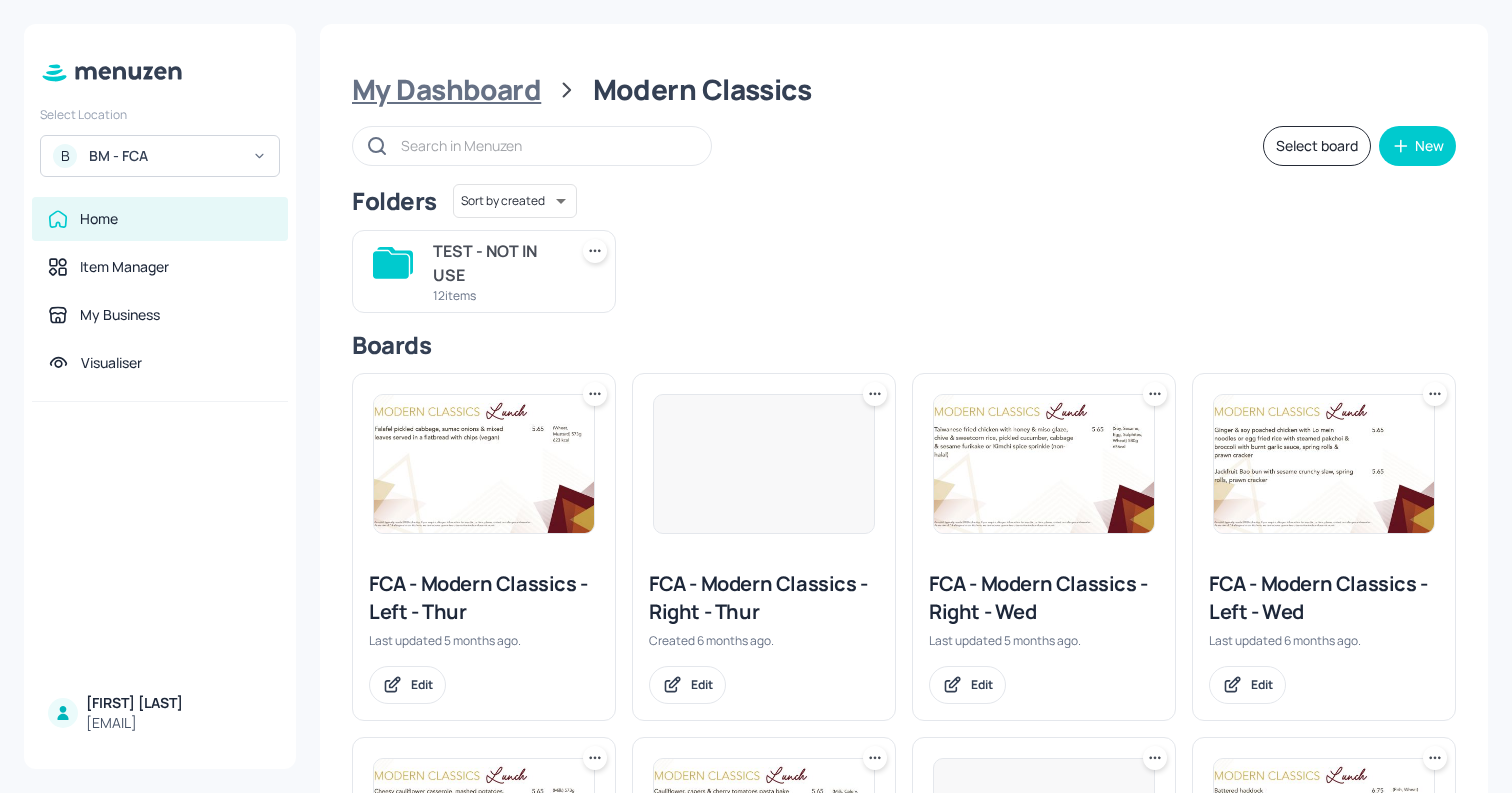click on "My Dashboard" at bounding box center [446, 90] 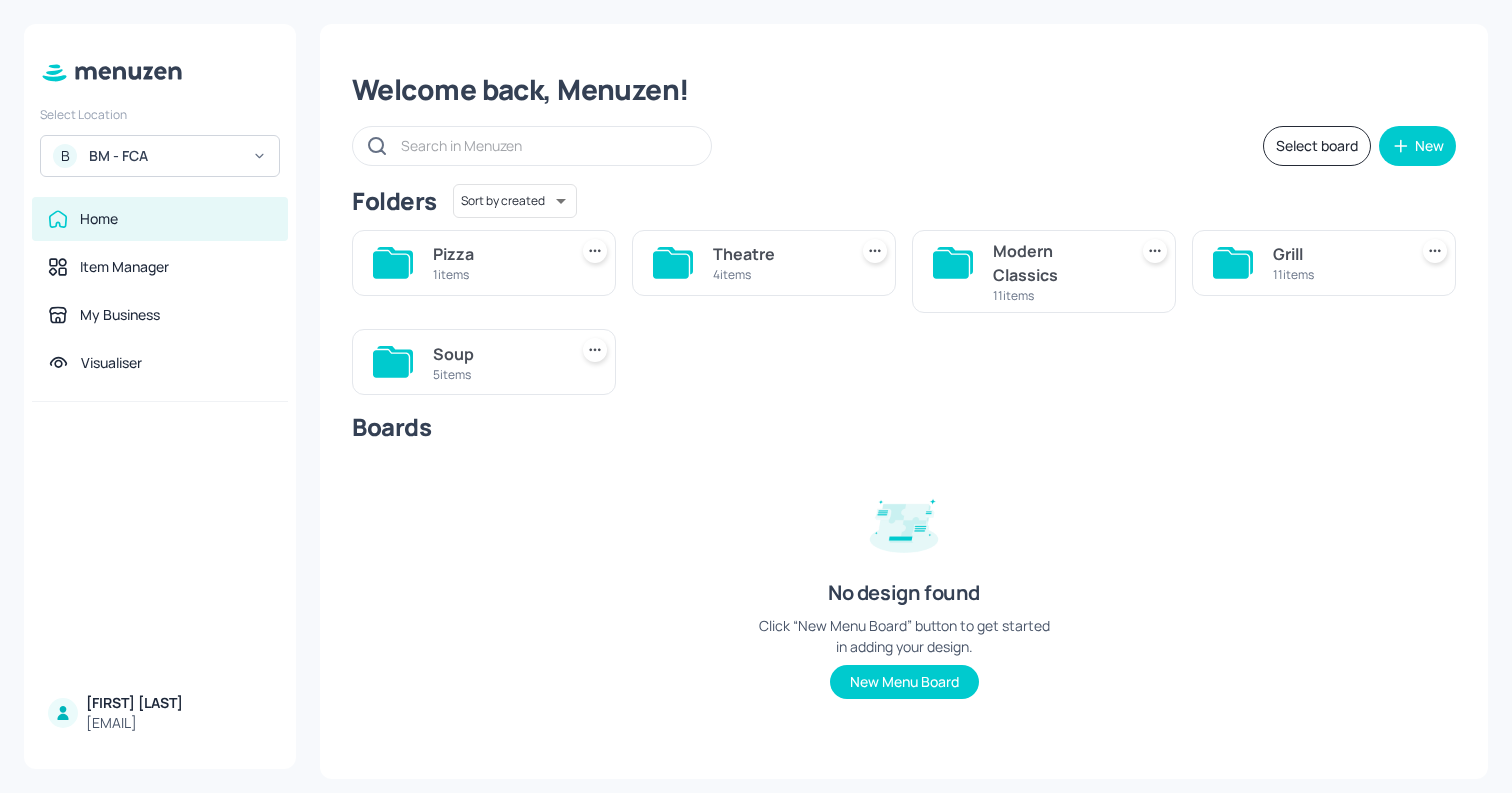 click on "Soup" at bounding box center [496, 354] 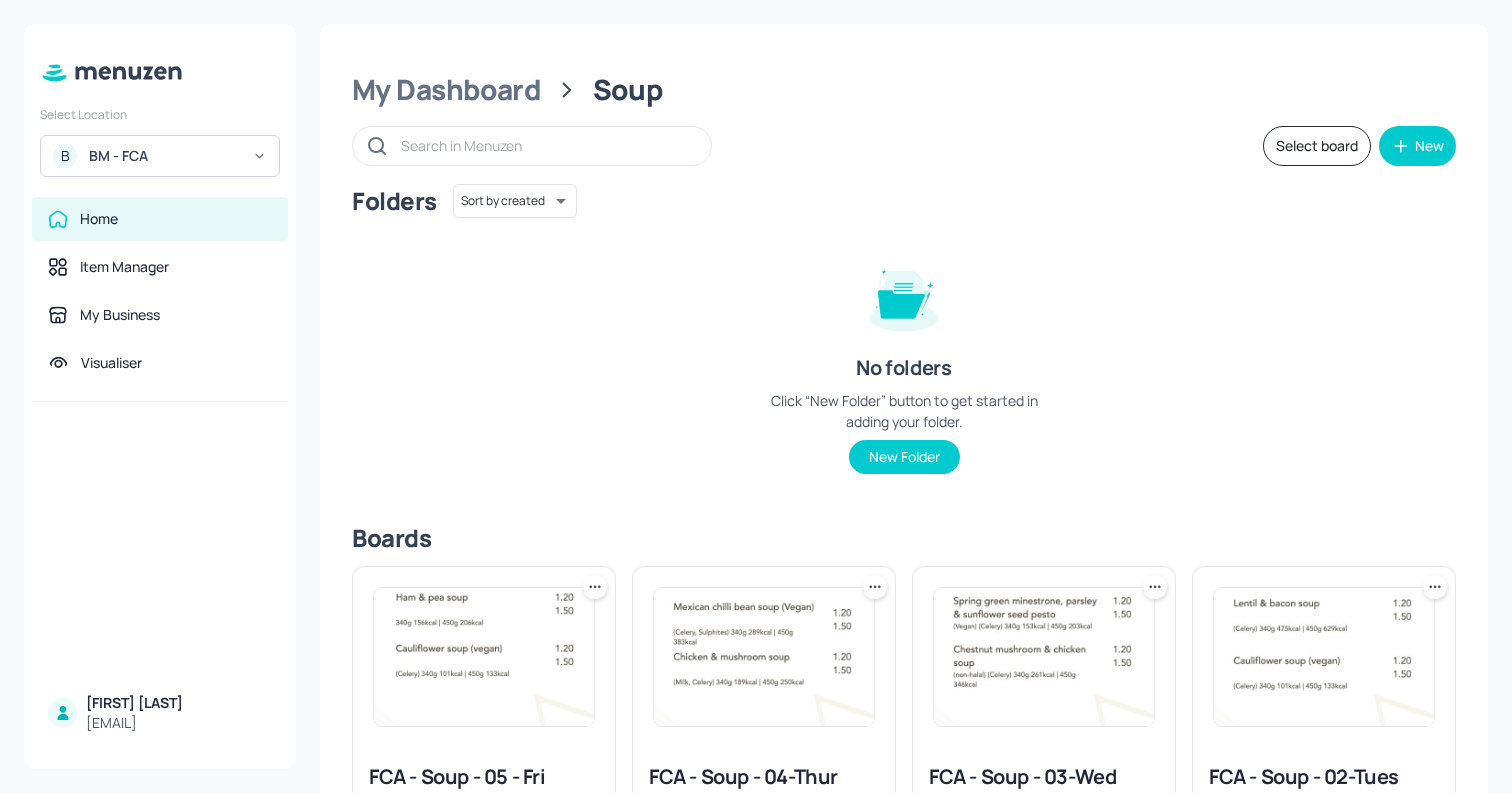 scroll, scrollTop: 475, scrollLeft: 0, axis: vertical 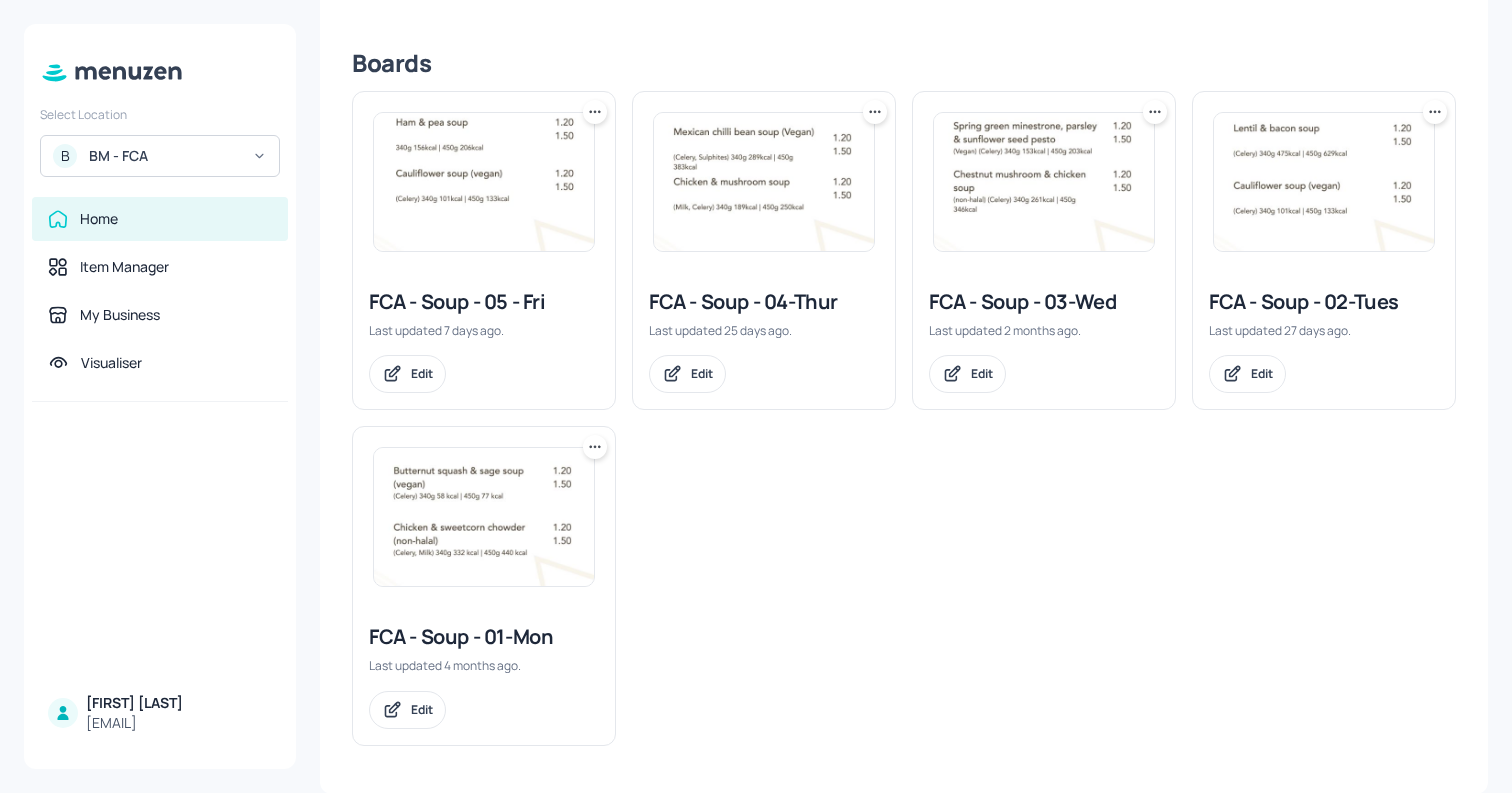 click at bounding box center (484, 517) 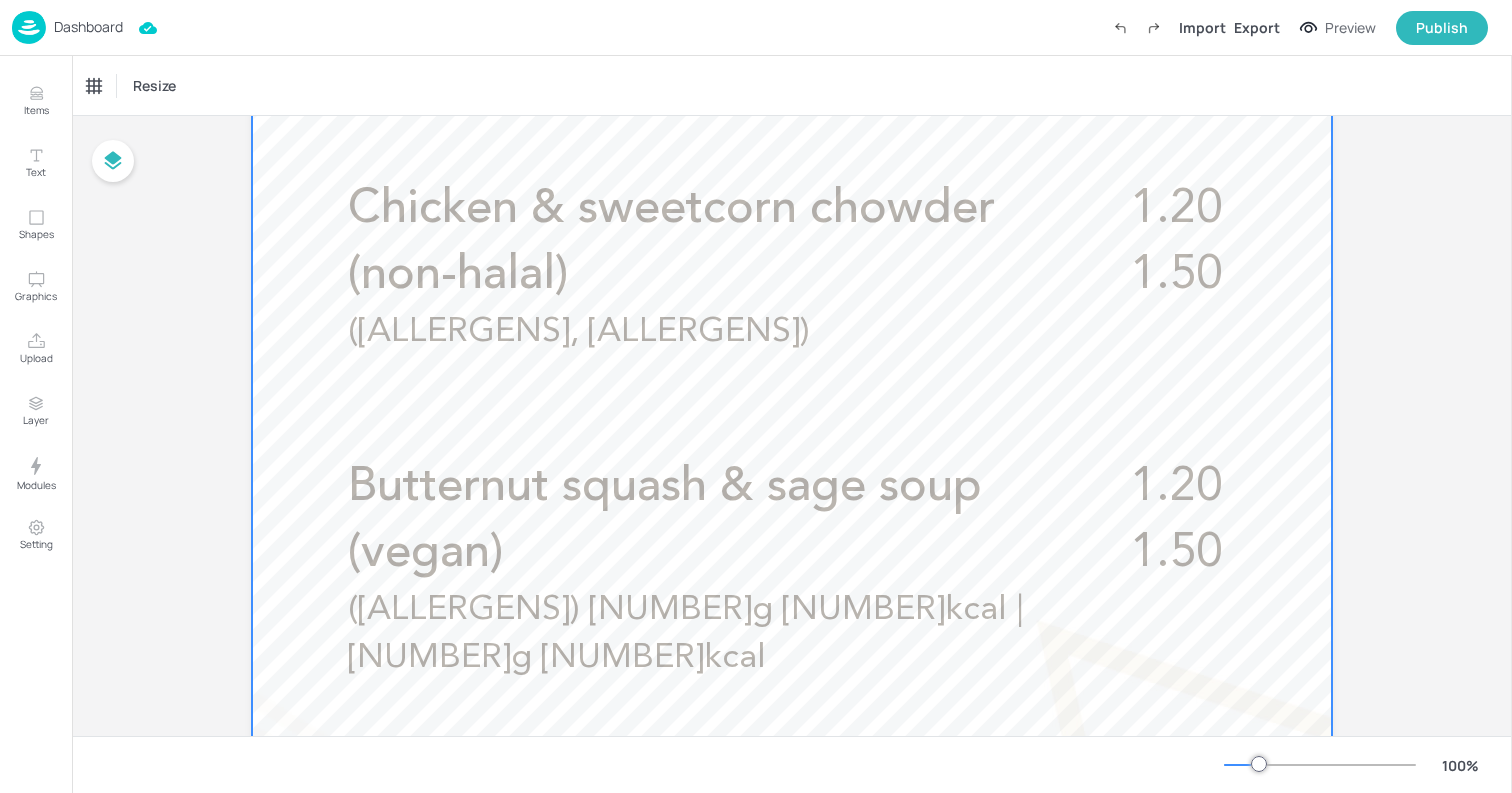 scroll, scrollTop: 703, scrollLeft: 0, axis: vertical 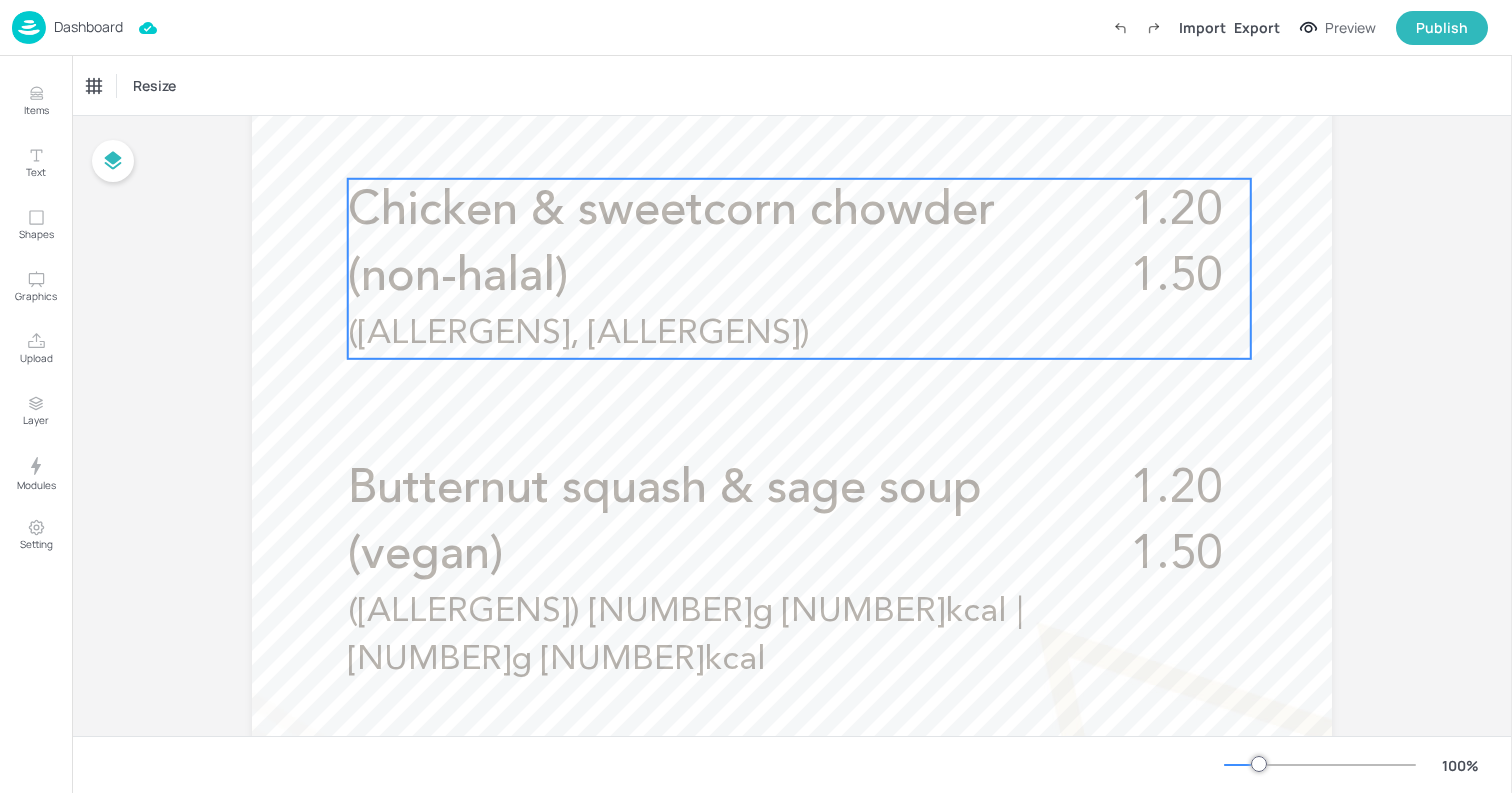 click on "Chicken & sweetcorn chowder (non-halal)" at bounding box center (721, 245) 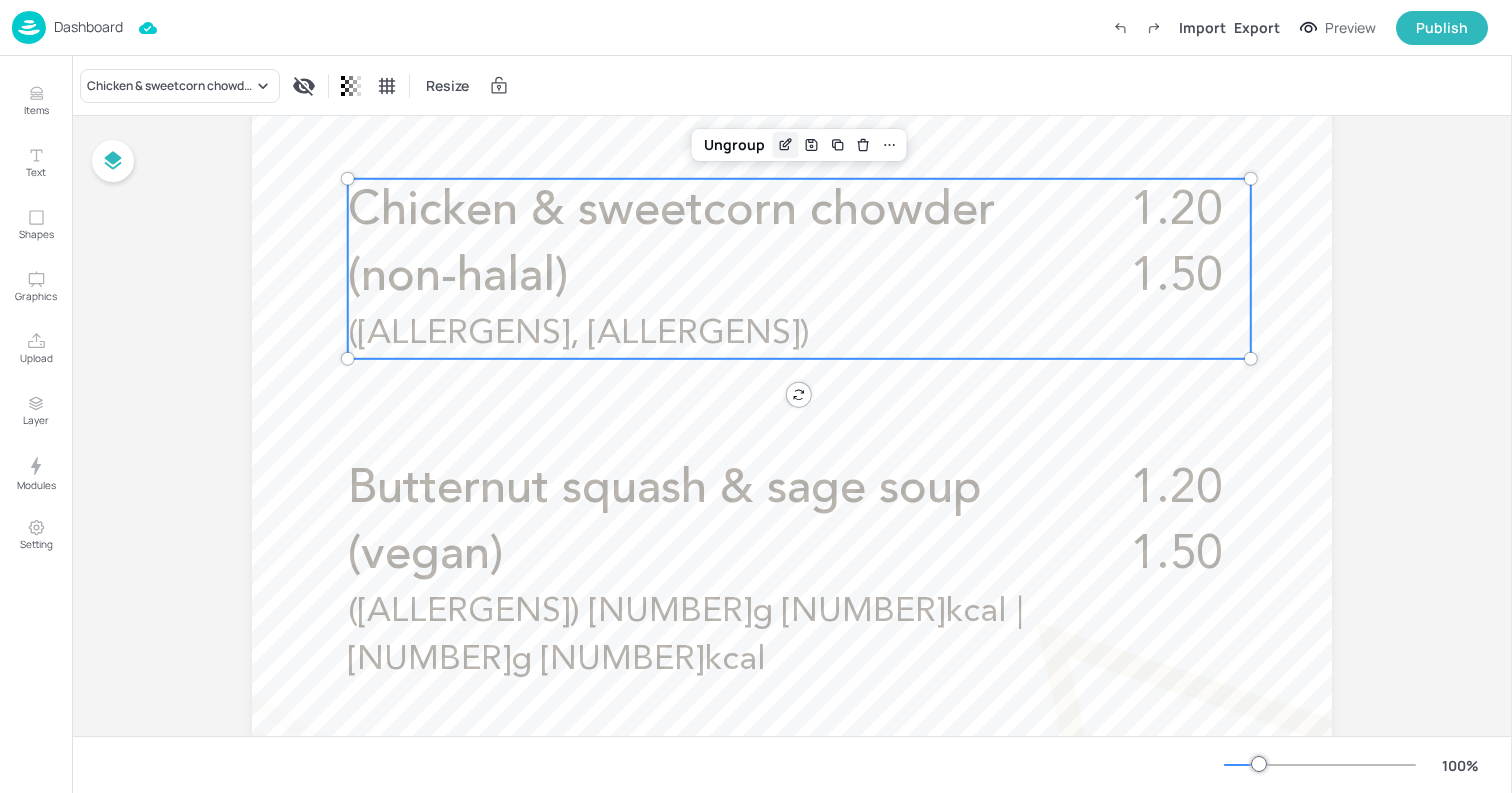 click 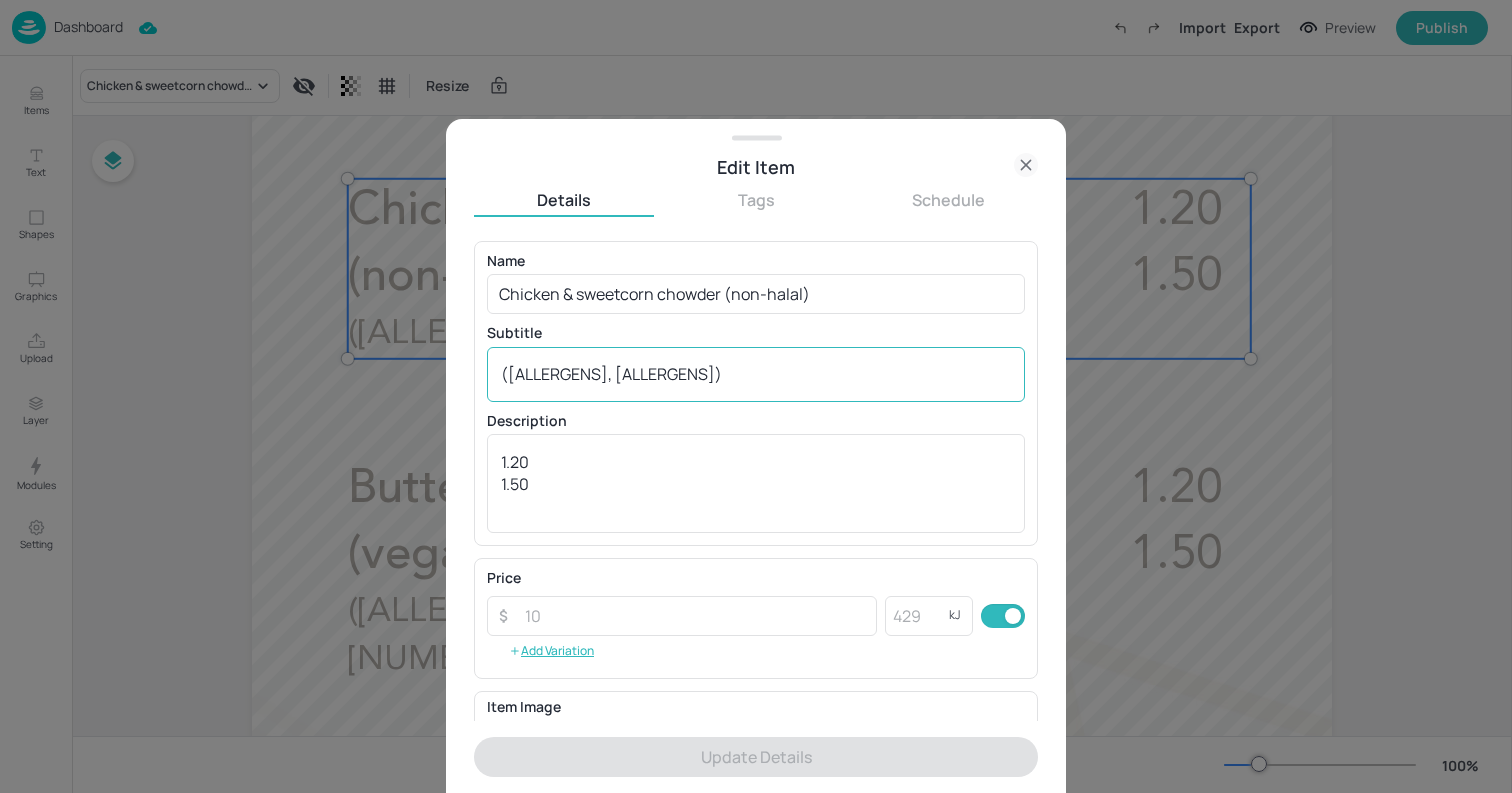 click on "([ALLERGENS], [ALLERGENS]) x ​" at bounding box center (756, 374) 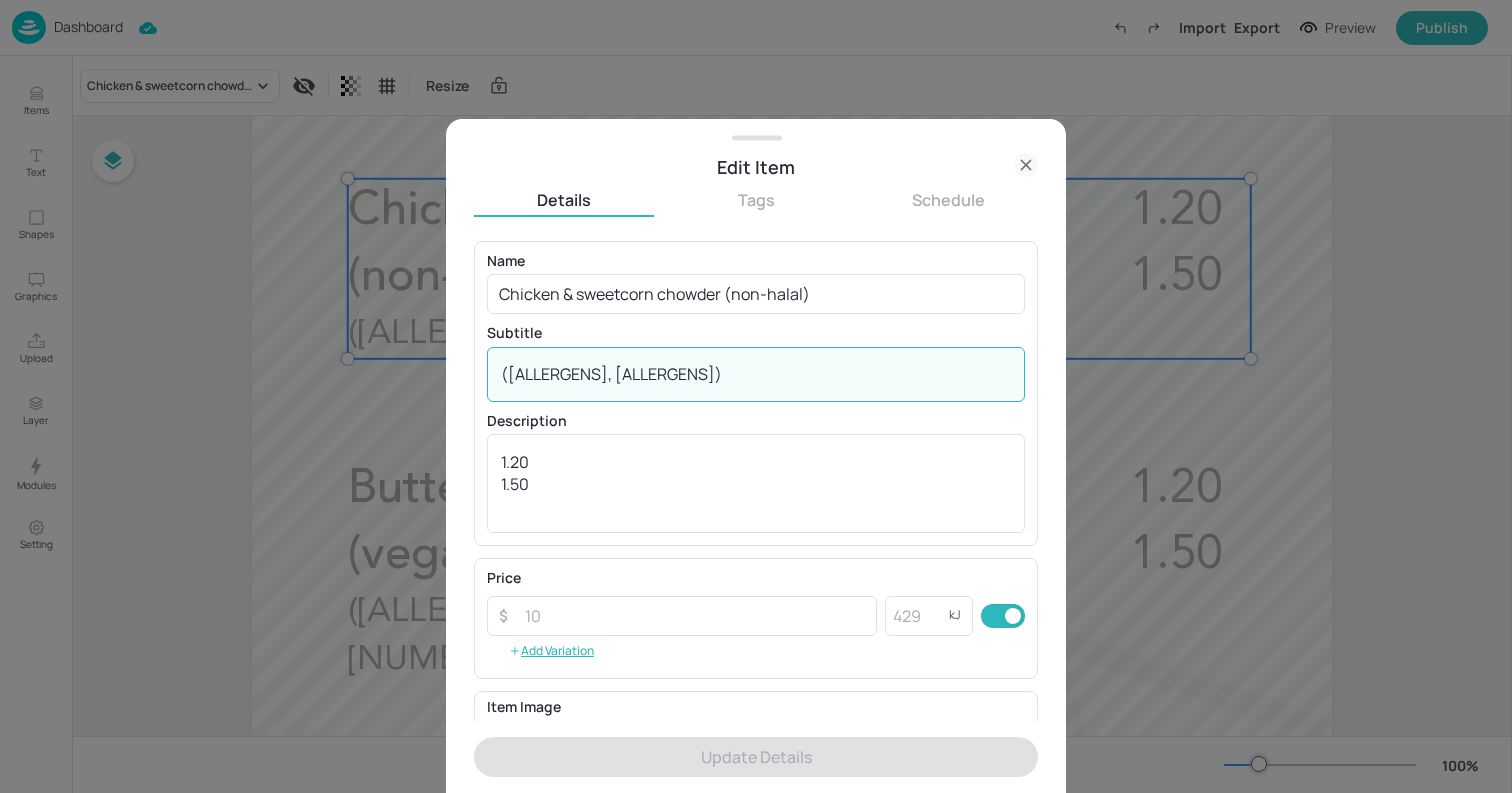 click on "([ALLERGENS], [ALLERGENS])" at bounding box center (756, 374) 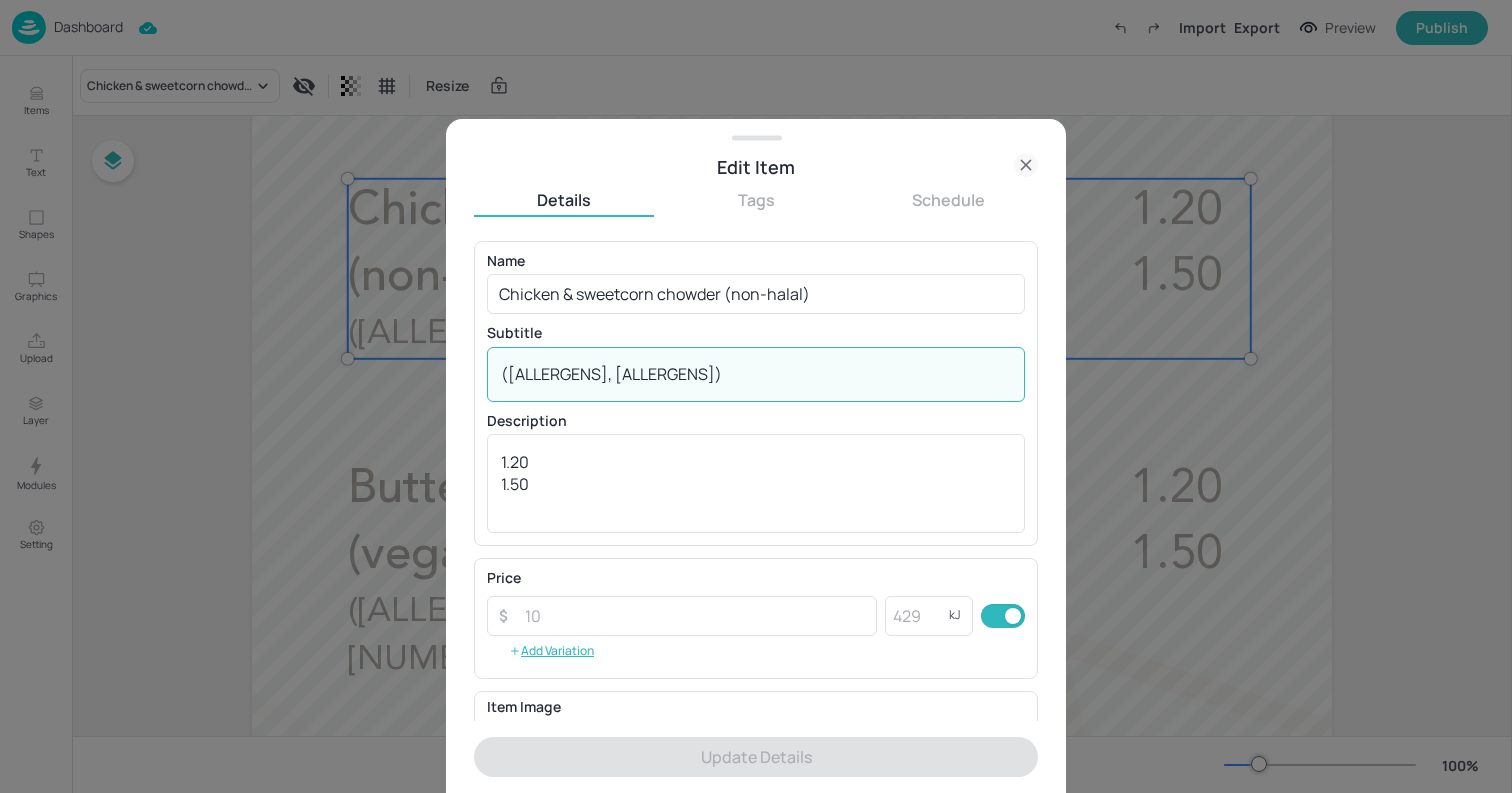 paste on "[ALLERGENS] [NUMBER]g [NUMBER]  kcal | [NUMBER]g [NUMBER] kcal" 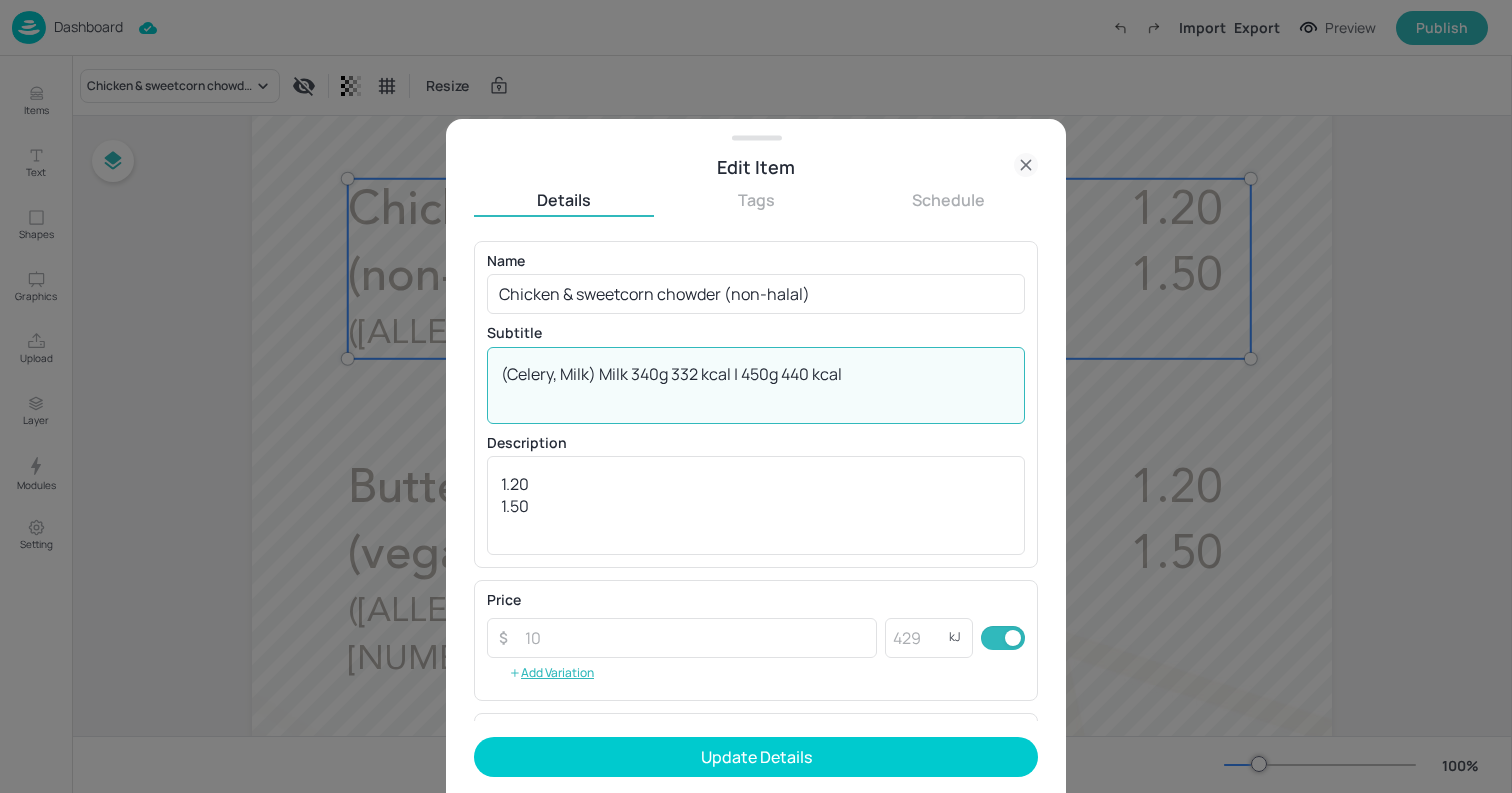 click on "(Celery, Milk) Milk 340g 332 kcal | 450g 440 kcal" at bounding box center (756, 385) 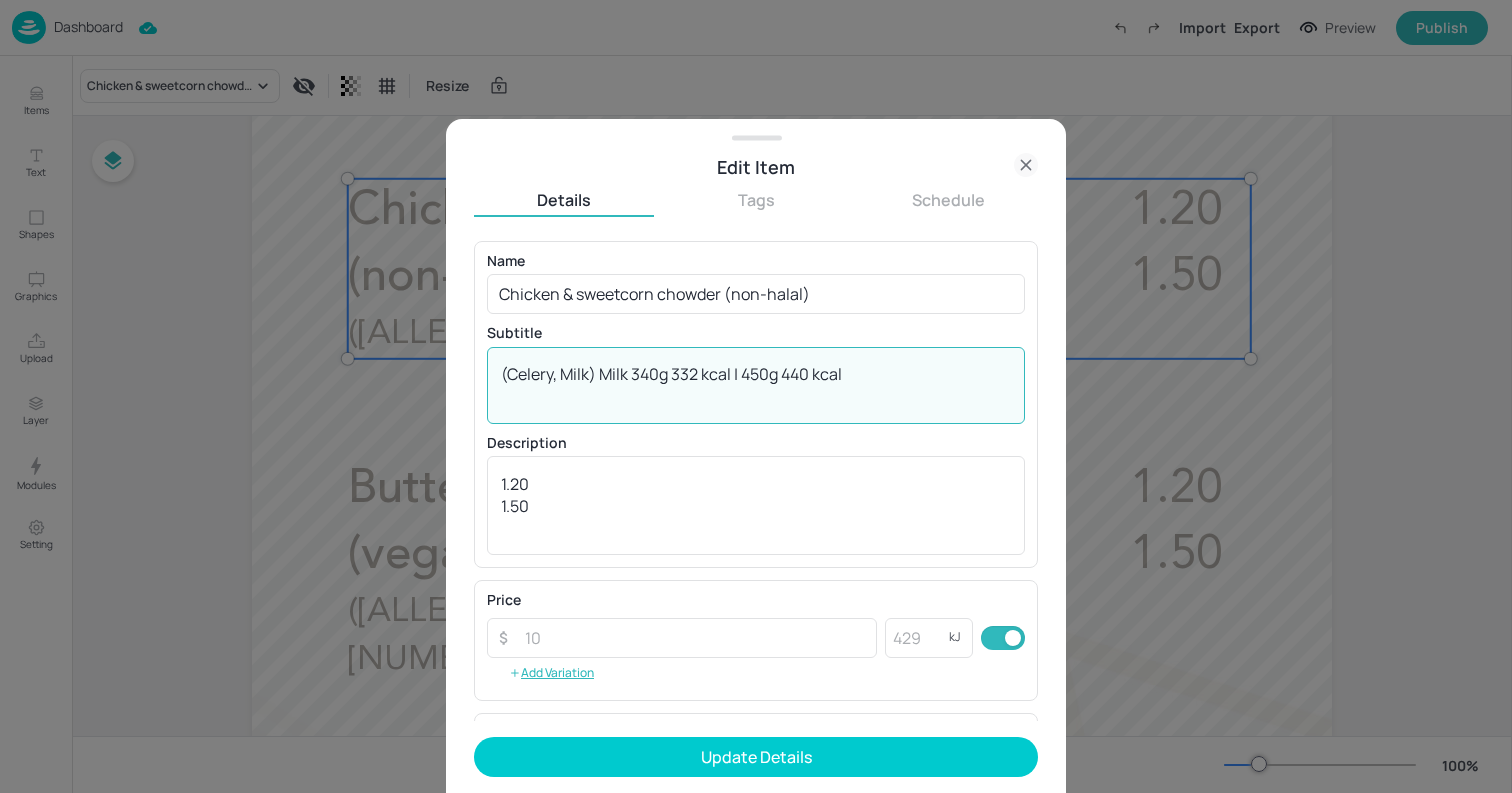 click on "(Celery, Milk) Milk 340g 332 kcal | 450g 440 kcal" at bounding box center (756, 385) 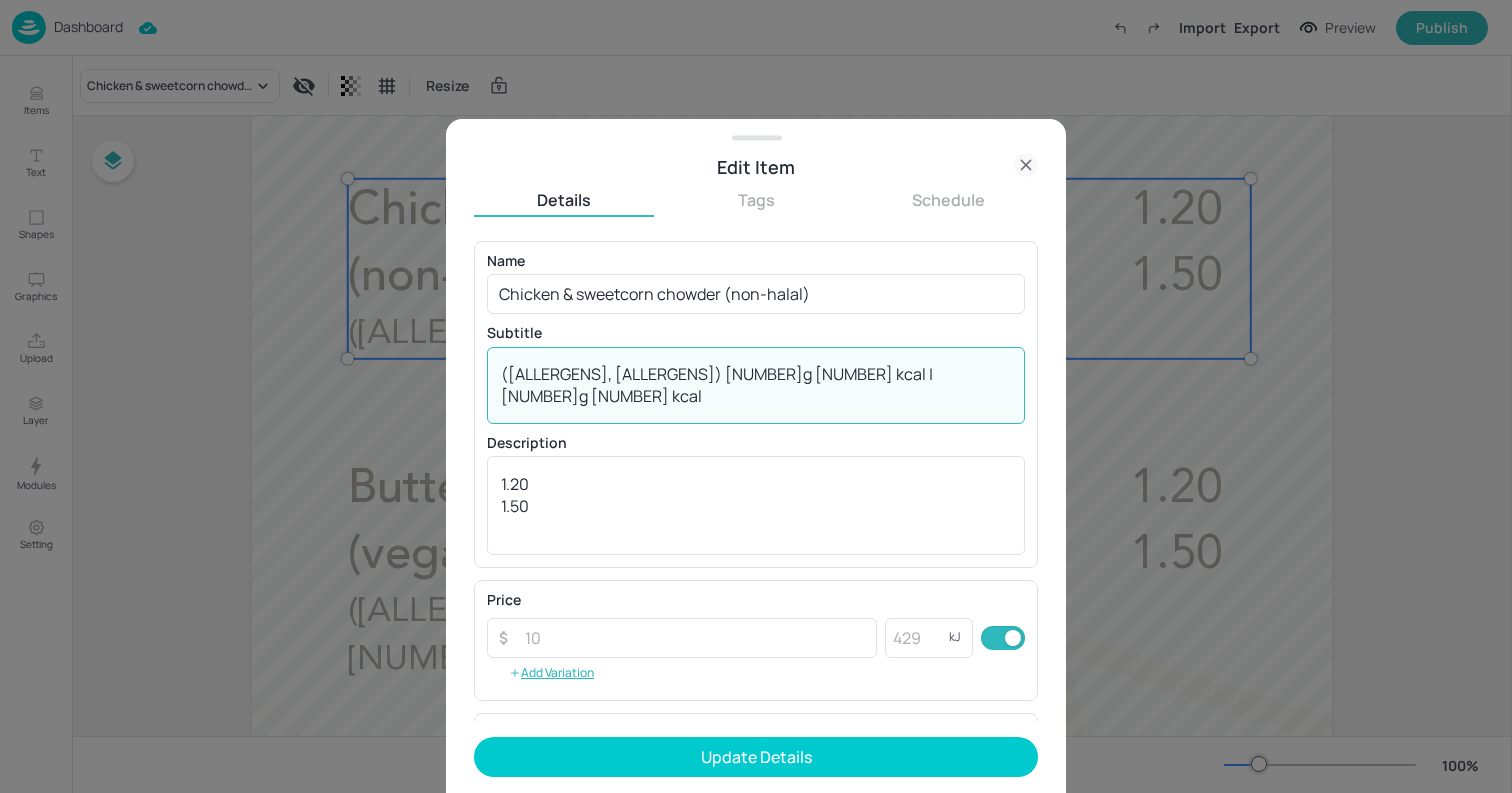 click on "([ALLERGENS], [ALLERGENS]) [NUMBER]g [NUMBER] kcal | [NUMBER]g [NUMBER] kcal" at bounding box center [756, 385] 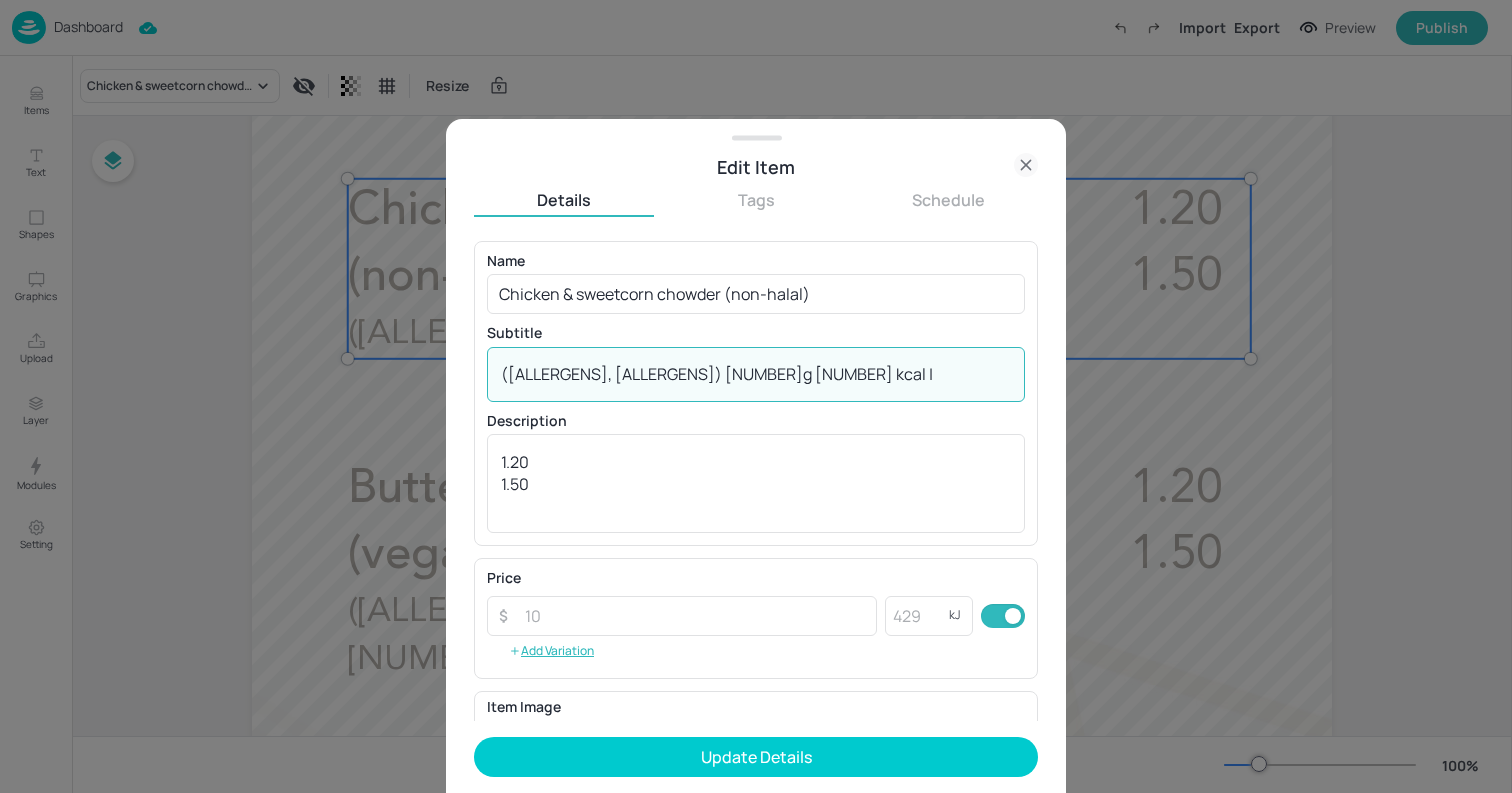 click on "([ALLERGENS], [ALLERGENS]) [NUMBER]g [NUMBER] kcal | [NUMBER]g [NUMBER] kcal" at bounding box center [756, 374] 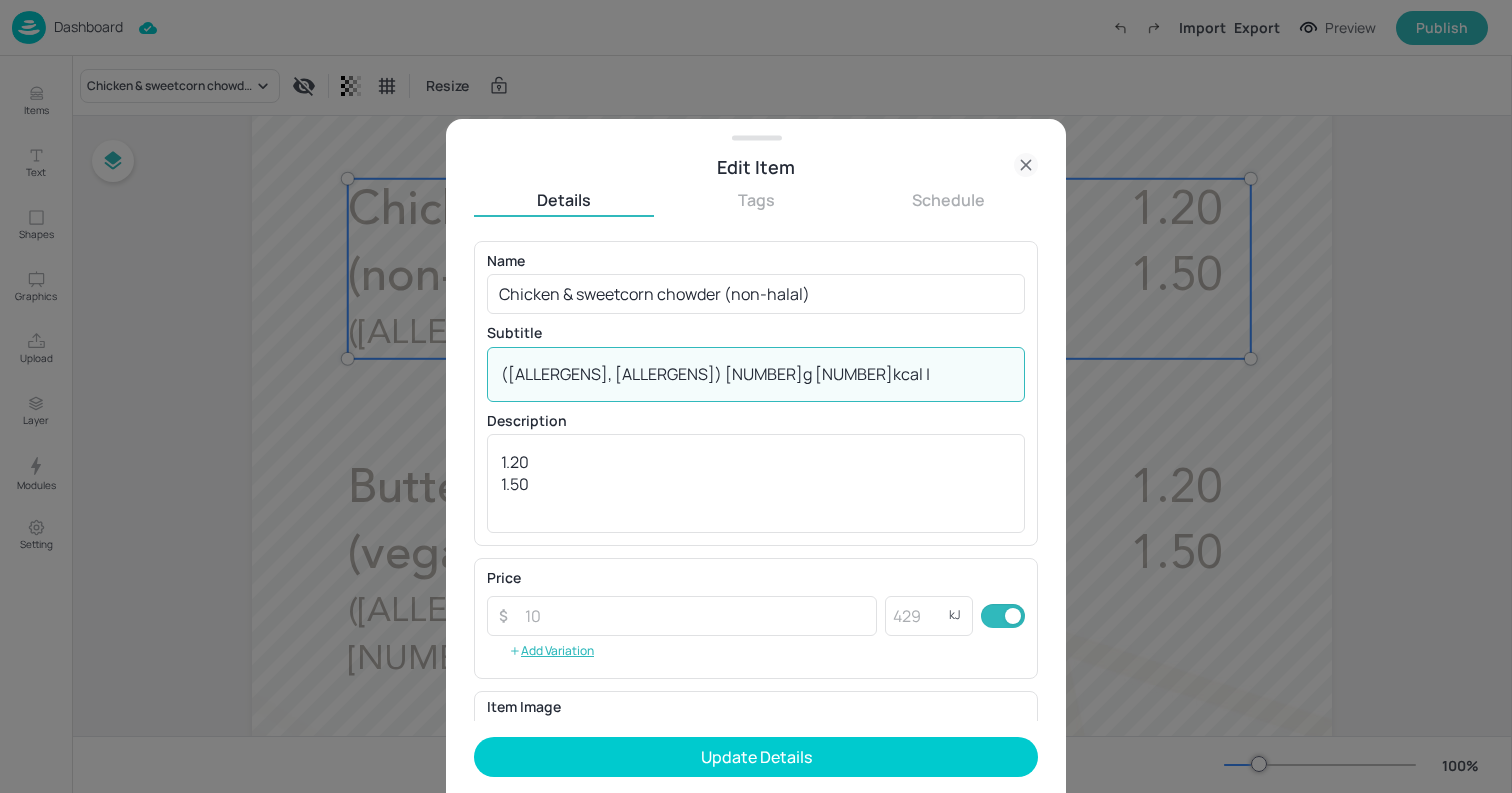 click on "([ALLERGENS], [ALLERGENS]) [NUMBER]g [NUMBER]kcal | [NUMBER]g [NUMBER] kcal" at bounding box center (756, 374) 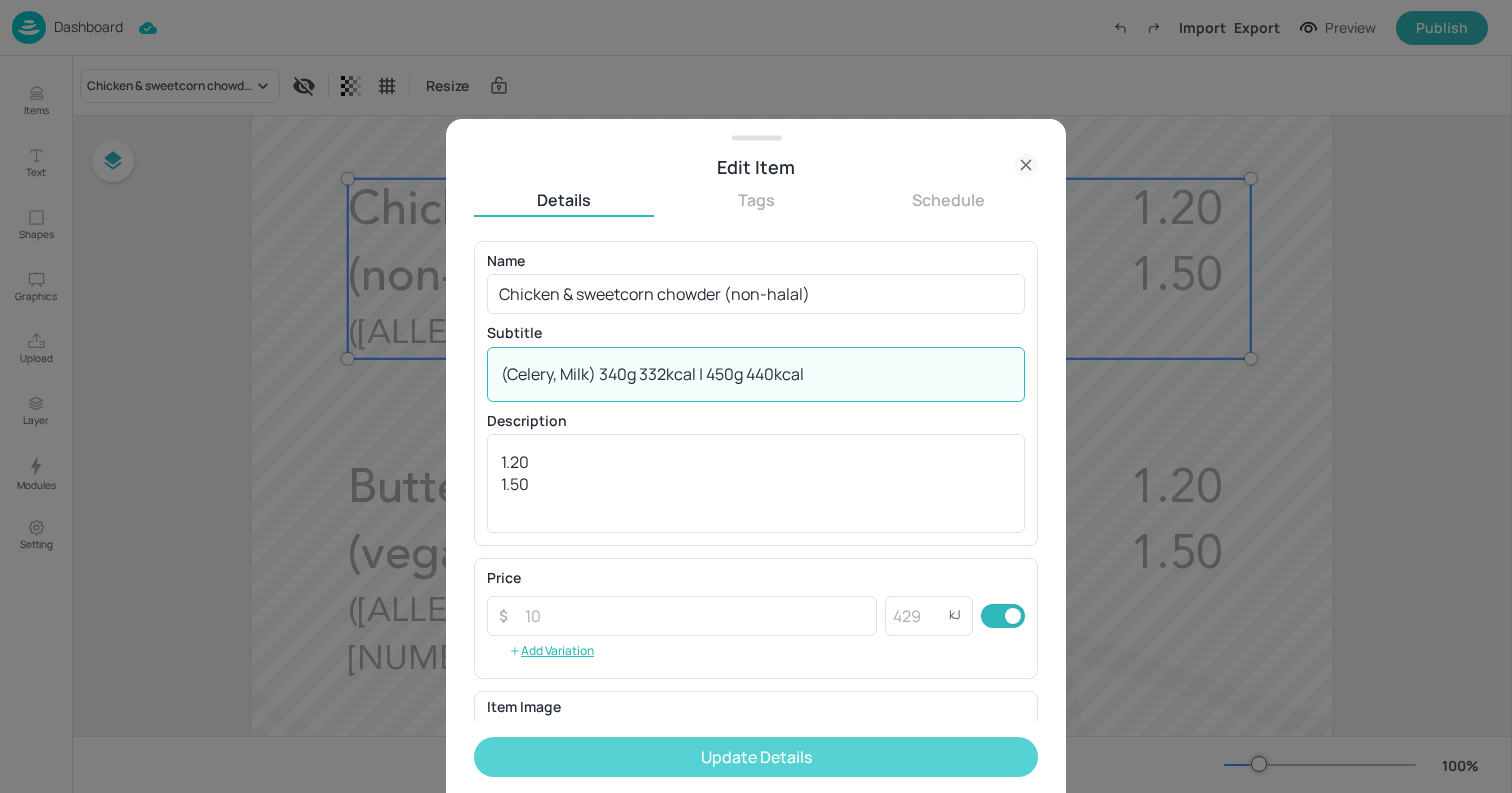type on "(Celery, Milk) 340g 332kcal | 450g 440kcal" 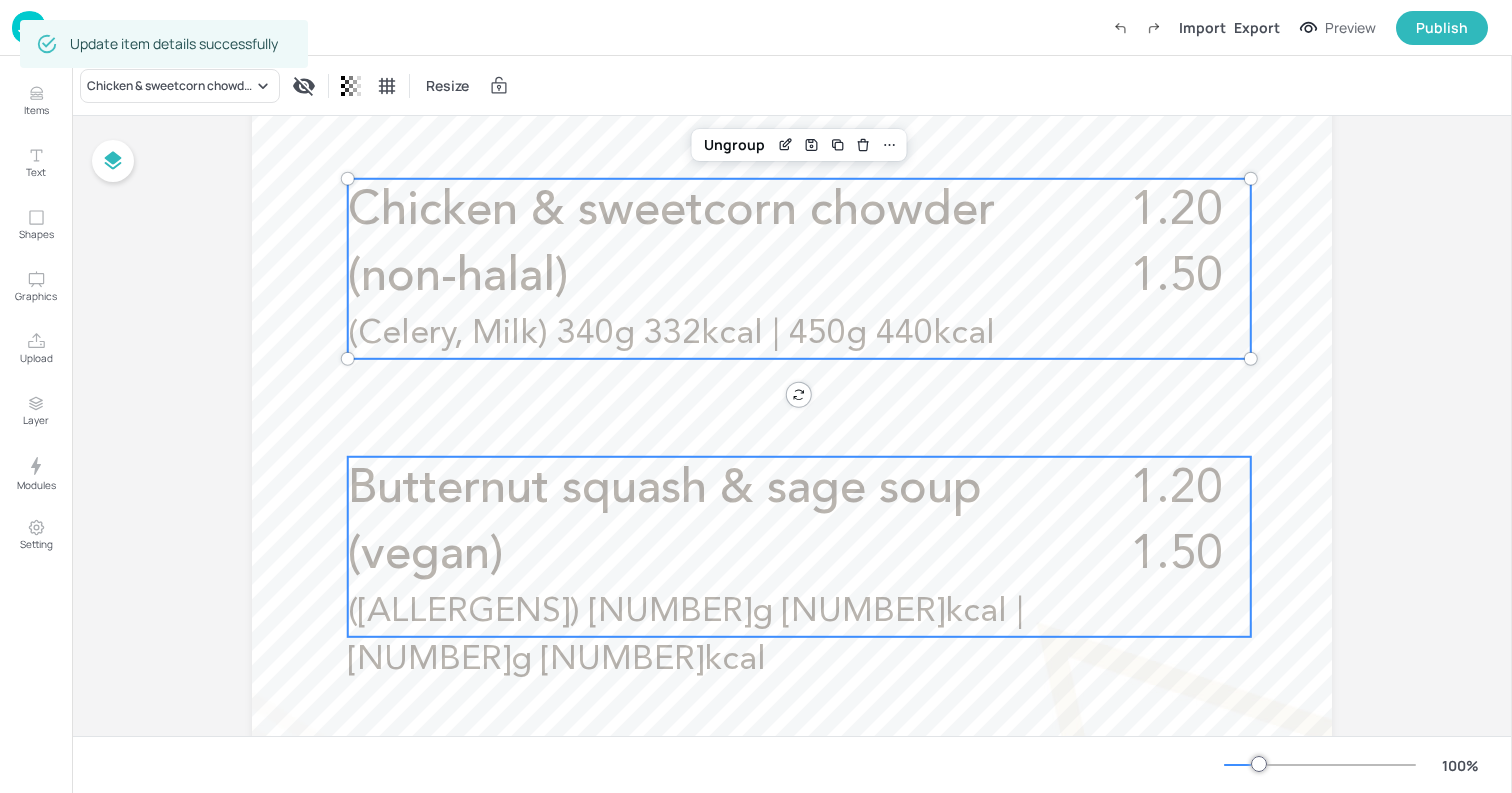 click on "Butternut squash & sage soup (vegan)" at bounding box center (721, 523) 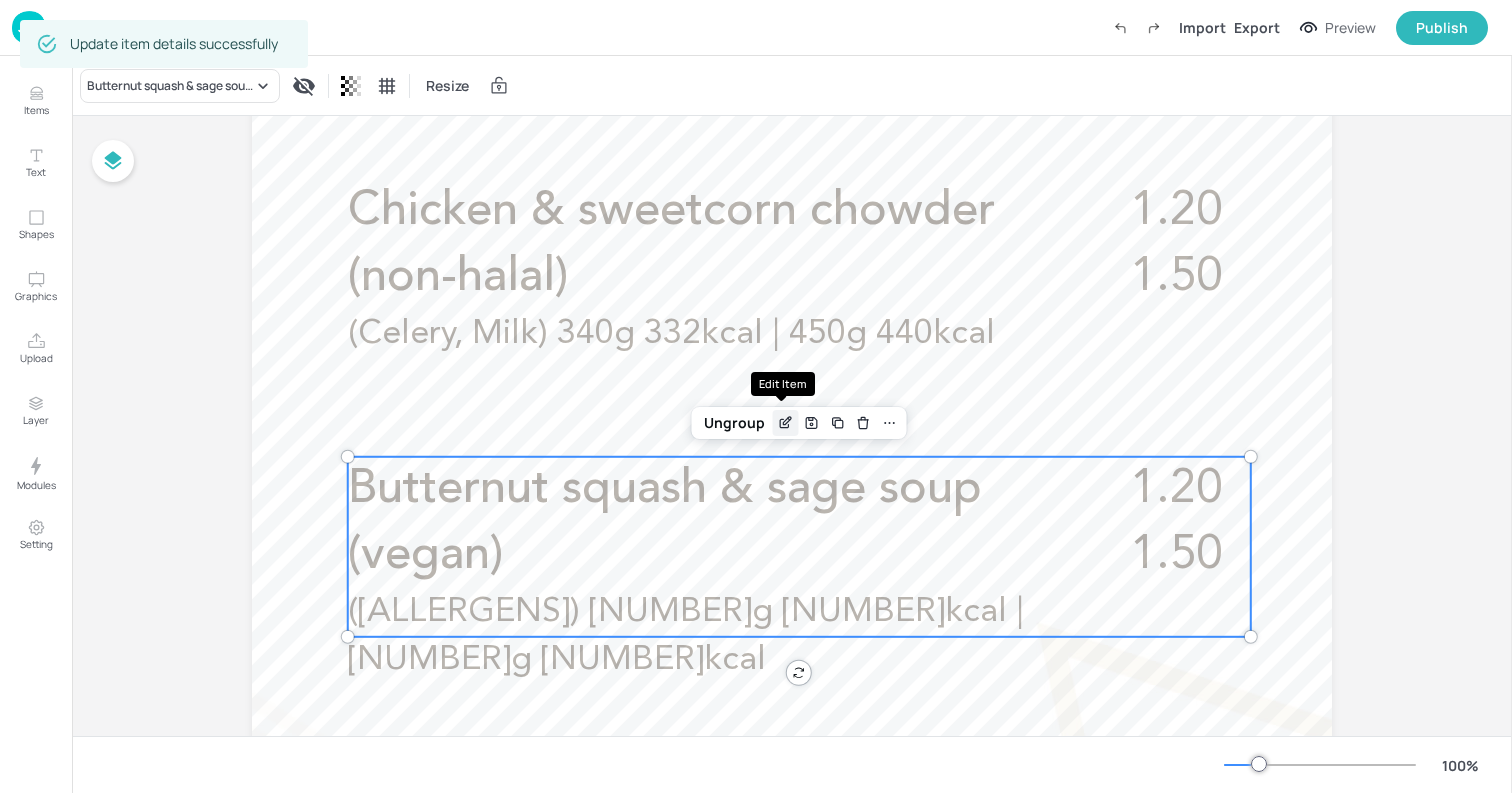 click 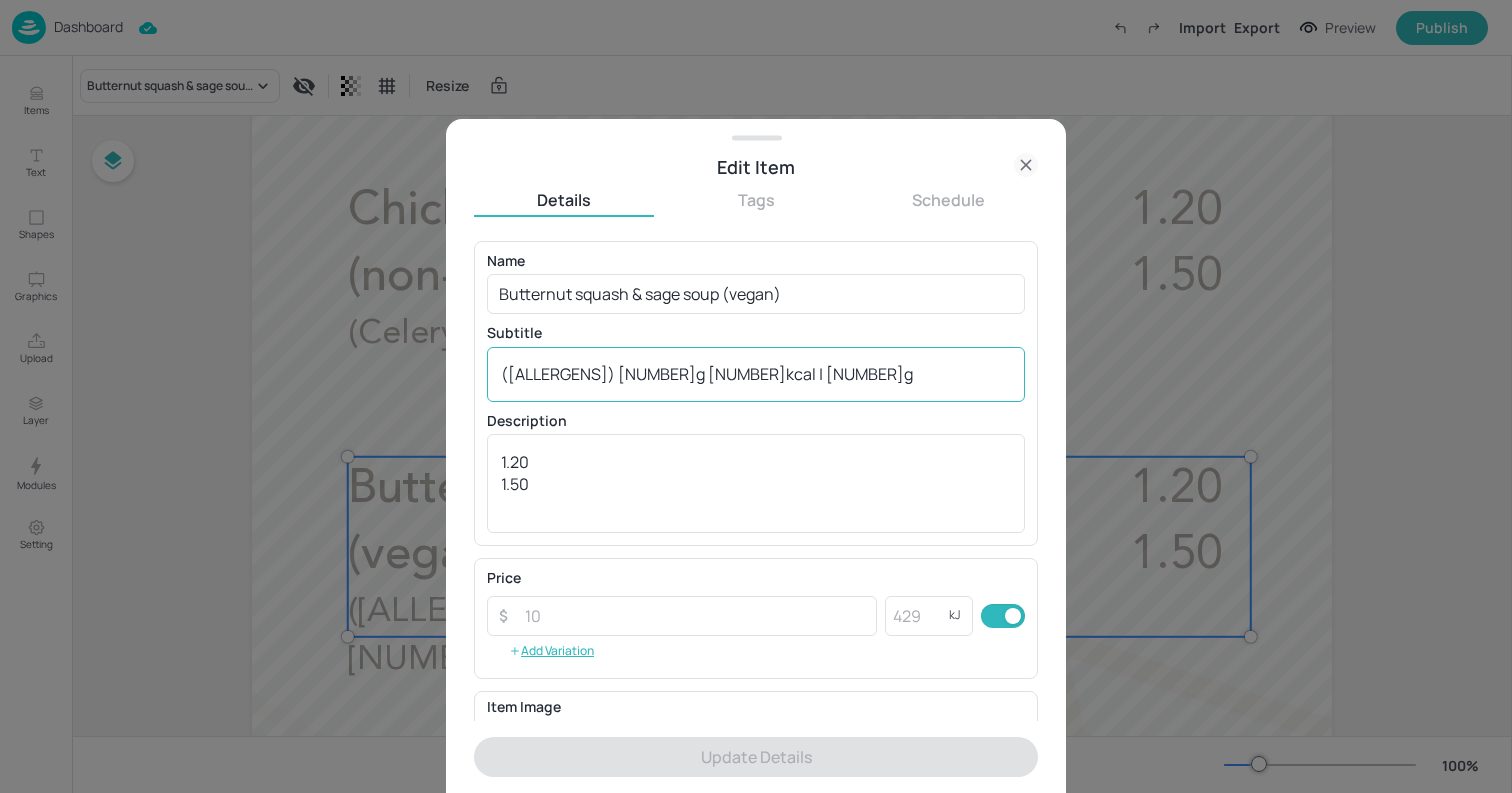 click on "([ALLERGENS]) [NUMBER]g [NUMBER]kcal | [NUMBER]g [NUMBER]kcal" at bounding box center (756, 374) 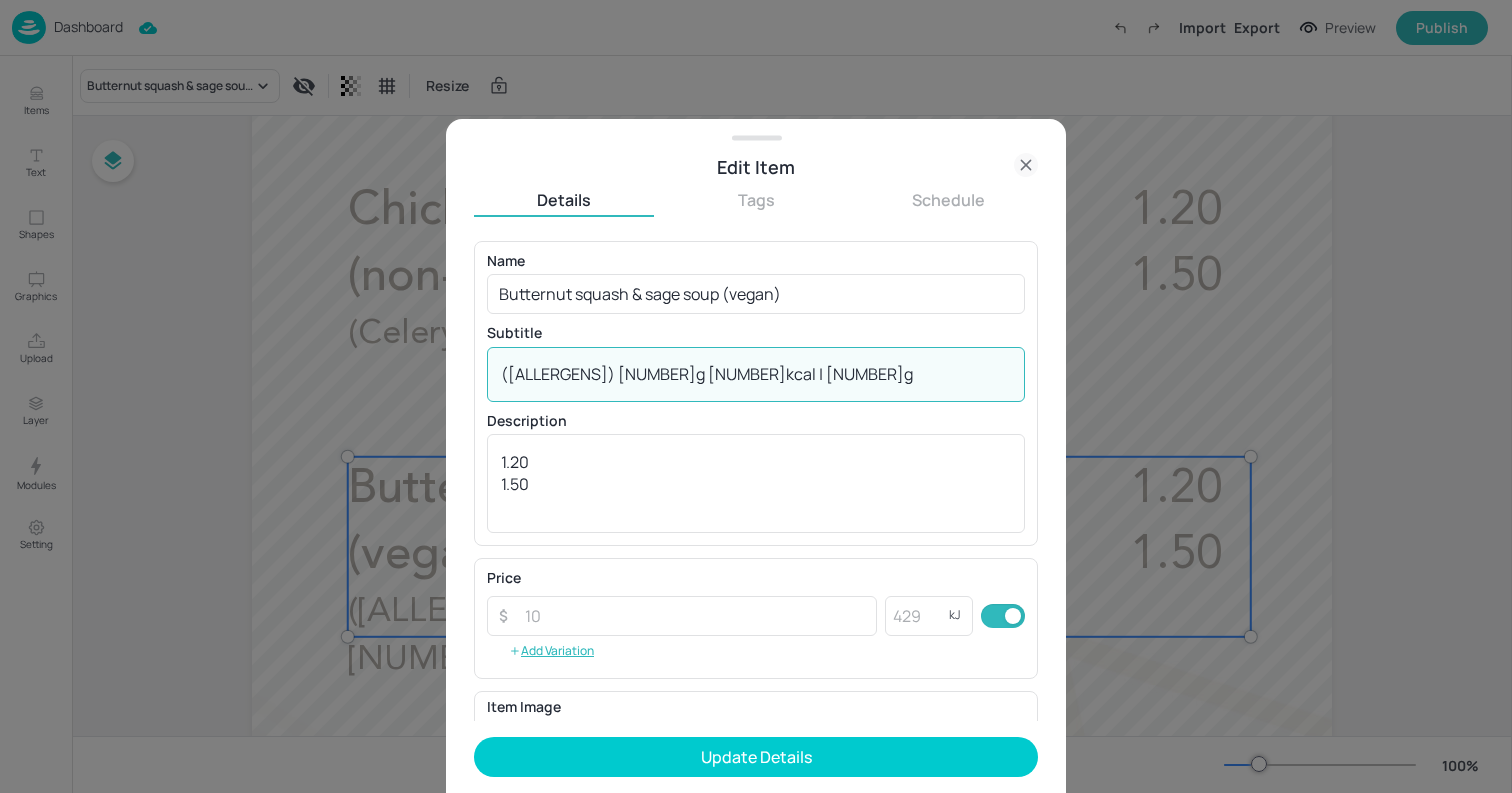 click on "([ALLERGENS]) [NUMBER]g [NUMBER]kcal | [NUMBER]g [NUMBER]kcal" at bounding box center [756, 374] 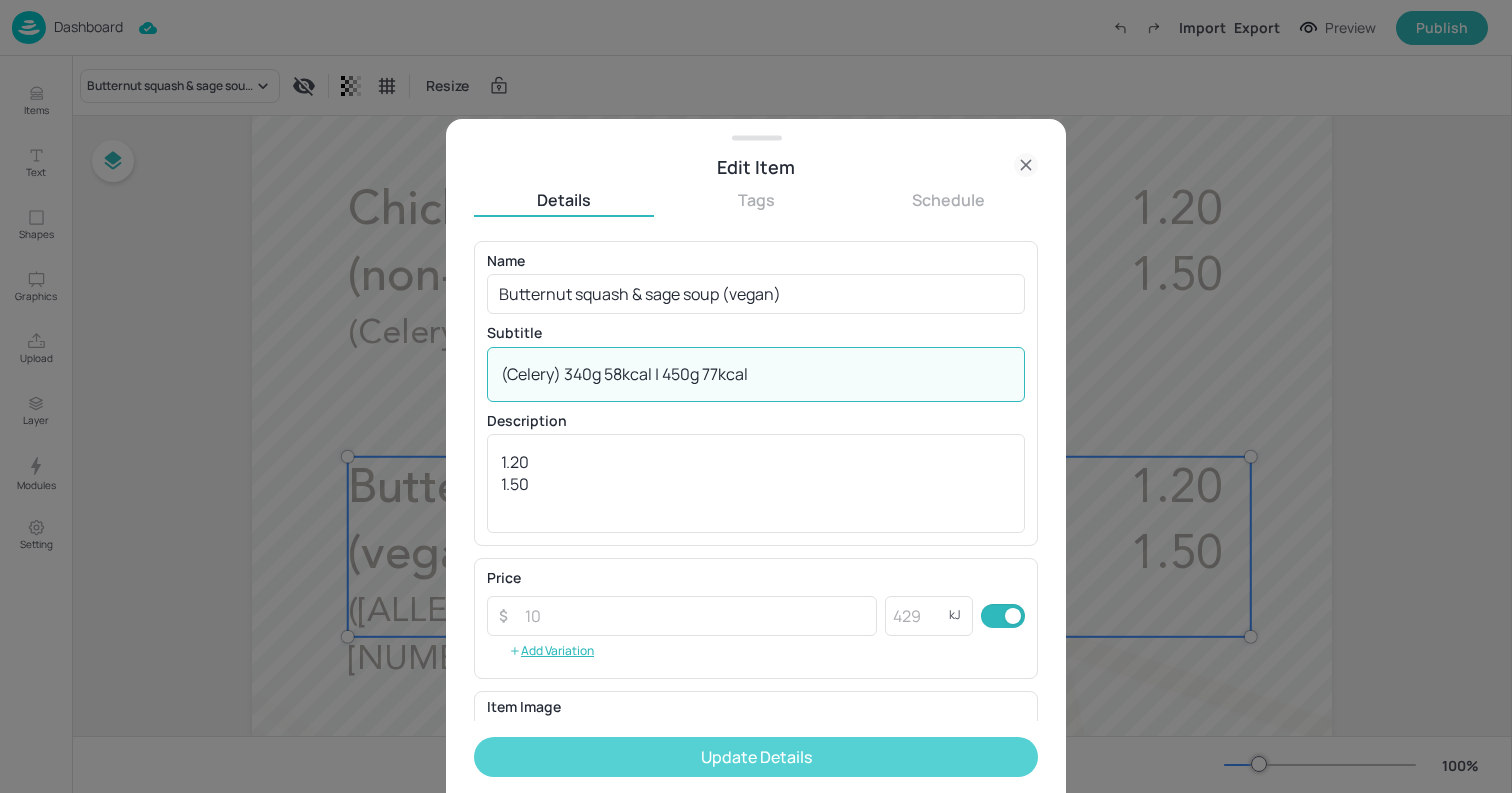 type on "(Celery) 340g 58kcal | 450g 77kcal" 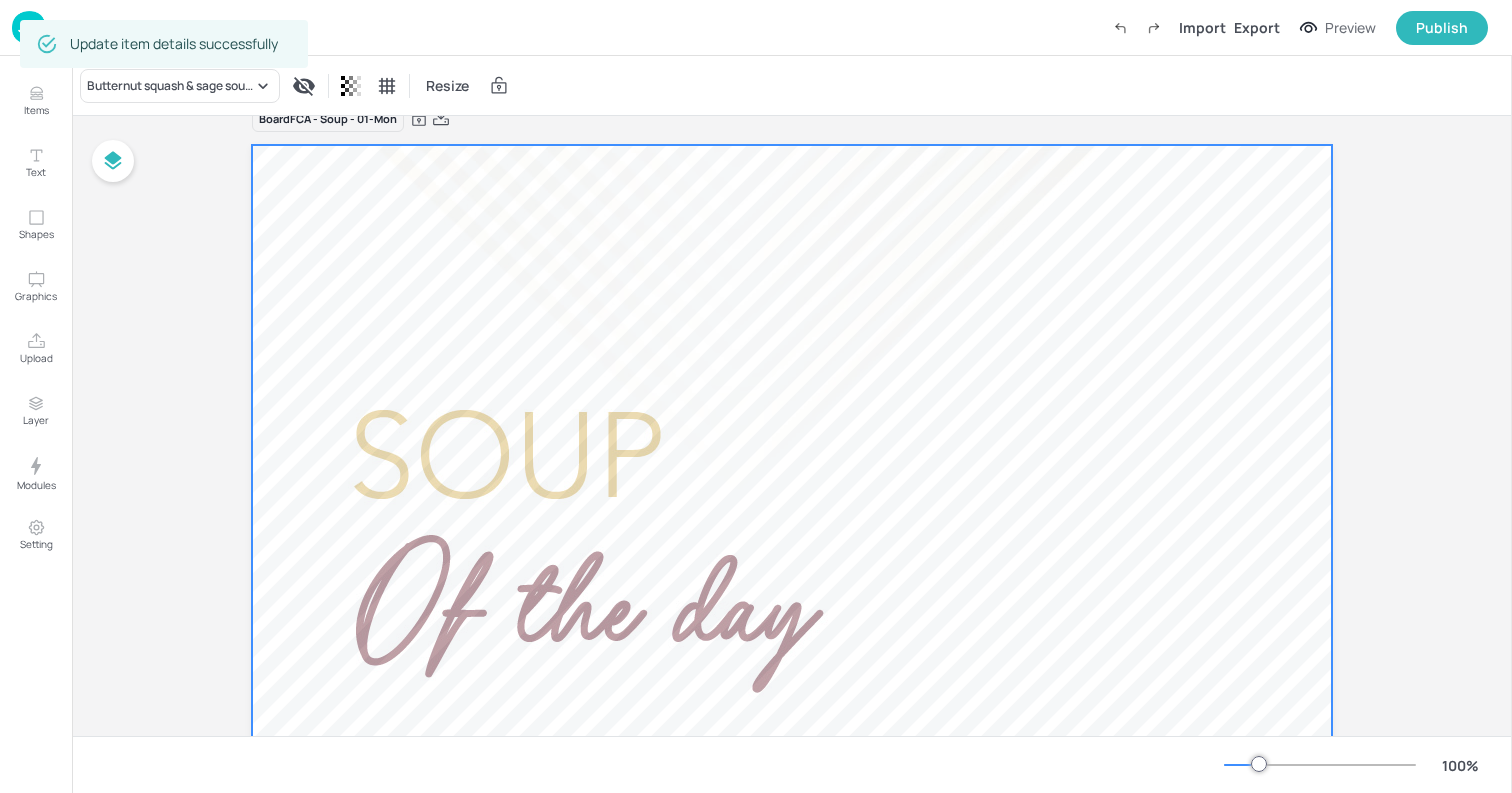scroll, scrollTop: 0, scrollLeft: 0, axis: both 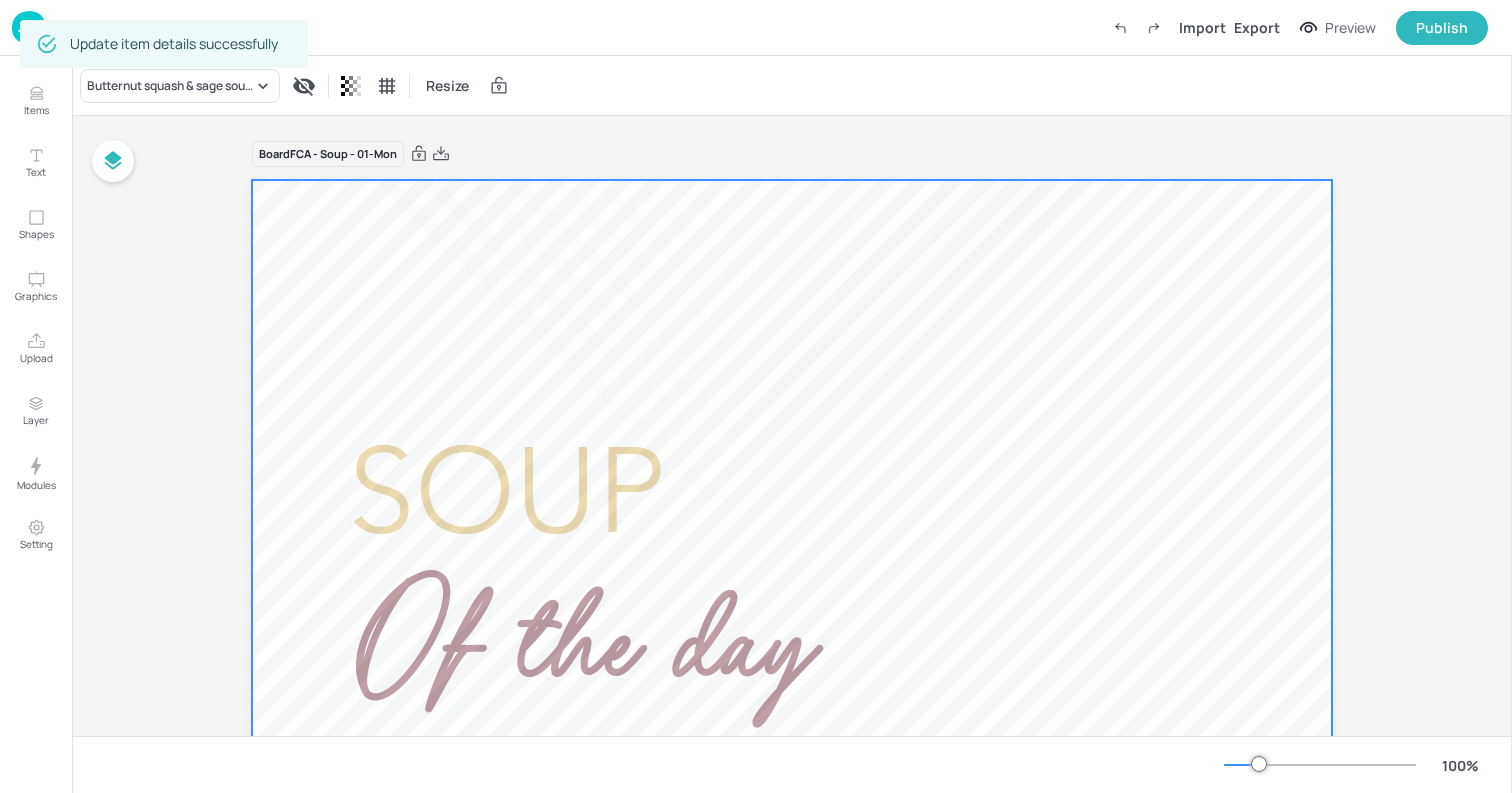 click at bounding box center [792, 1140] 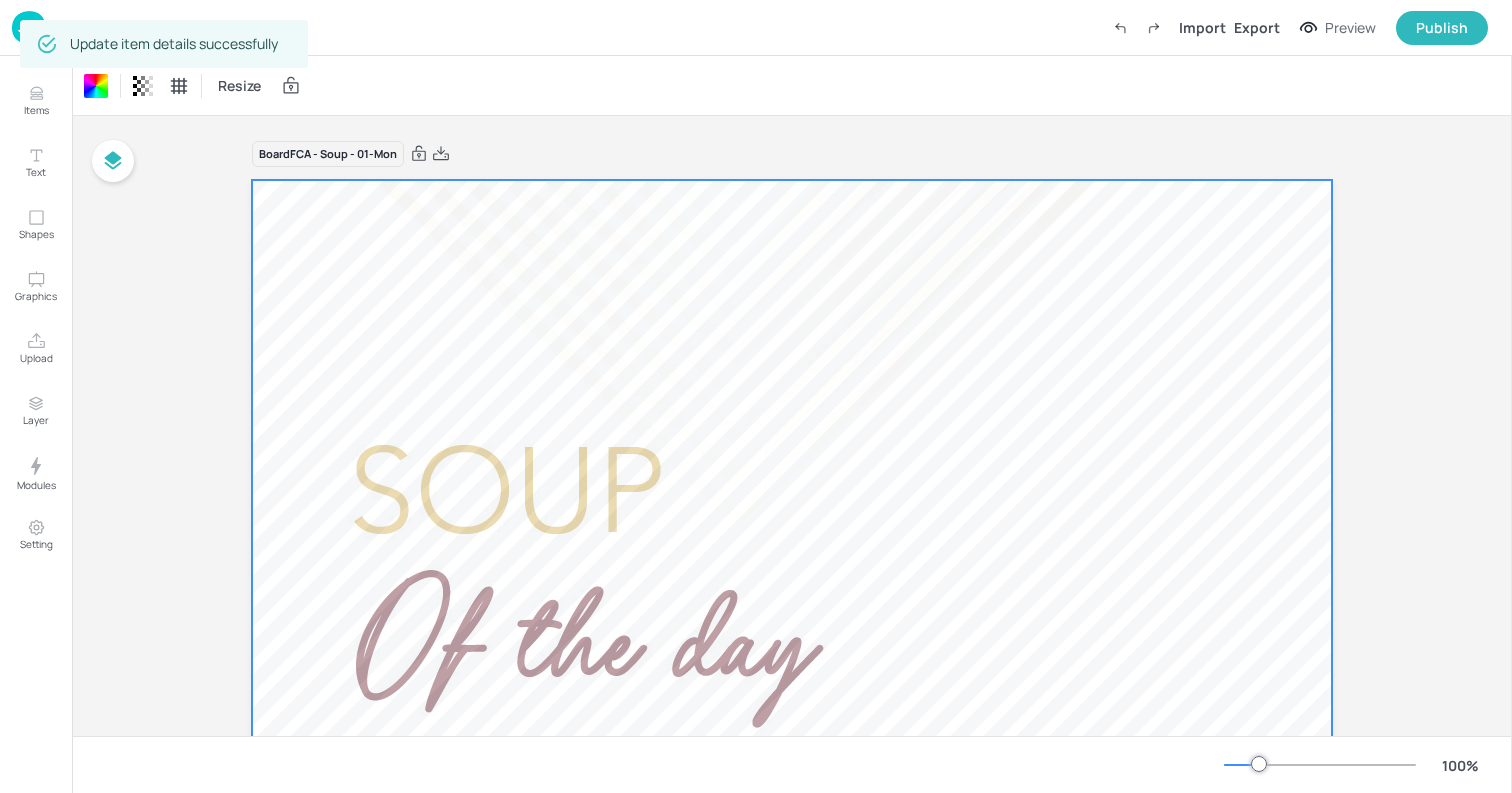 click at bounding box center [29, 27] 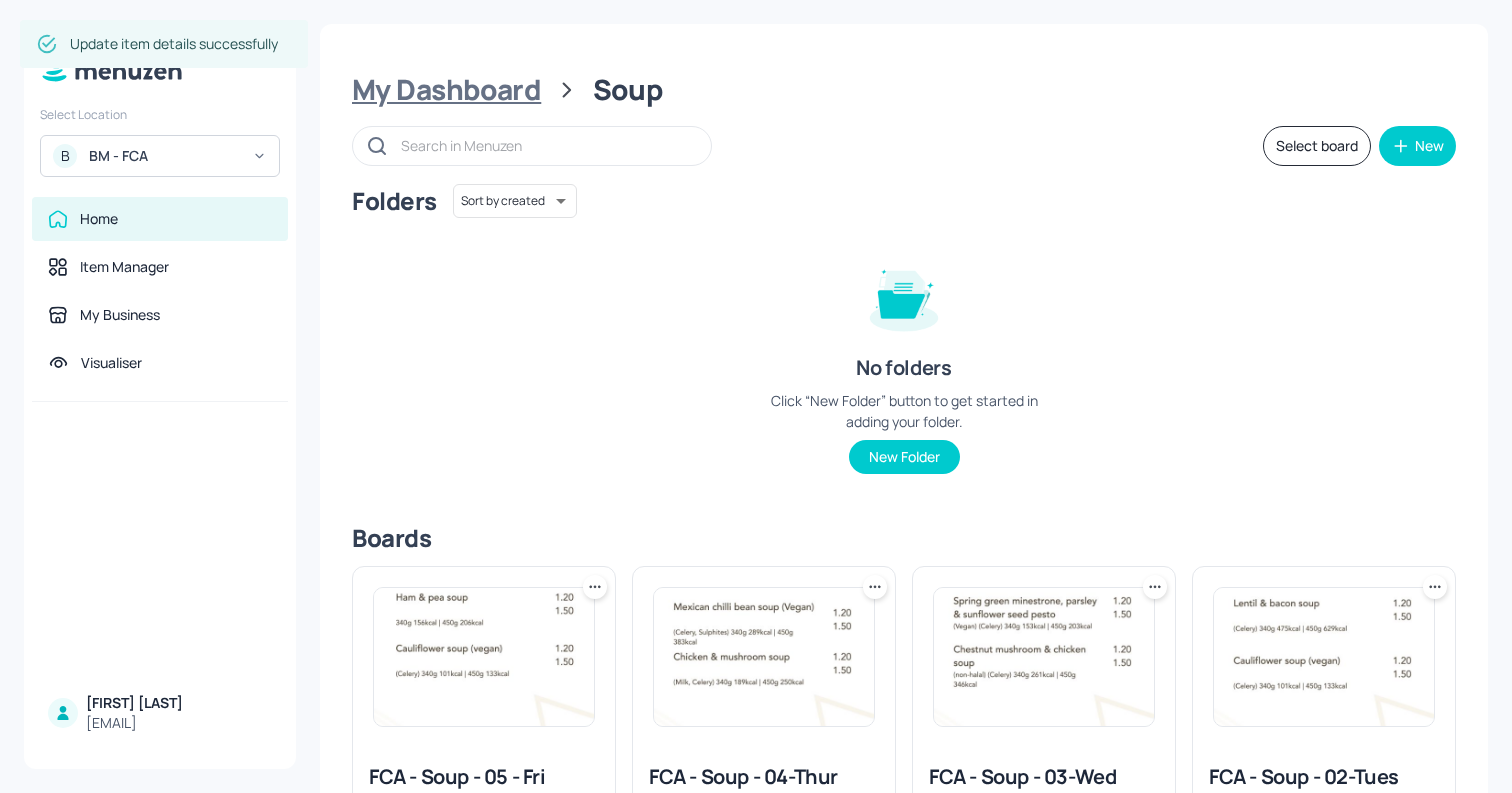 click on "My Dashboard" at bounding box center (446, 90) 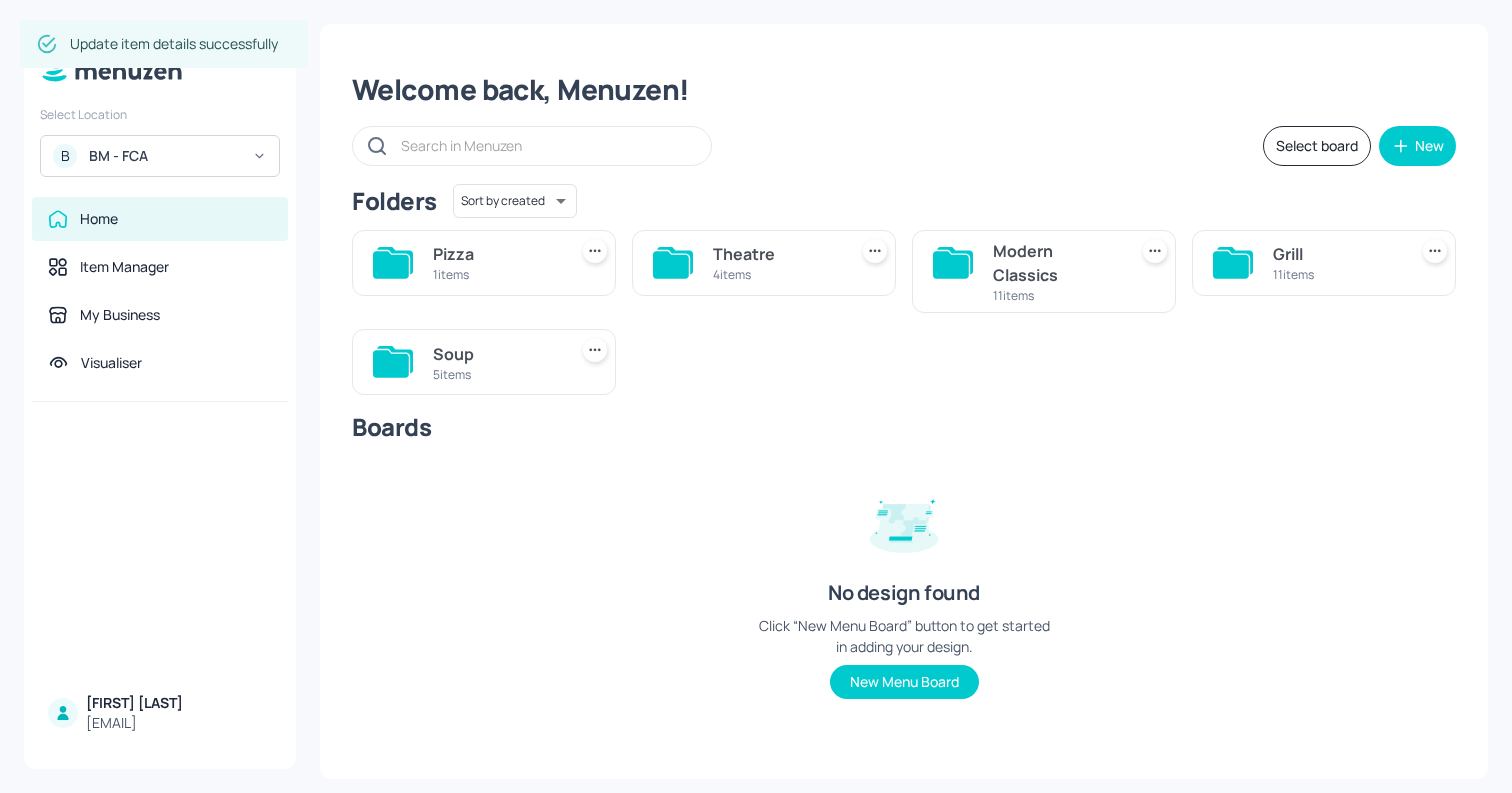 click on "Pizza" at bounding box center (496, 254) 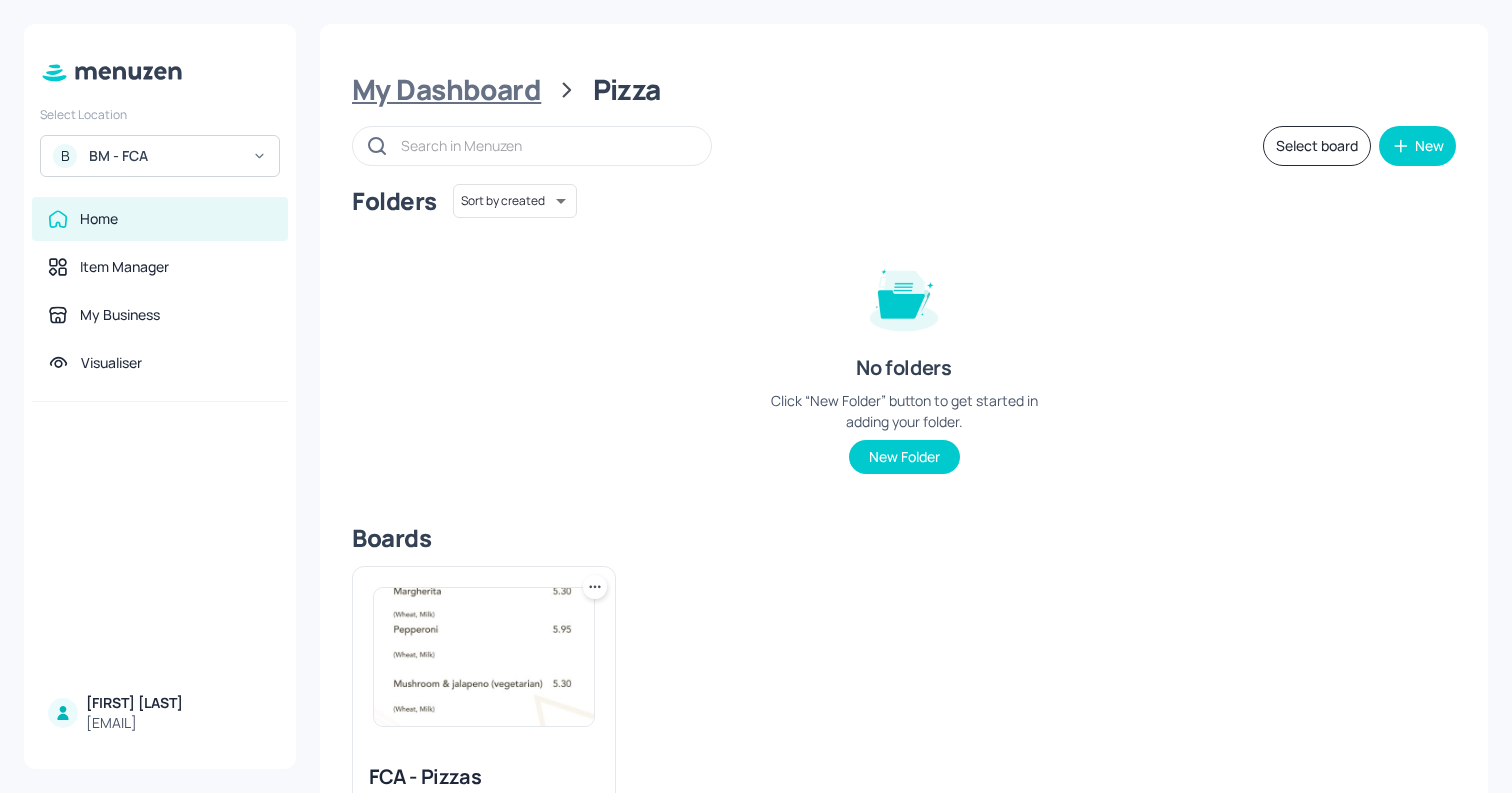 click on "My Dashboard" at bounding box center (446, 90) 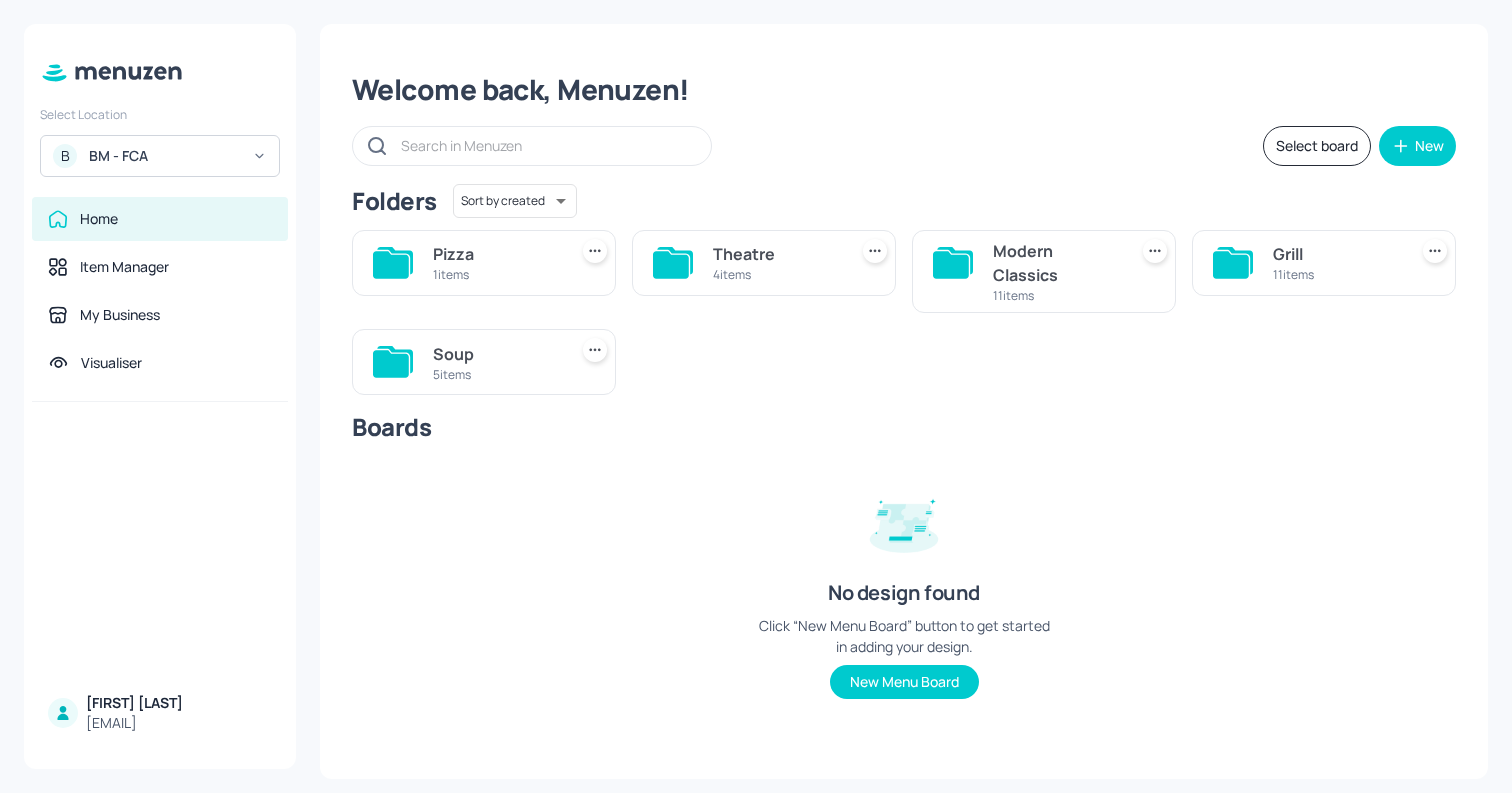 click on "Theatre" at bounding box center (776, 254) 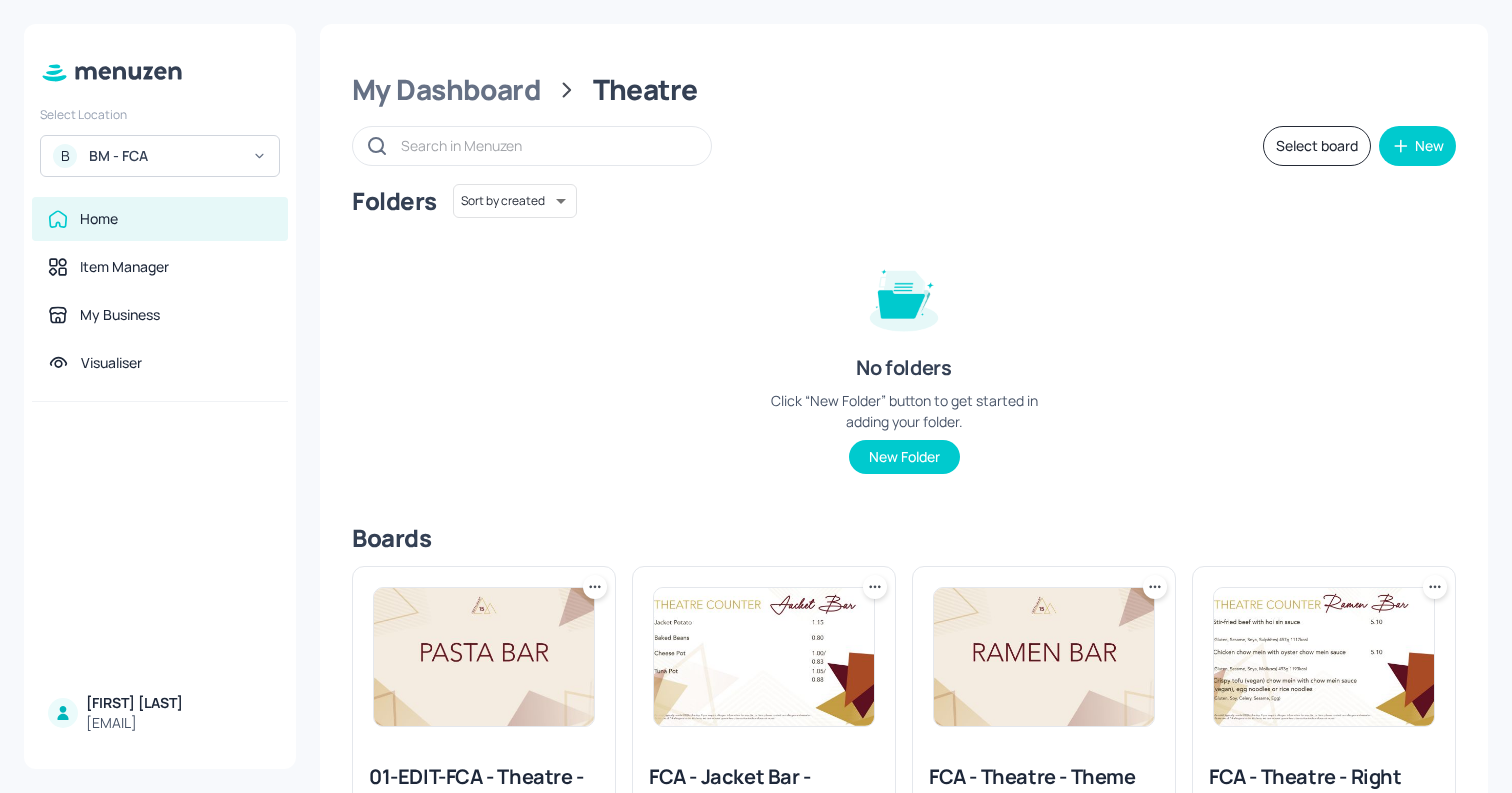 click at bounding box center [1324, 657] 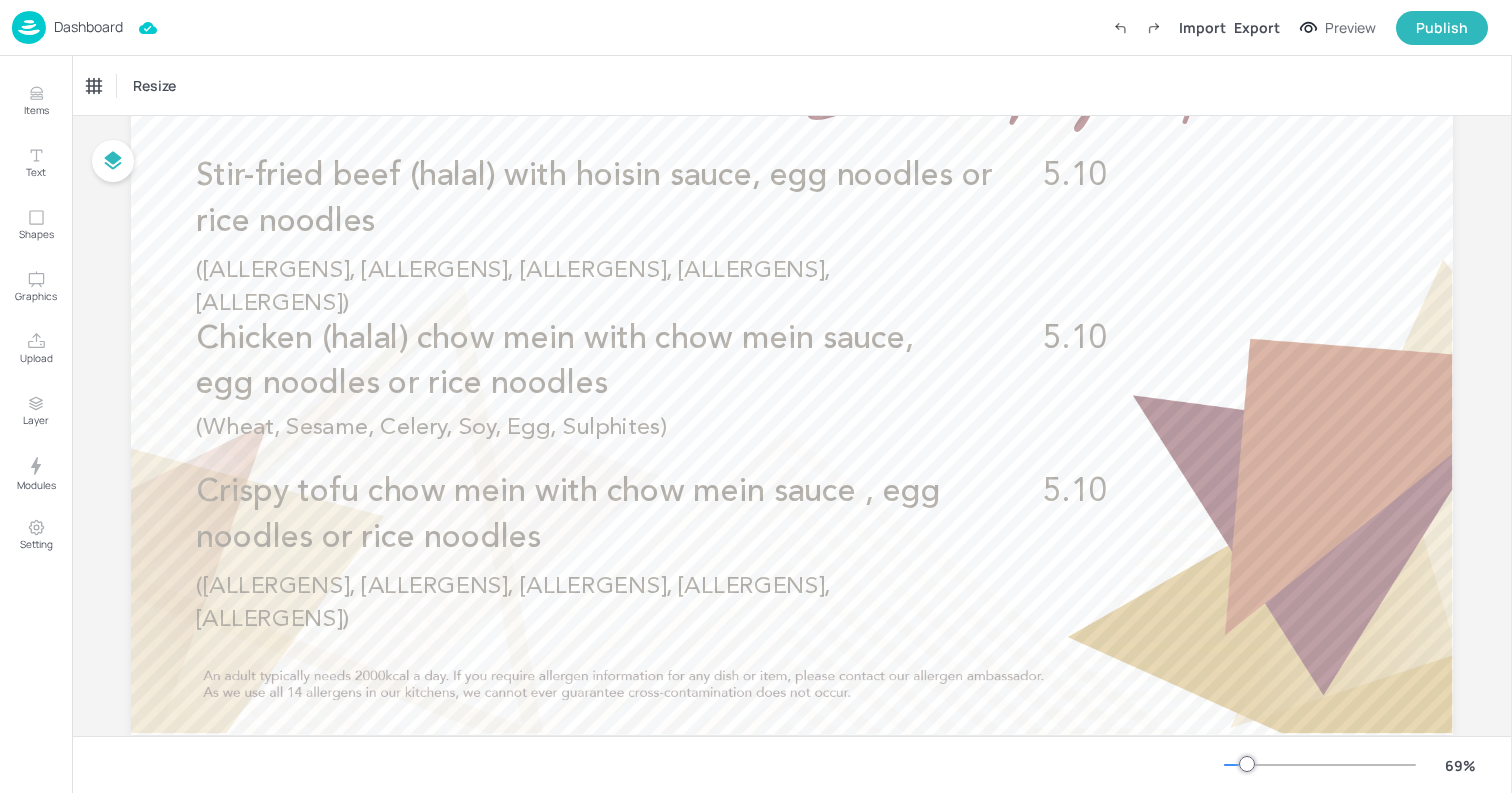 scroll, scrollTop: 207, scrollLeft: 0, axis: vertical 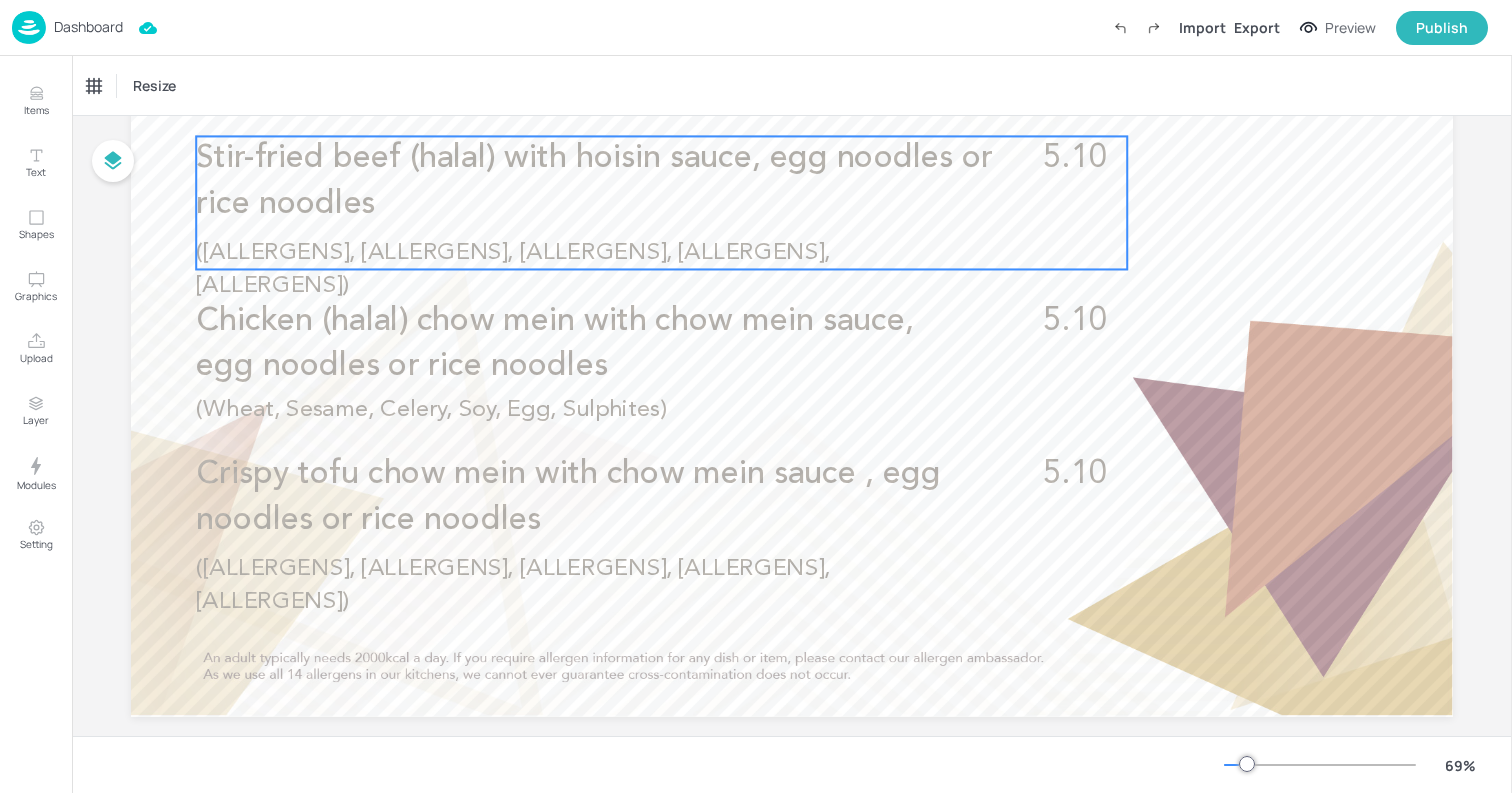 click on "Stir-fried beef (halal) with hoisin sauce, egg noodles or rice noodles" at bounding box center [594, 182] 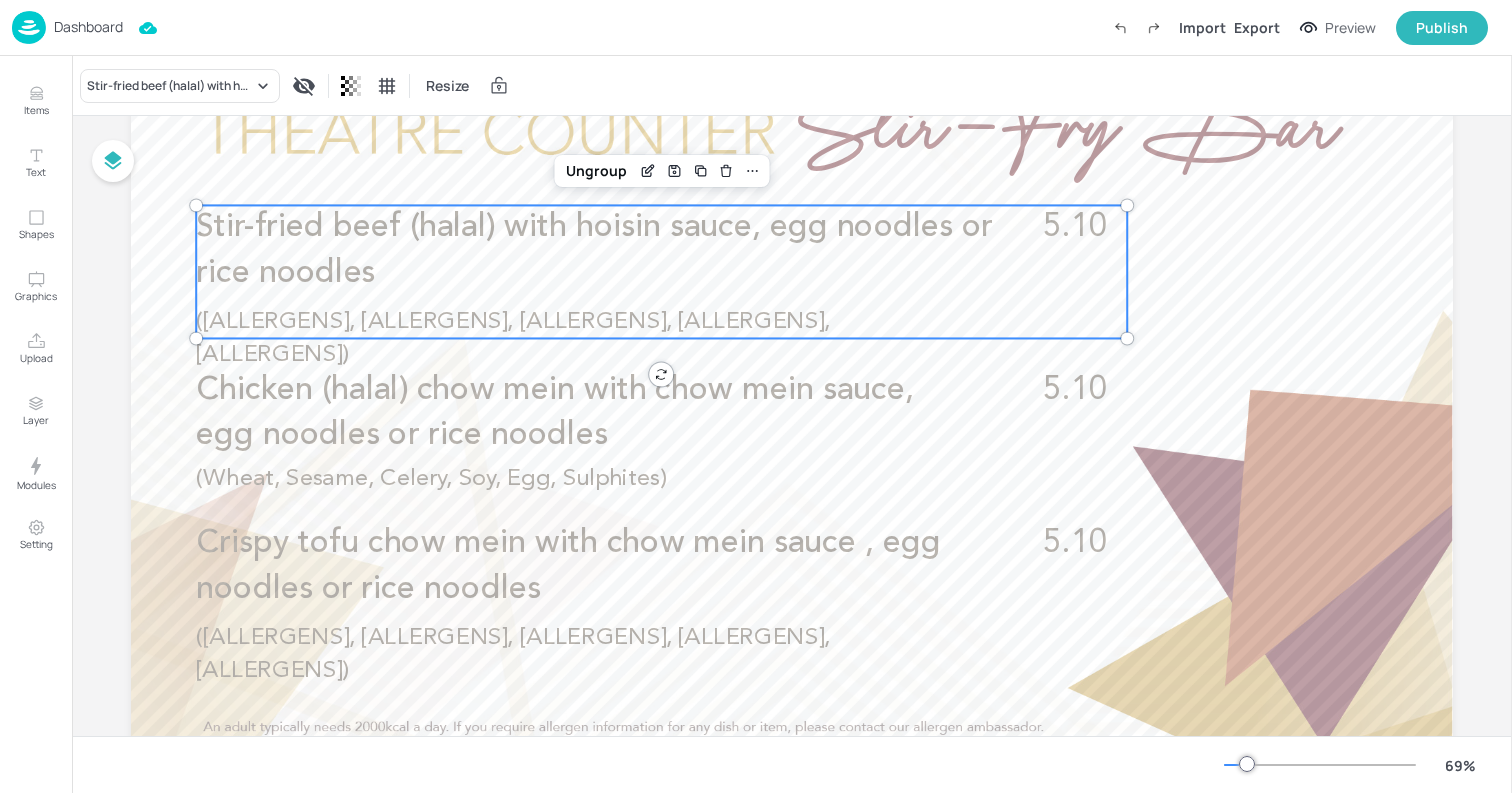 scroll, scrollTop: 111, scrollLeft: 0, axis: vertical 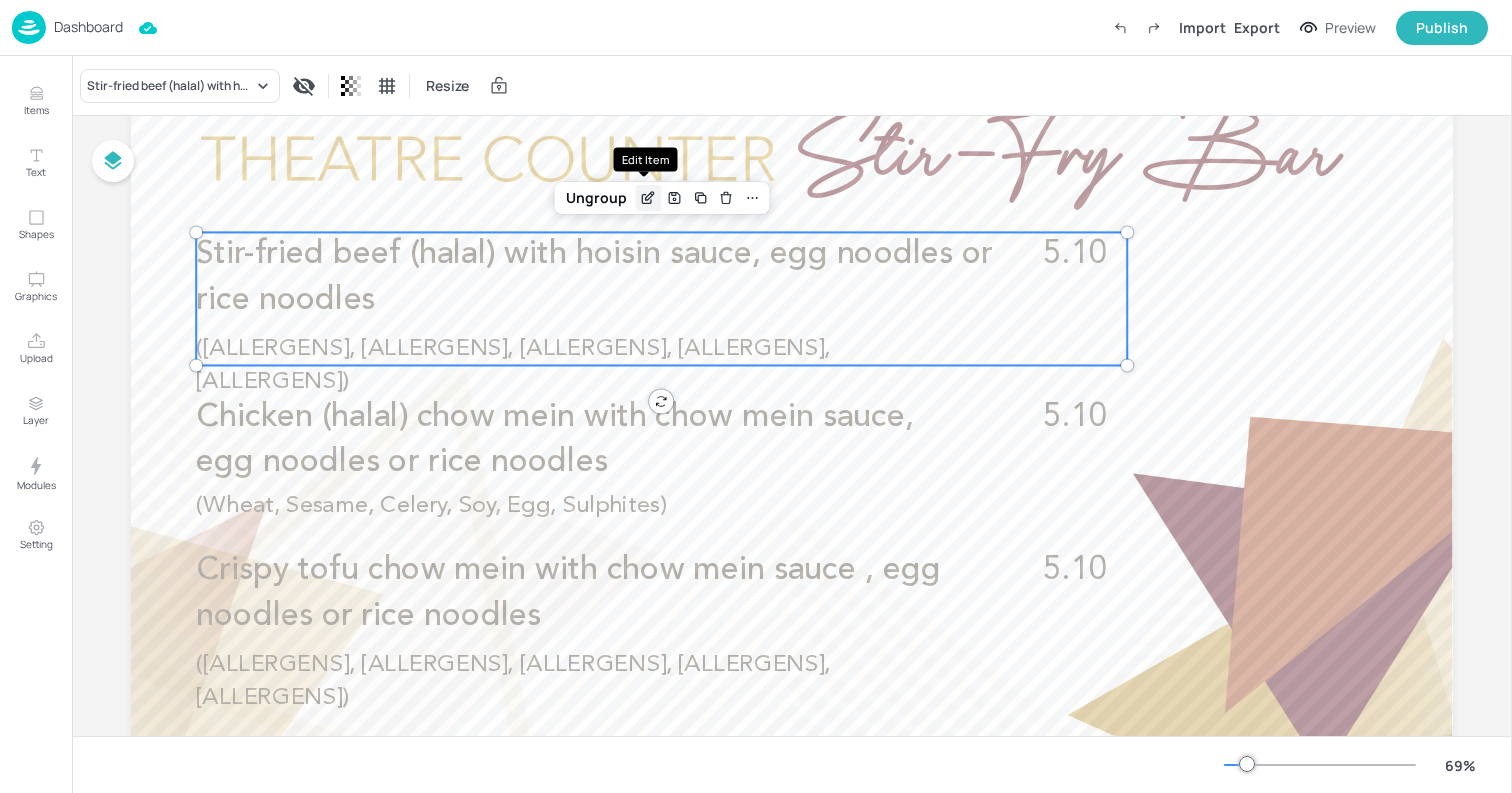 click 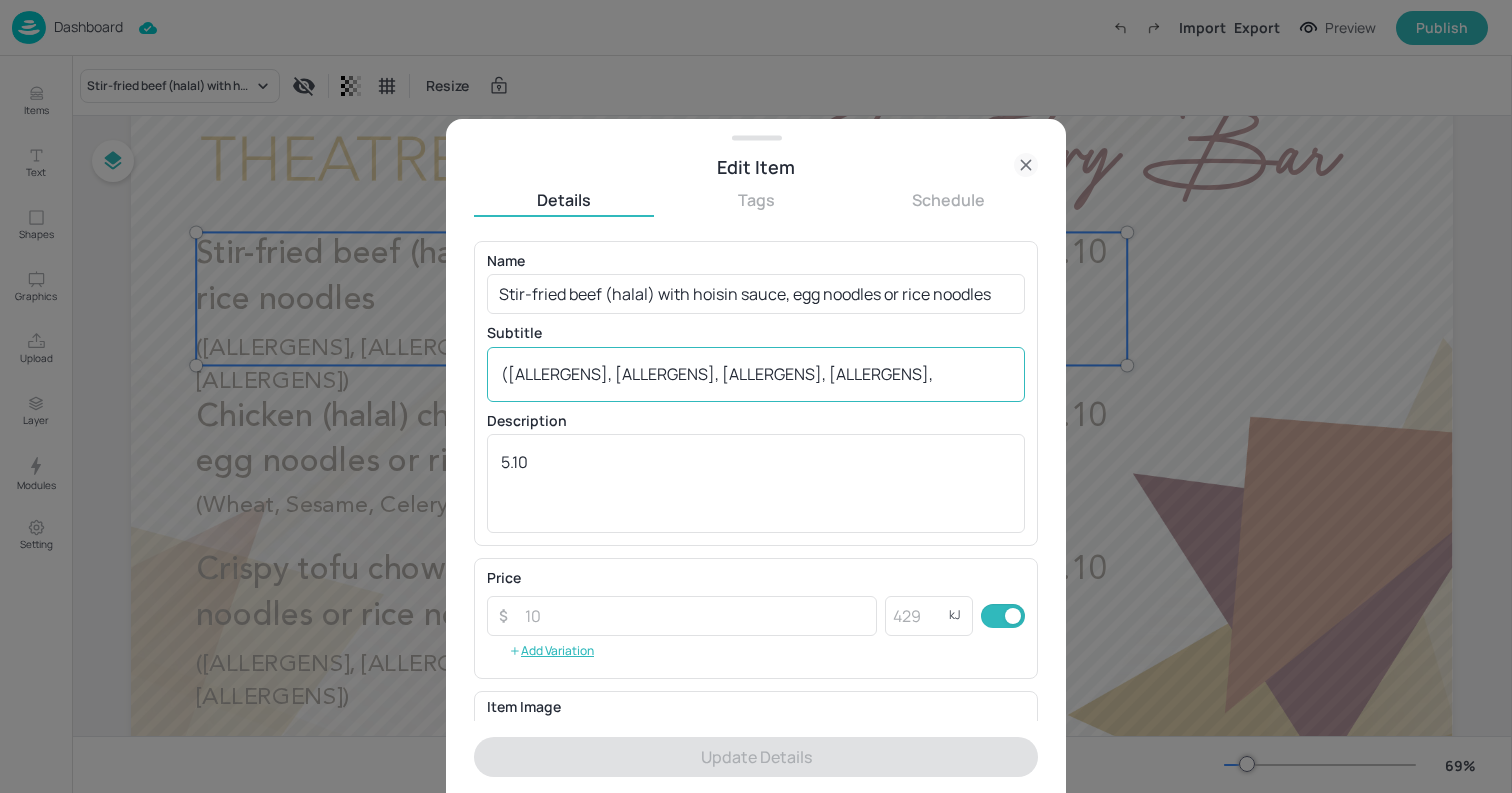 click on "([ALLERGENS], [ALLERGENS], [ALLERGENS], [ALLERGENS], [ALLERGENS])" at bounding box center (756, 374) 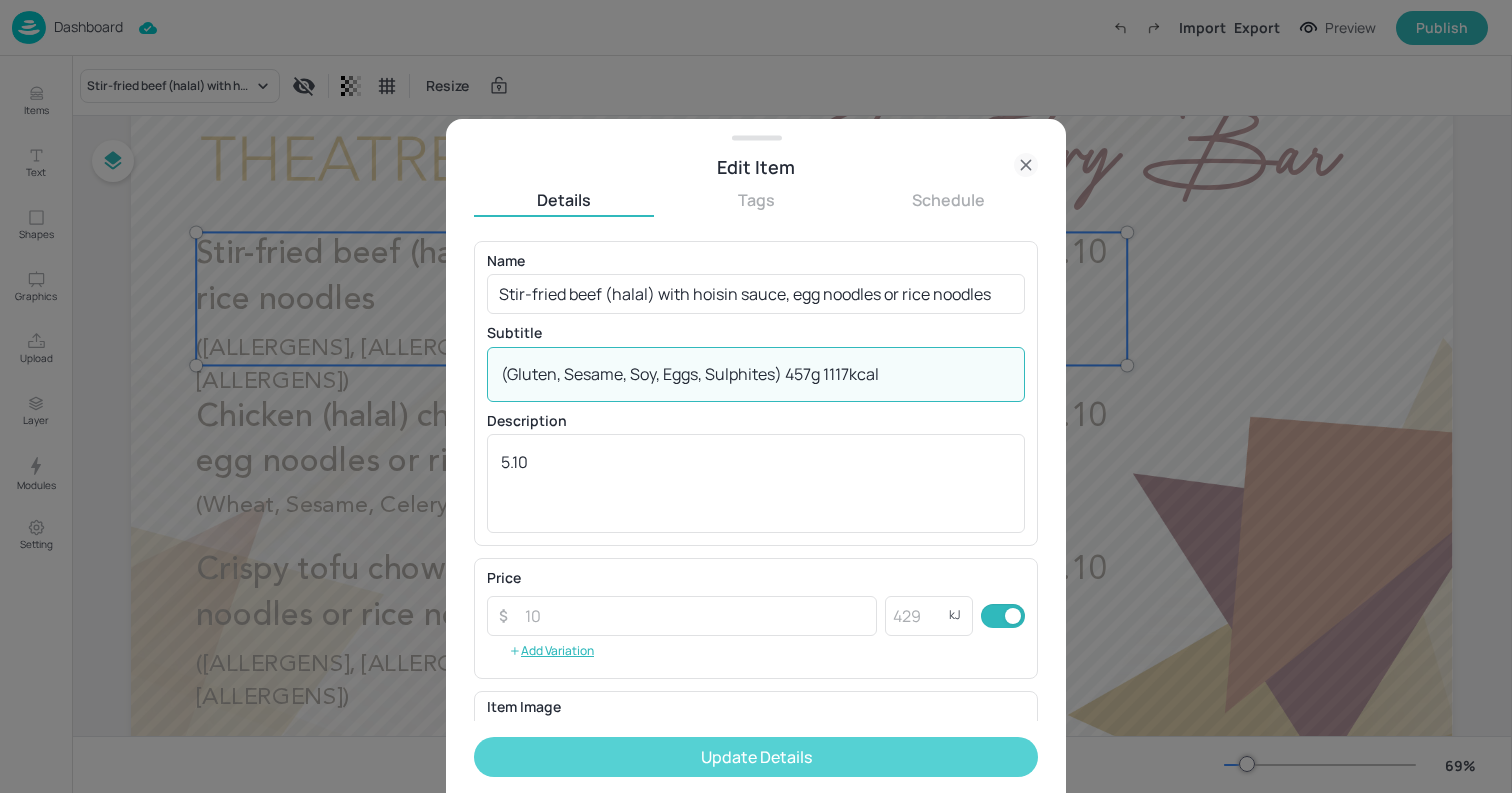 type on "(Gluten, Sesame, Soy, Eggs, Sulphites) 457g 1117kcal" 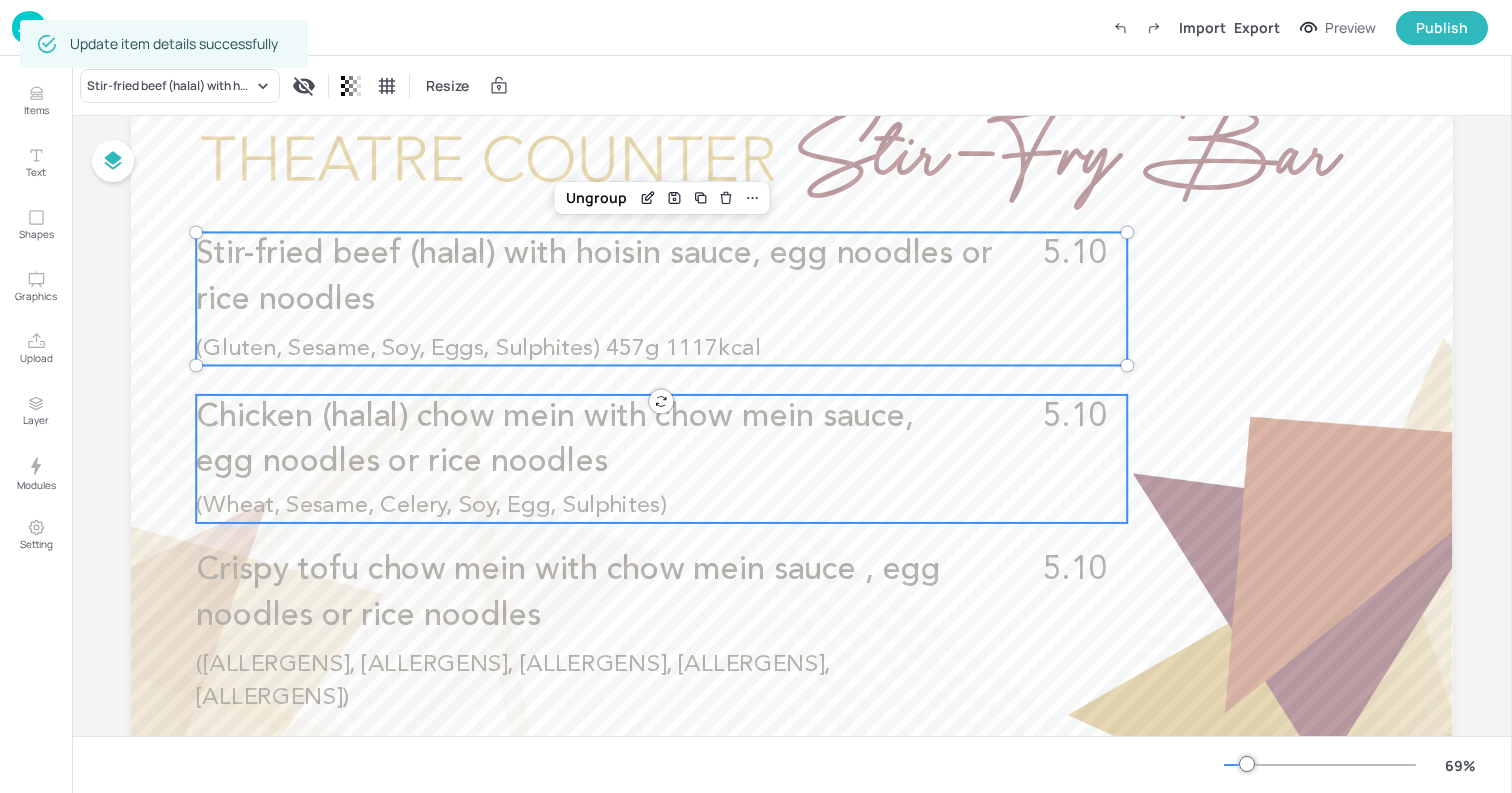 click on "Chicken (halal) chow mein with chow mein sauce, egg noodles or rice noodles" at bounding box center (554, 440) 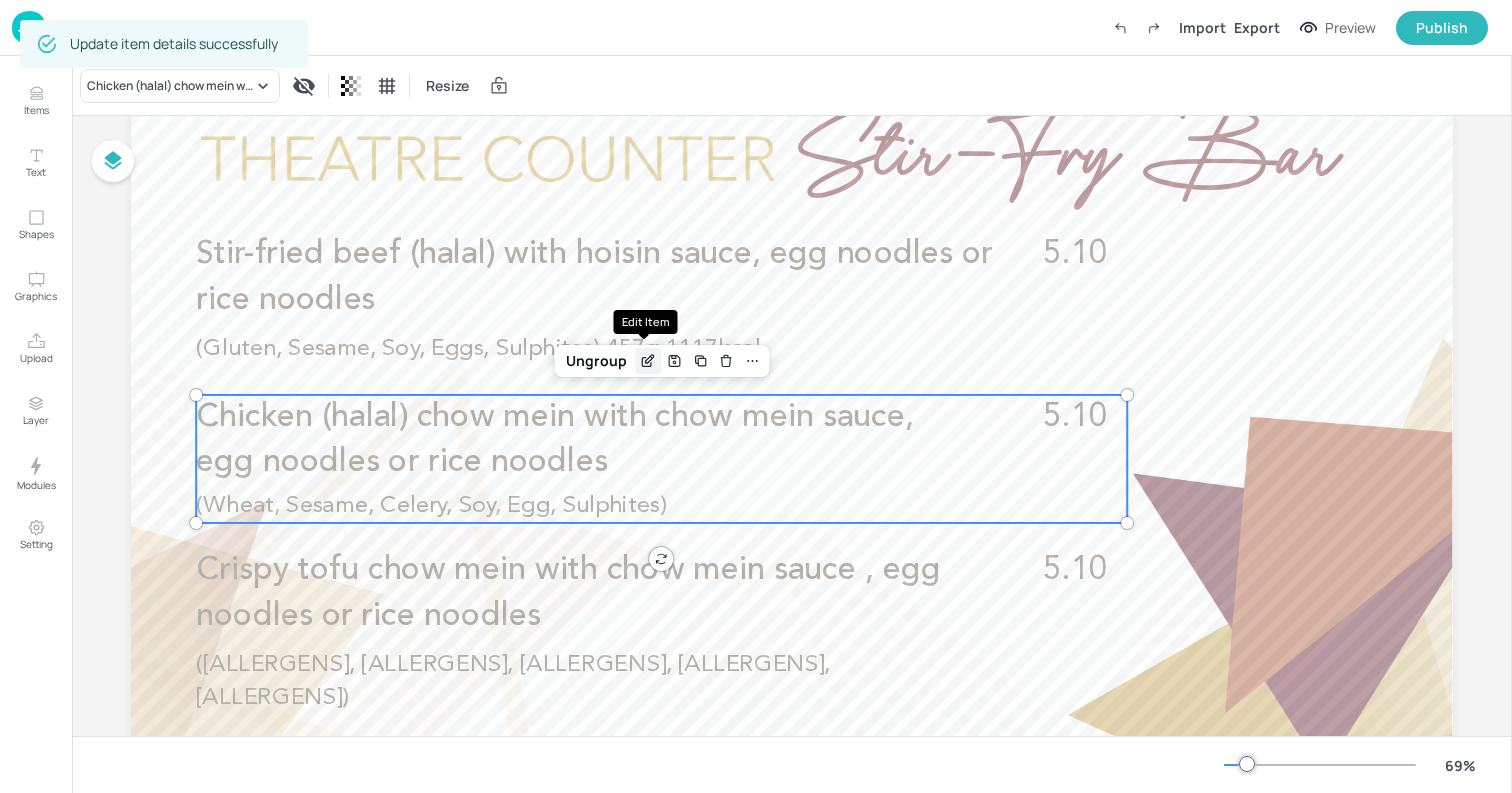 click 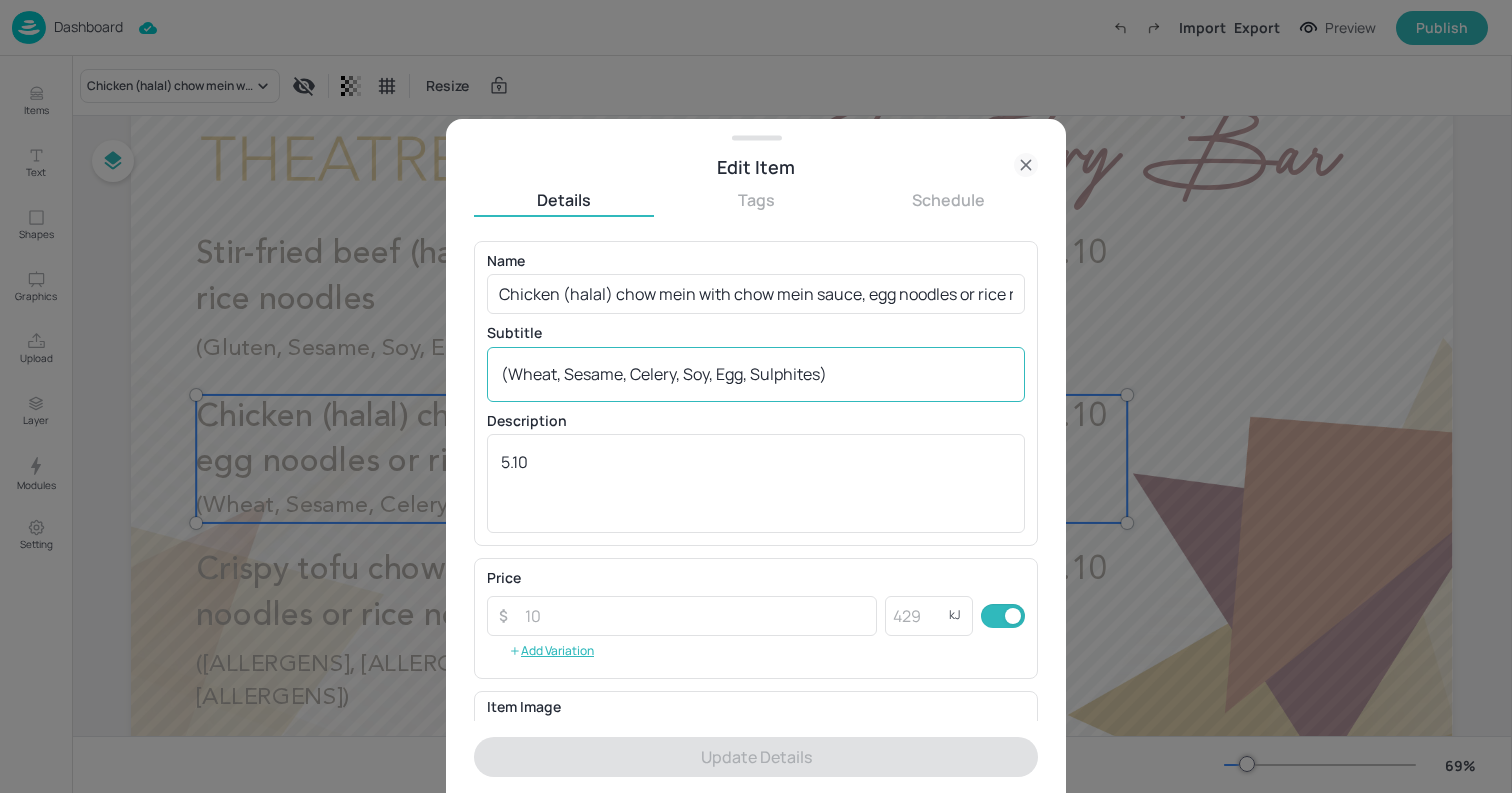 click on "(Wheat, Sesame, Celery, Soy, Egg, Sulphites)" at bounding box center (756, 374) 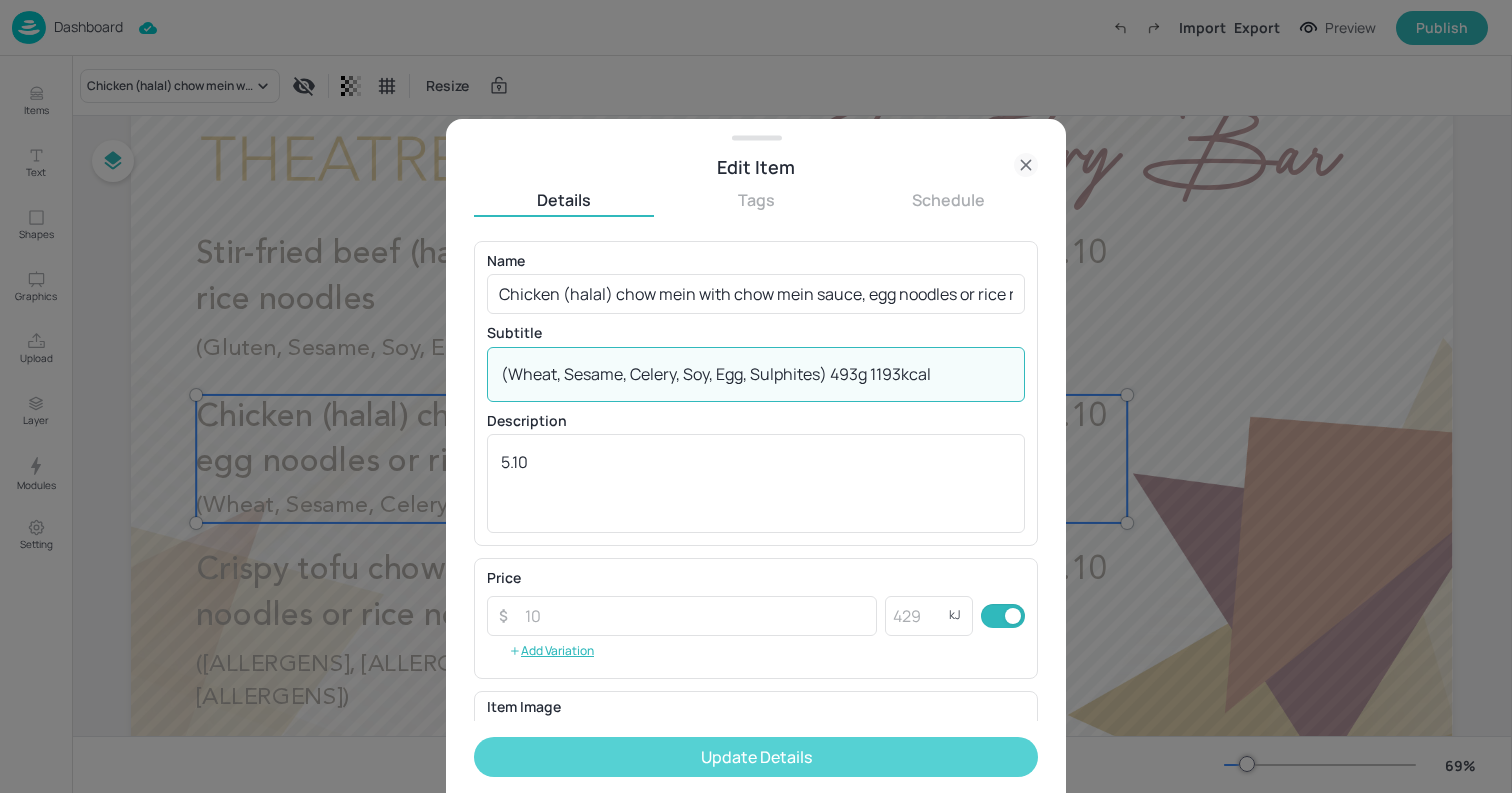 type on "(Wheat, Sesame, Celery, Soy, Egg, Sulphites) 493g 1193kcal" 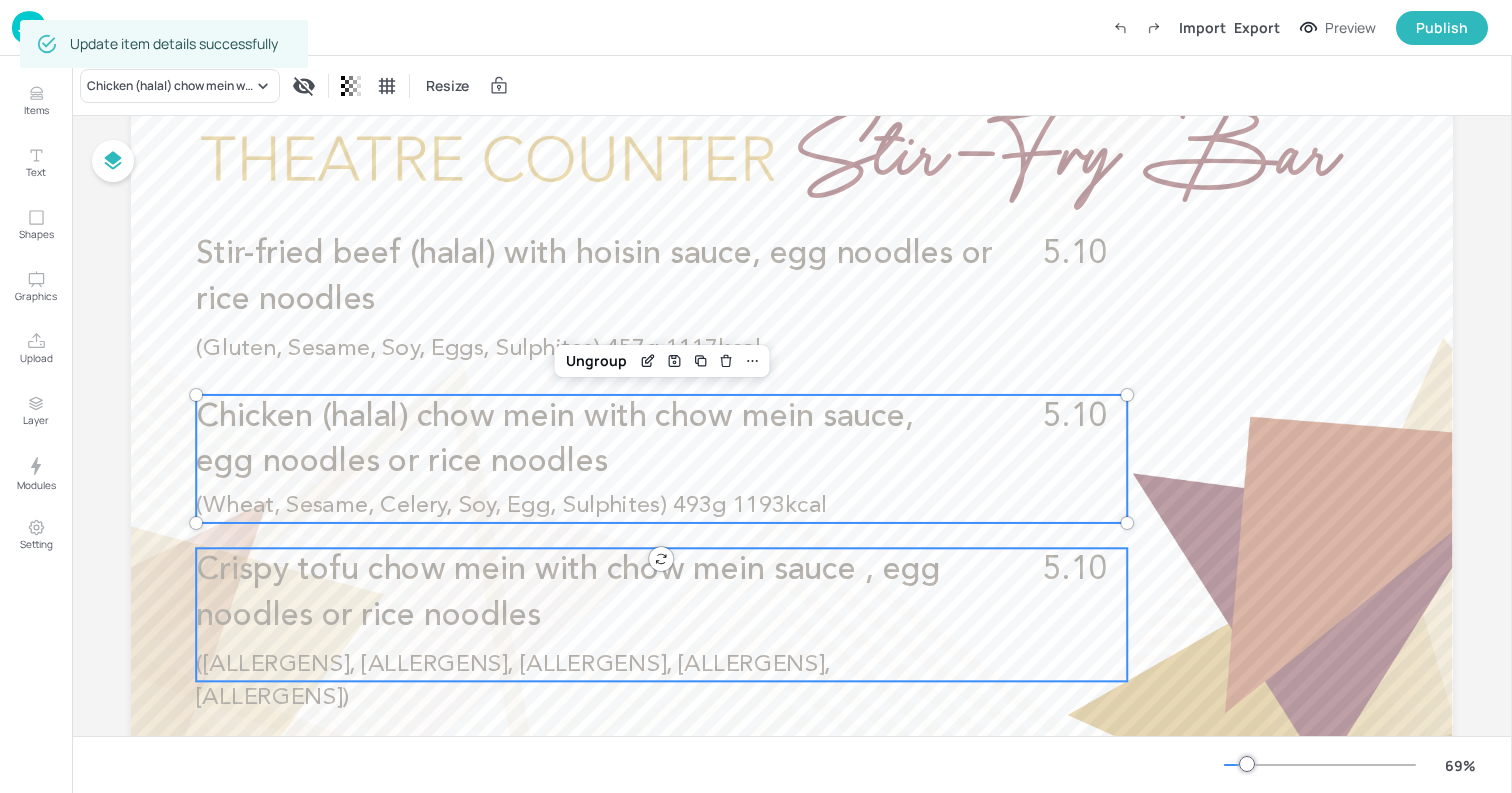 click on "Crispy tofu chow mein with chow mein sauce , egg noodles or rice noodles" at bounding box center [615, 593] 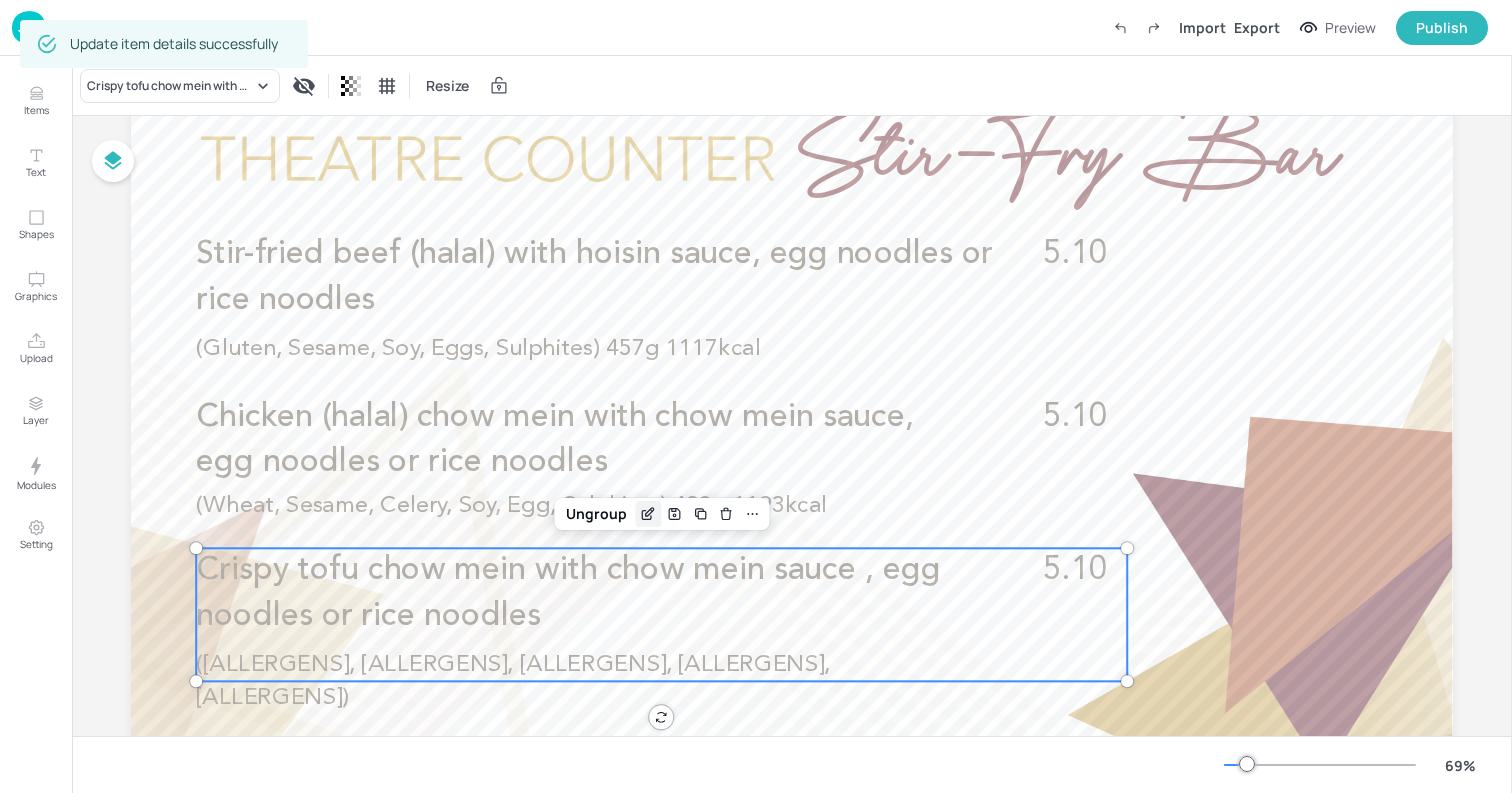 click 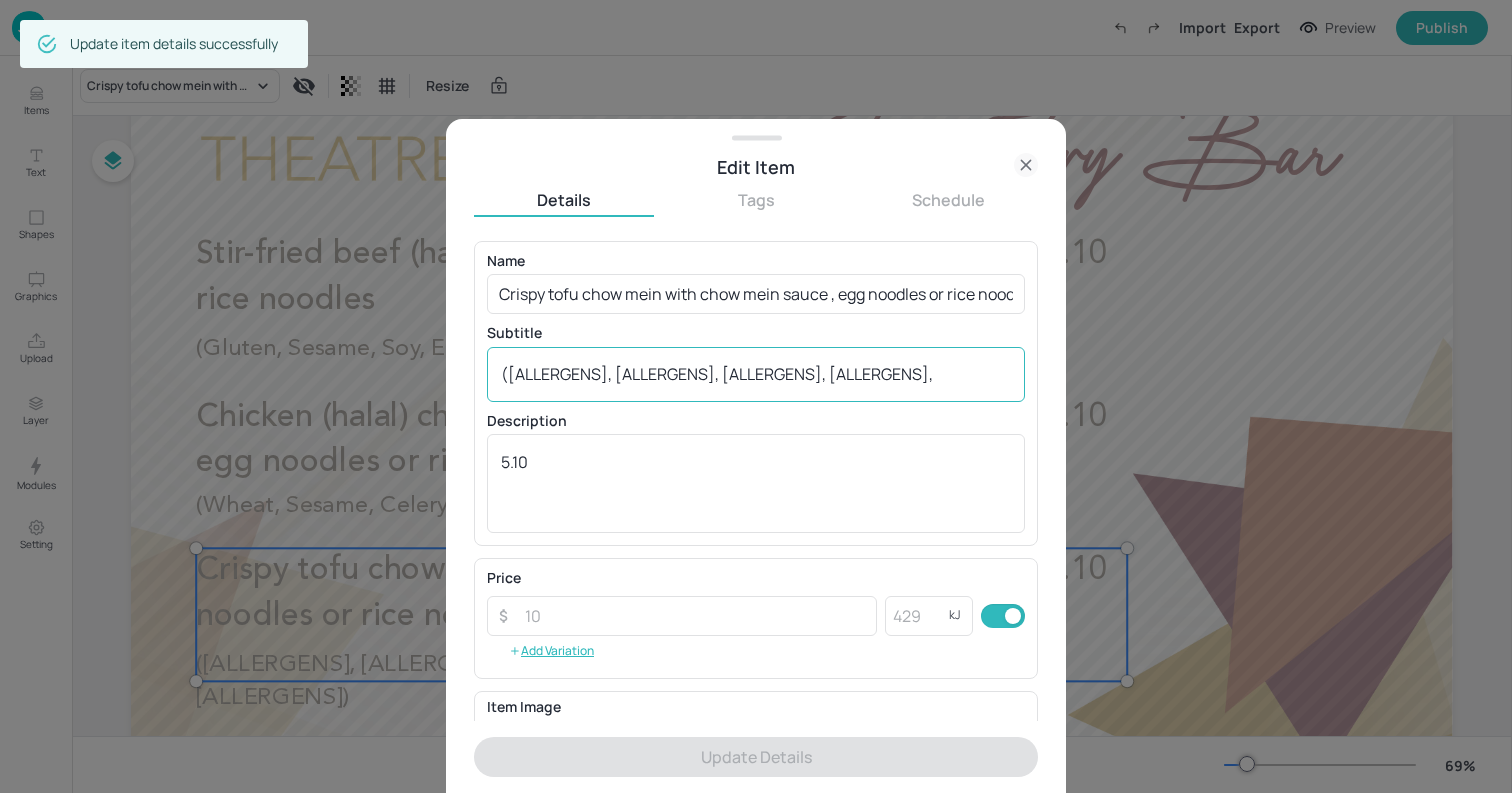 click on "([ALLERGENS], [ALLERGENS], [ALLERGENS], [ALLERGENS], [ALLERGENS]) x ​" at bounding box center [756, 374] 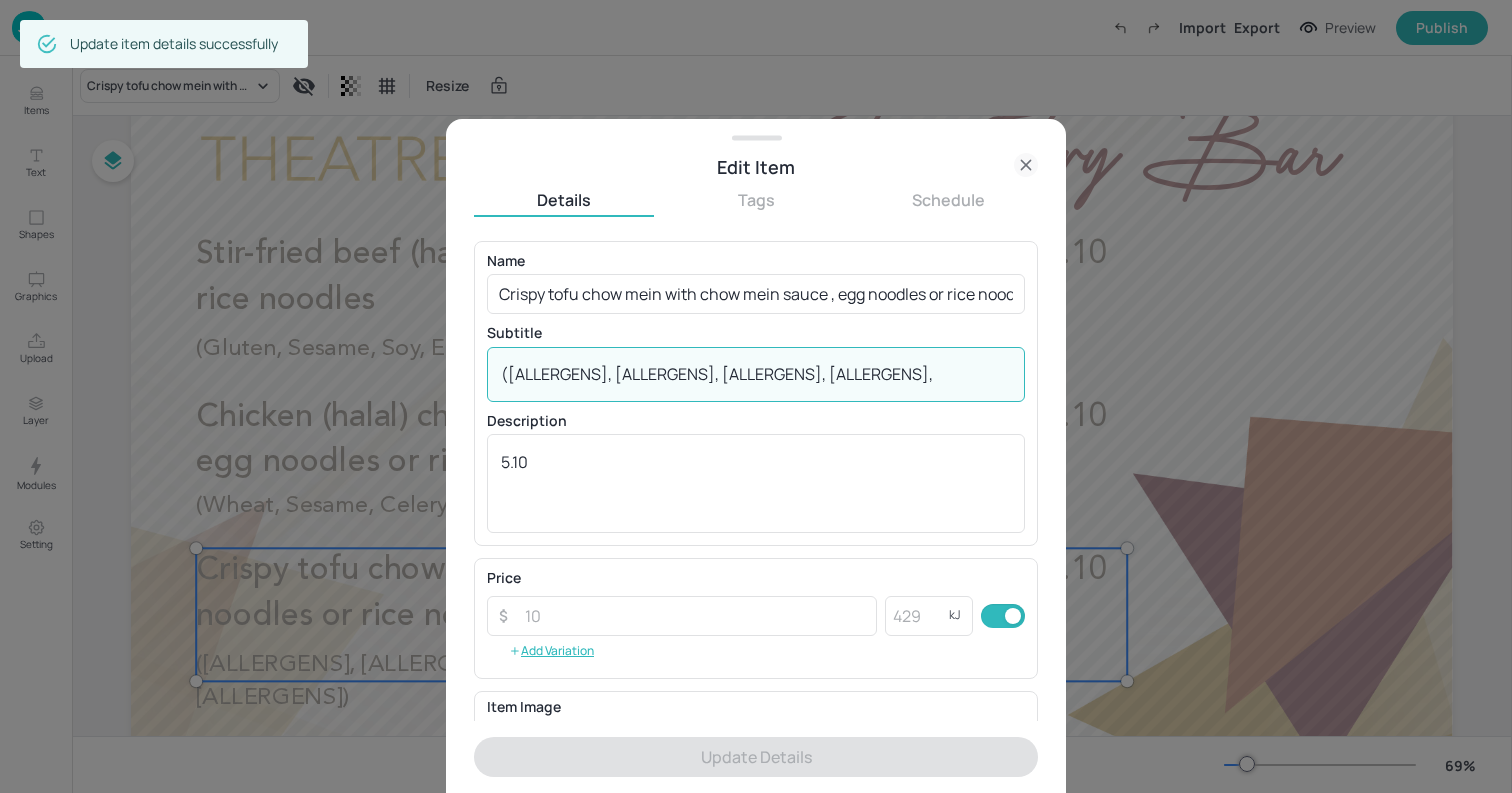 click on "([ALLERGENS], [ALLERGENS], [ALLERGENS], [ALLERGENS], [ALLERGENS])" at bounding box center [756, 374] 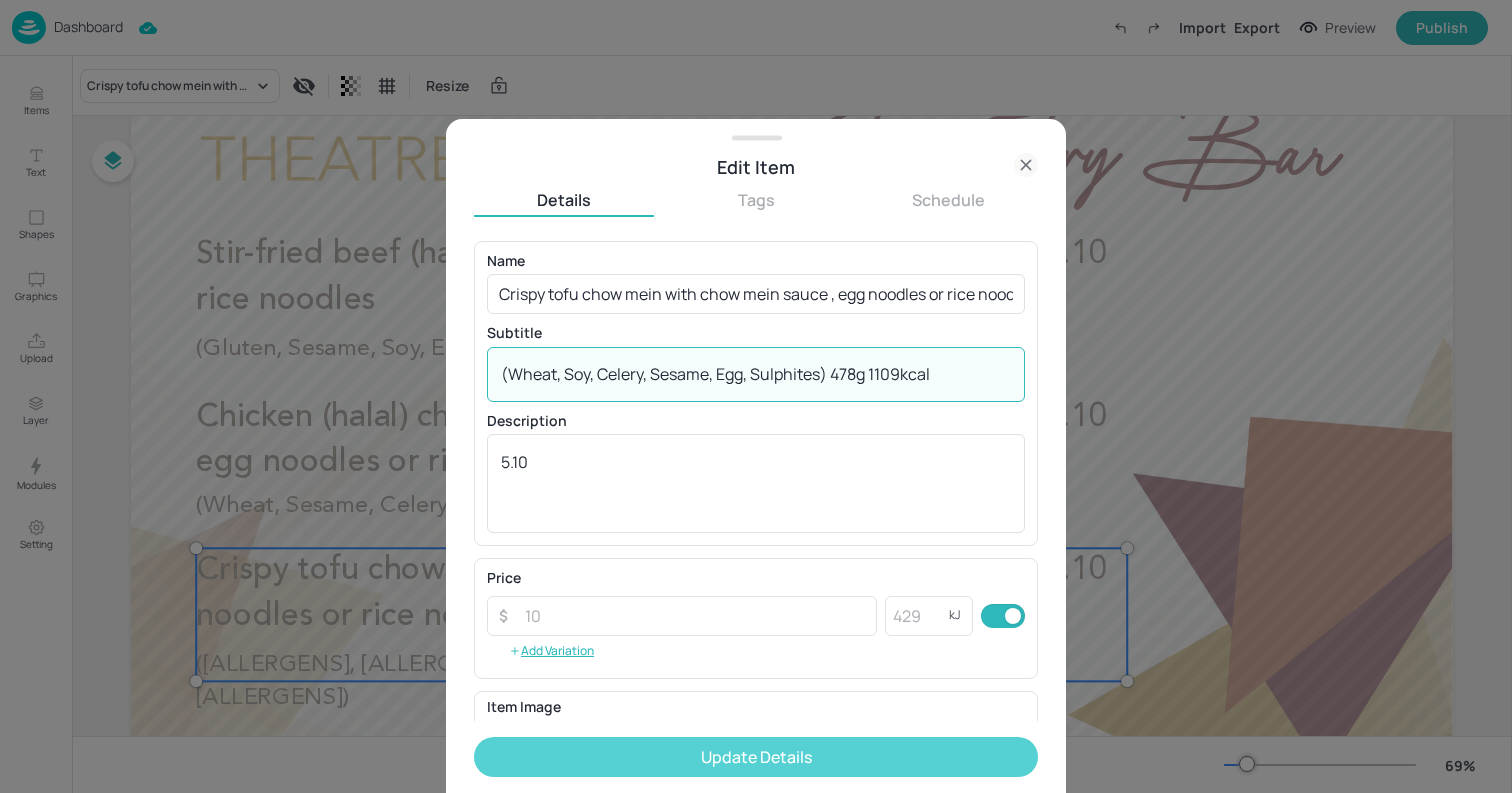 type on "(Wheat, Soy, Celery, Sesame, Egg, Sulphites) 478g 1109kcal" 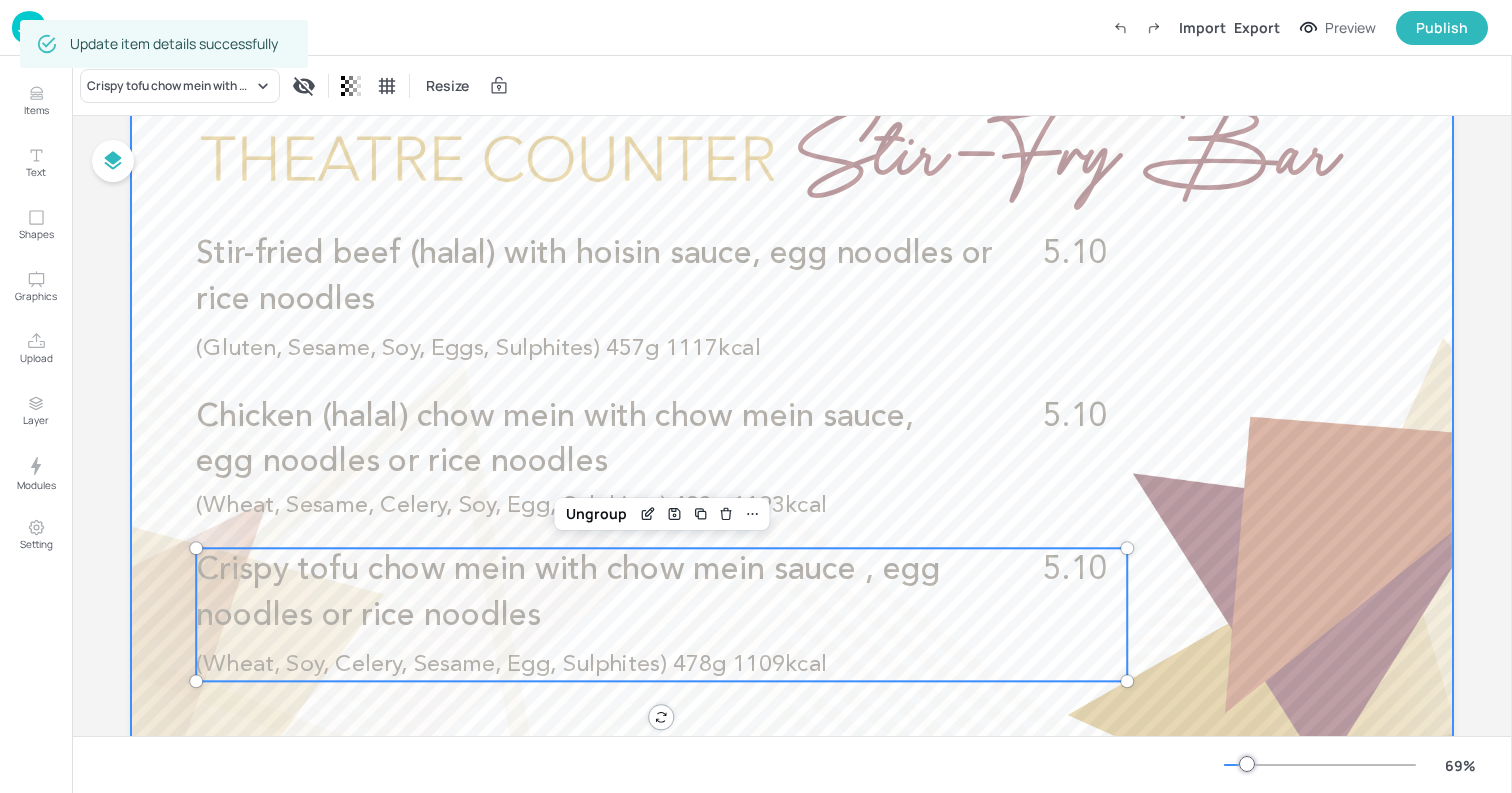click at bounding box center [792, 441] 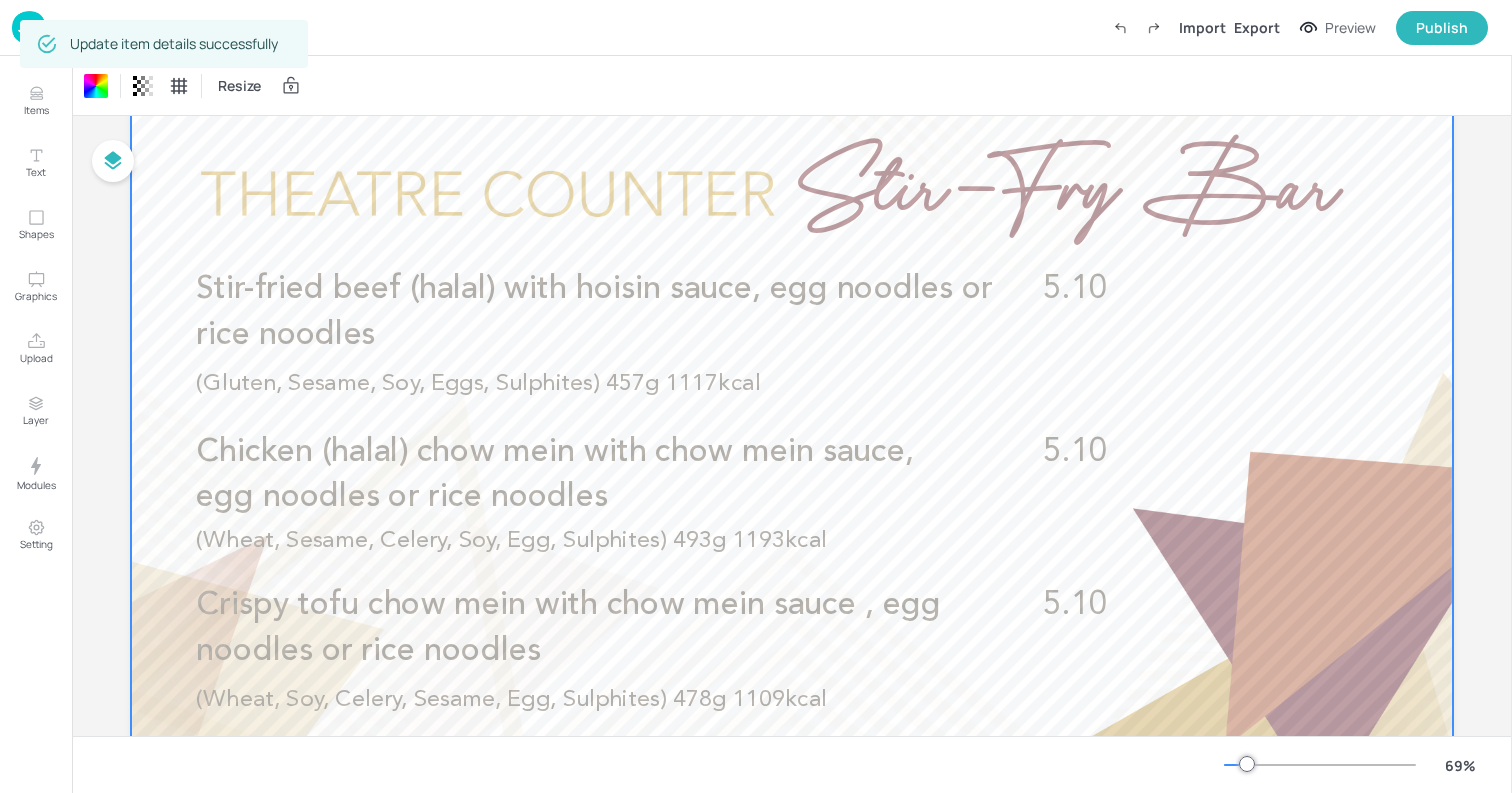 scroll, scrollTop: 0, scrollLeft: 0, axis: both 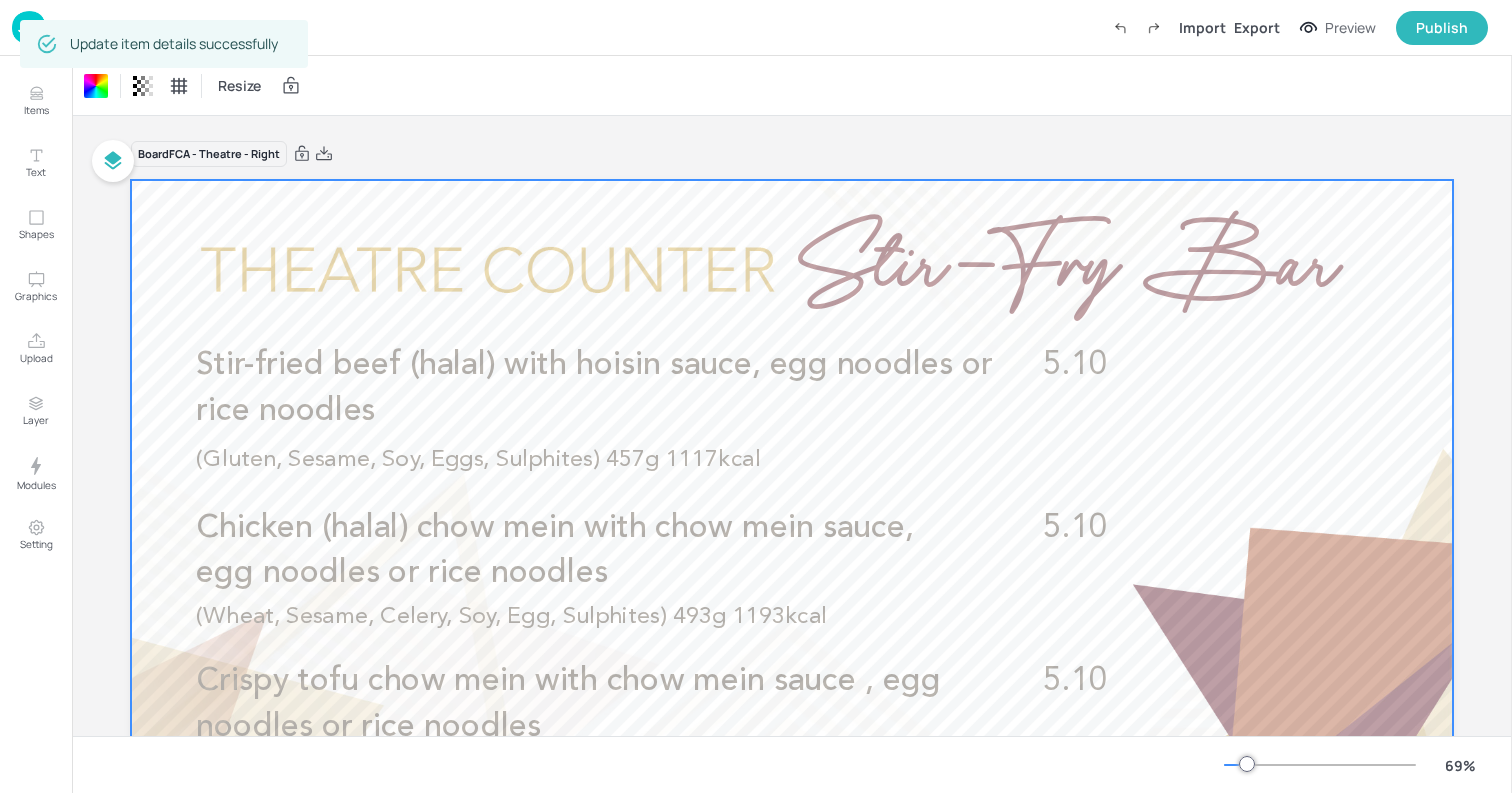 click on "Dashboard Import Export Preview Publish" at bounding box center (756, 28) 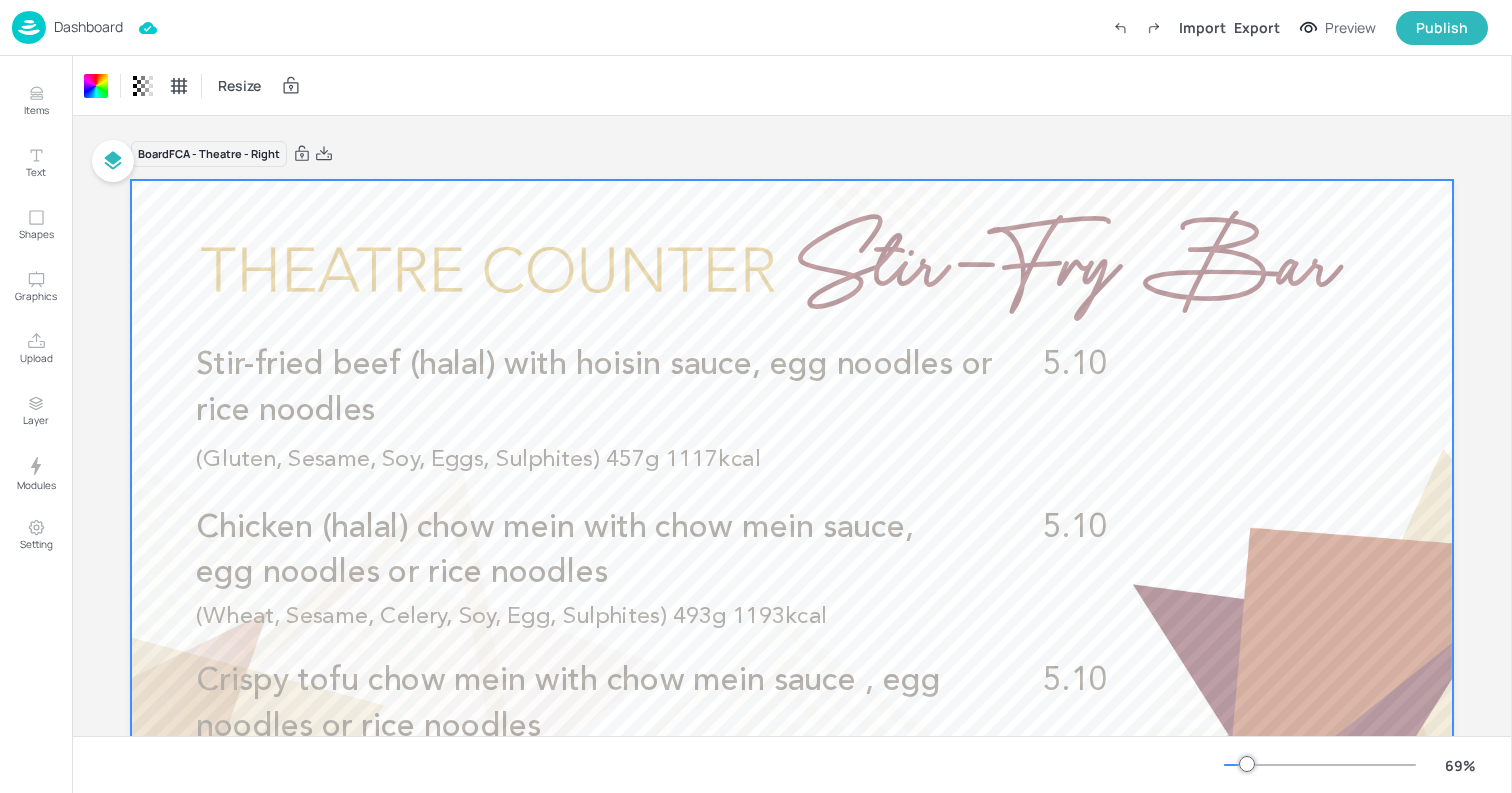 click at bounding box center (29, 27) 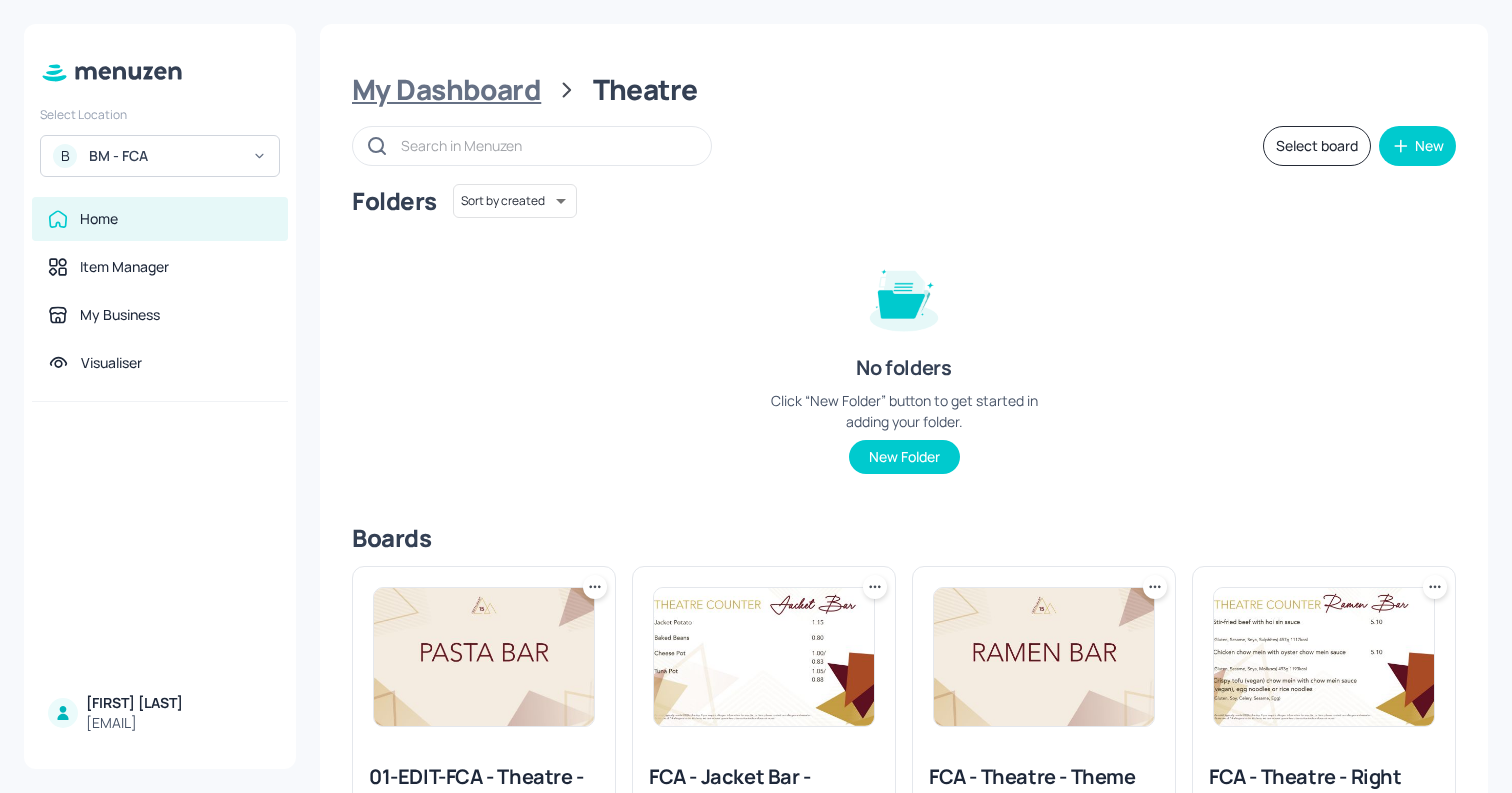 click on "My Dashboard" at bounding box center (446, 90) 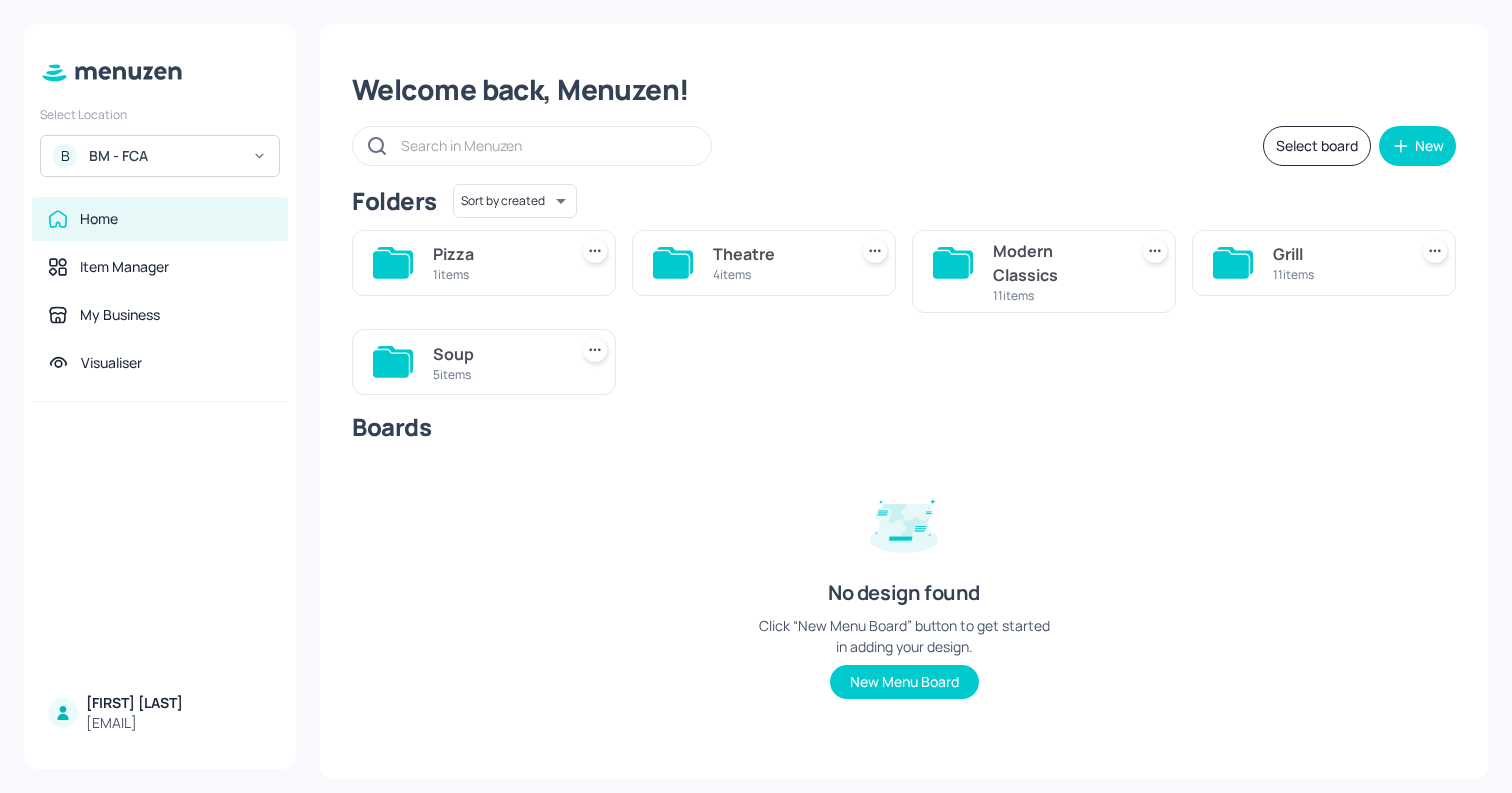 click on "Modern Classics" at bounding box center [1056, 263] 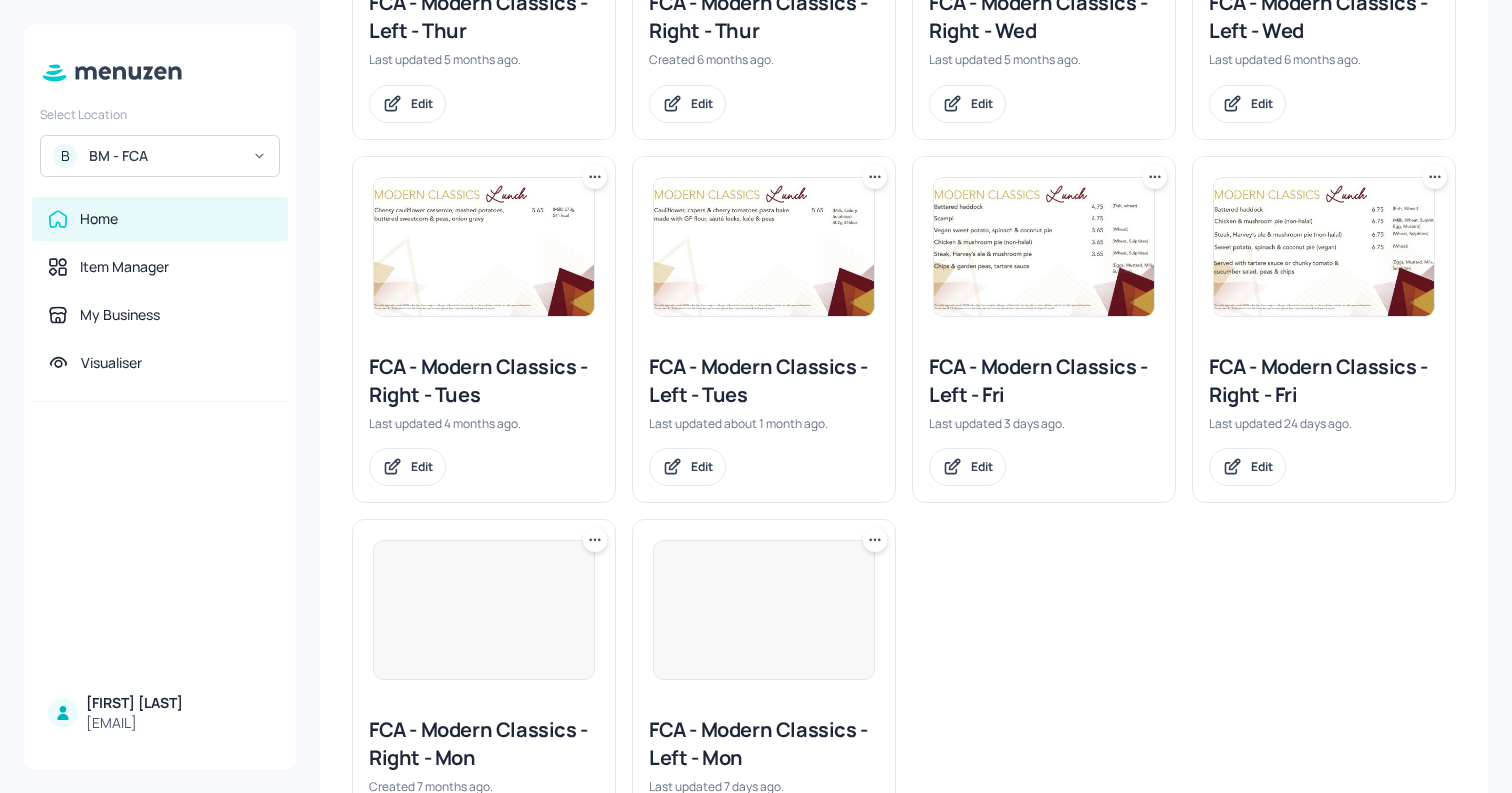 scroll, scrollTop: 702, scrollLeft: 0, axis: vertical 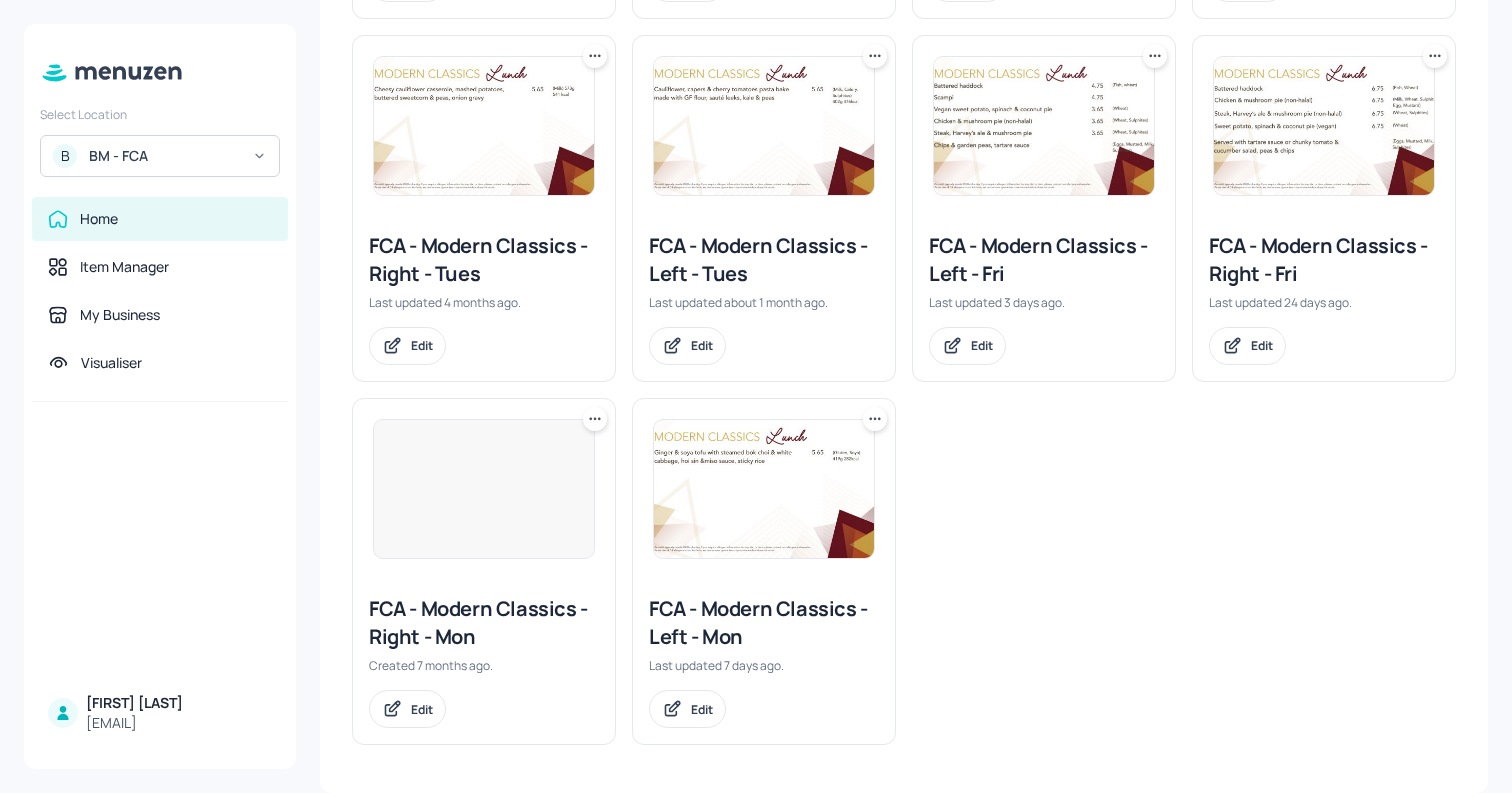 click at bounding box center (484, 489) 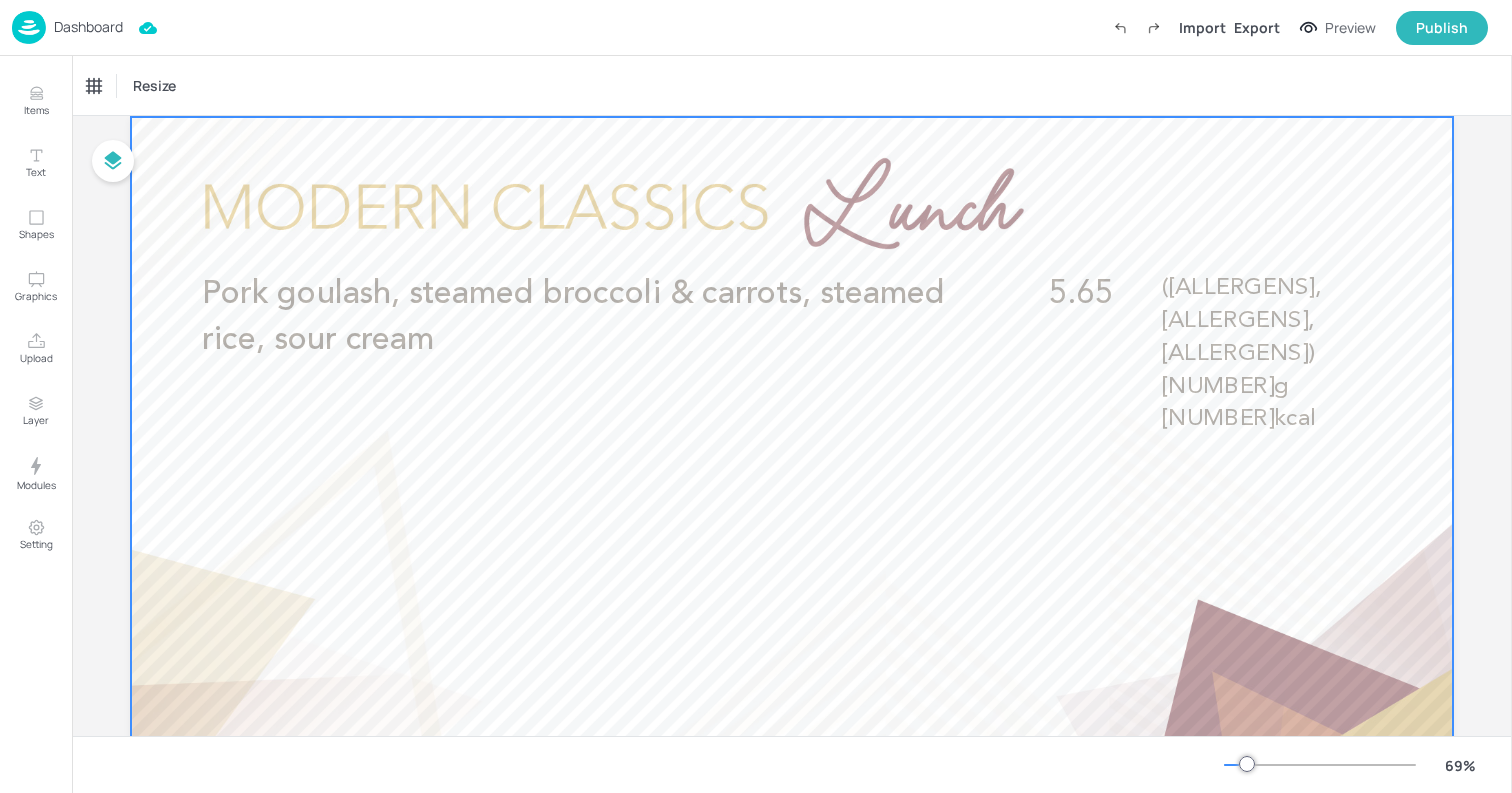 scroll, scrollTop: 69, scrollLeft: 0, axis: vertical 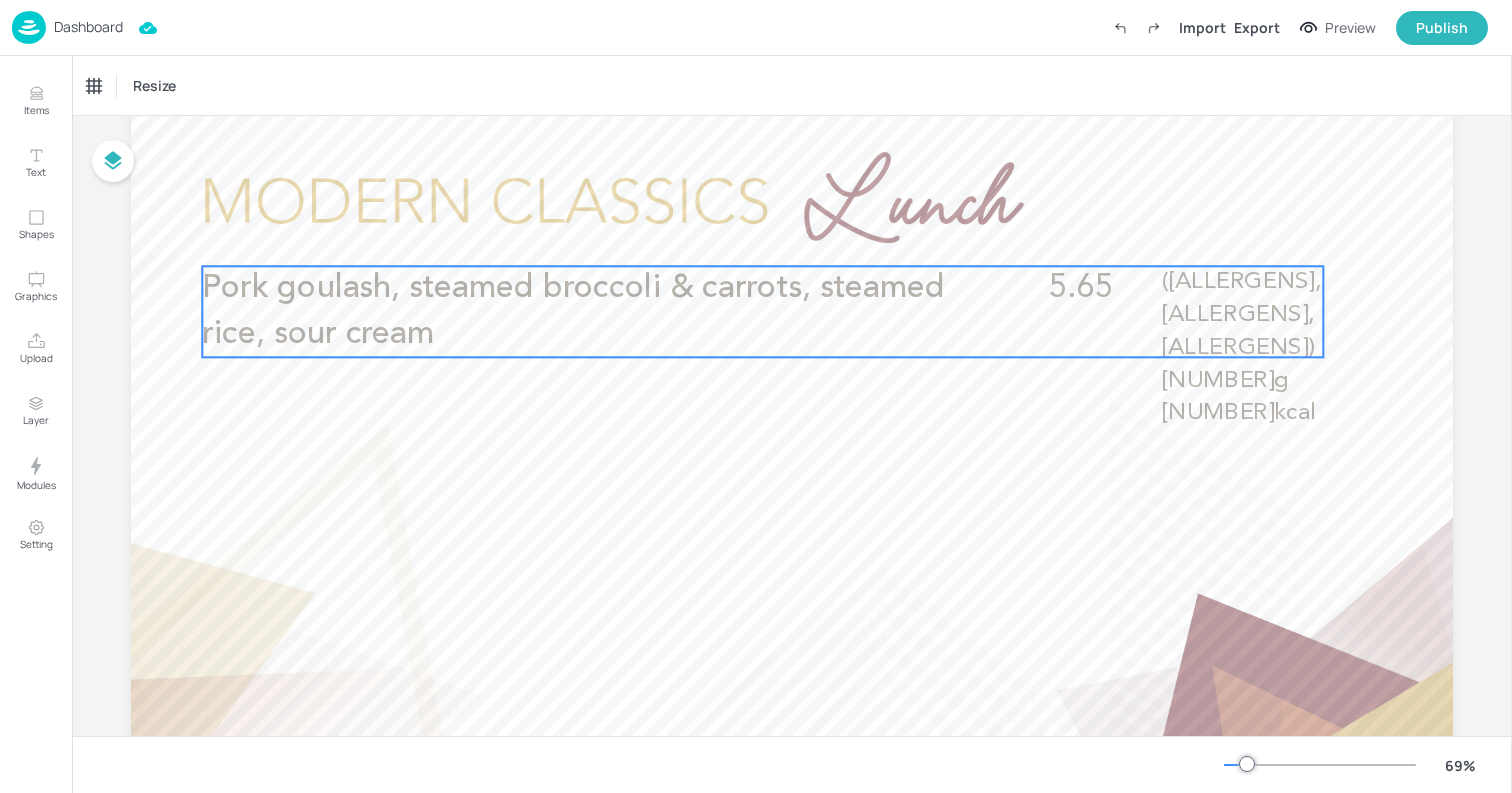 click on "Pork goulash, steamed broccoli & carrots, steamed rice, sour cream" at bounding box center [597, 311] 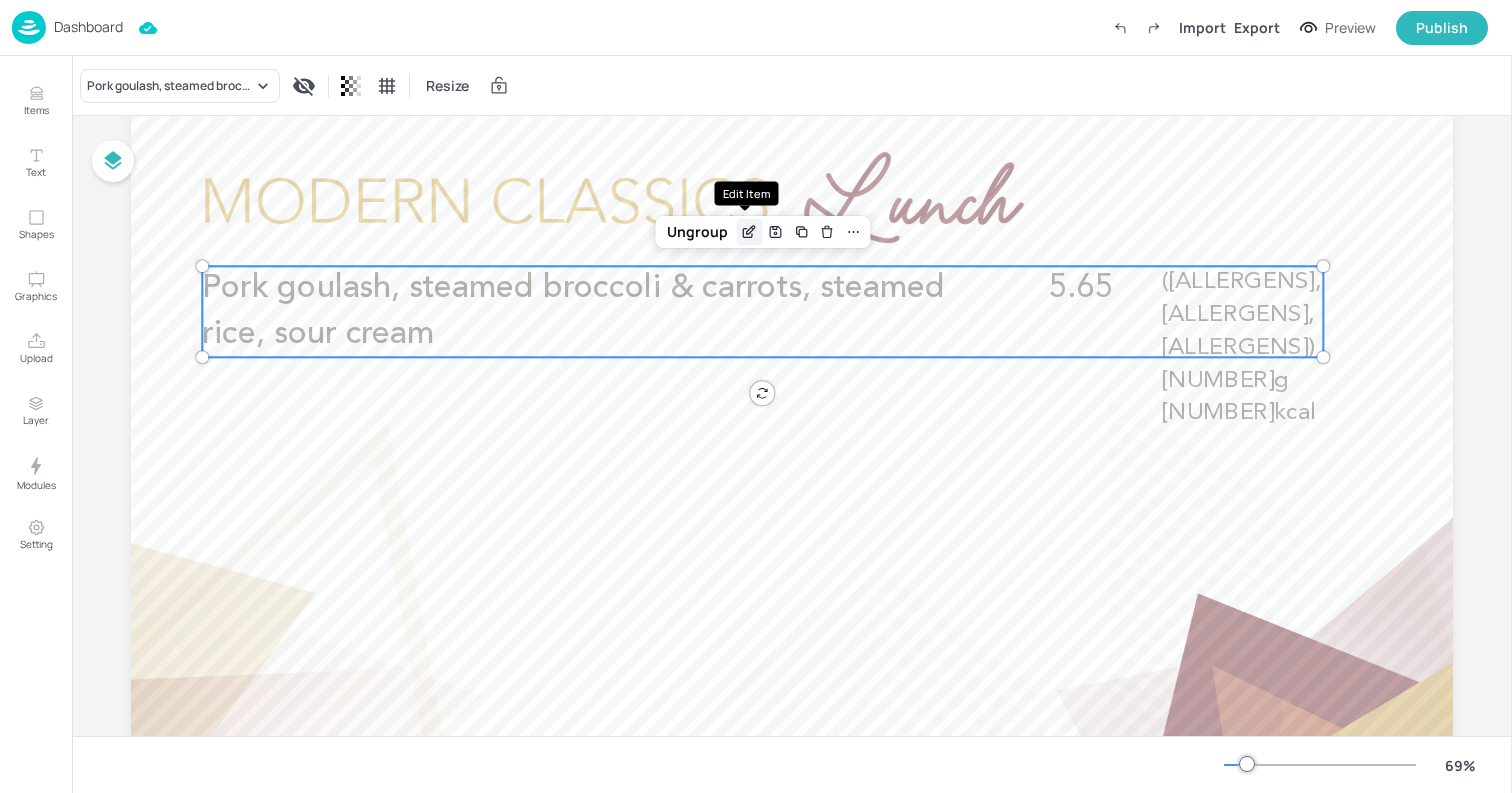 click 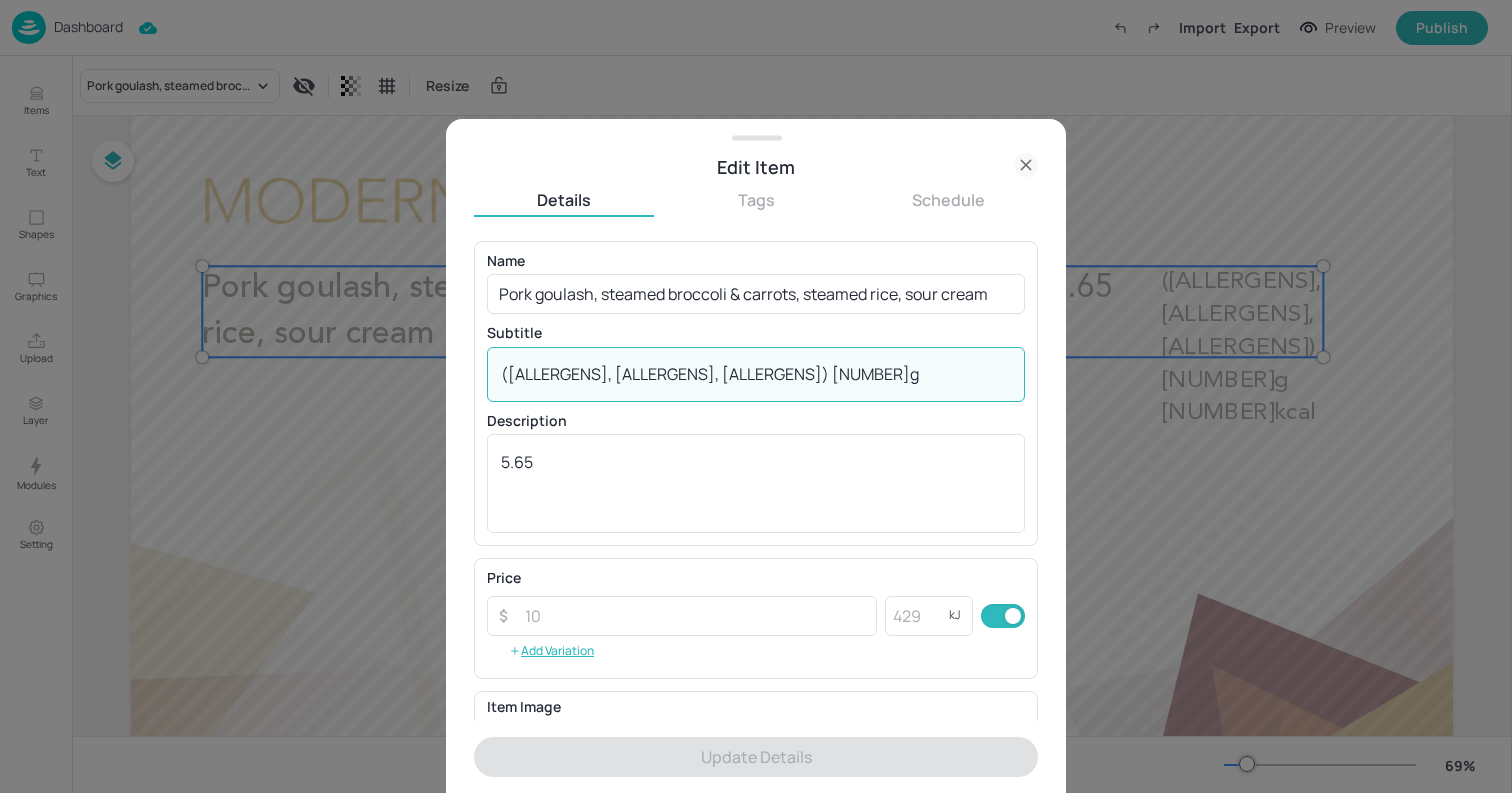 drag, startPoint x: 683, startPoint y: 371, endPoint x: 811, endPoint y: 397, distance: 130.61394 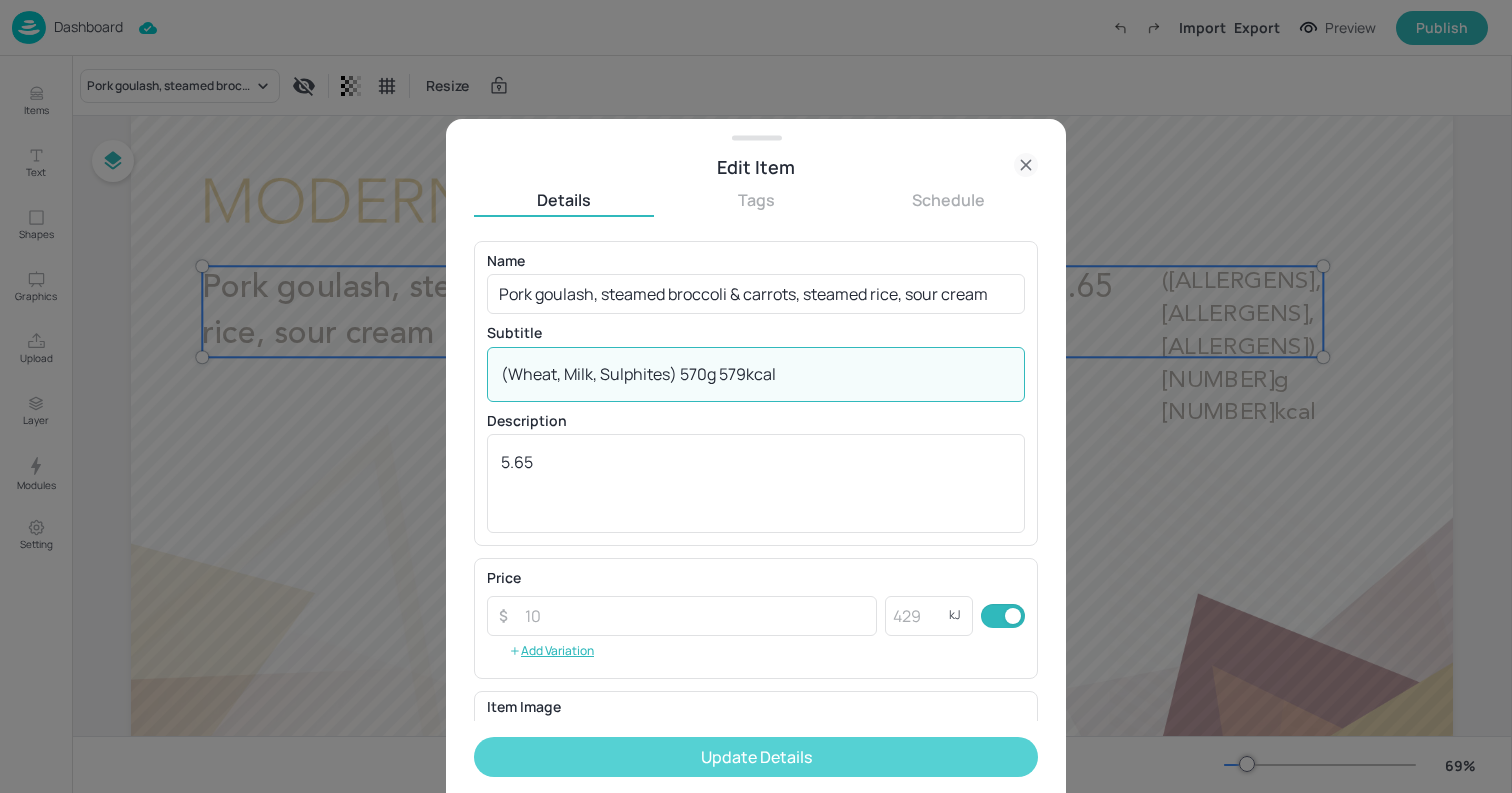 type on "(Wheat, Milk, Sulphites) 570g 579kcal" 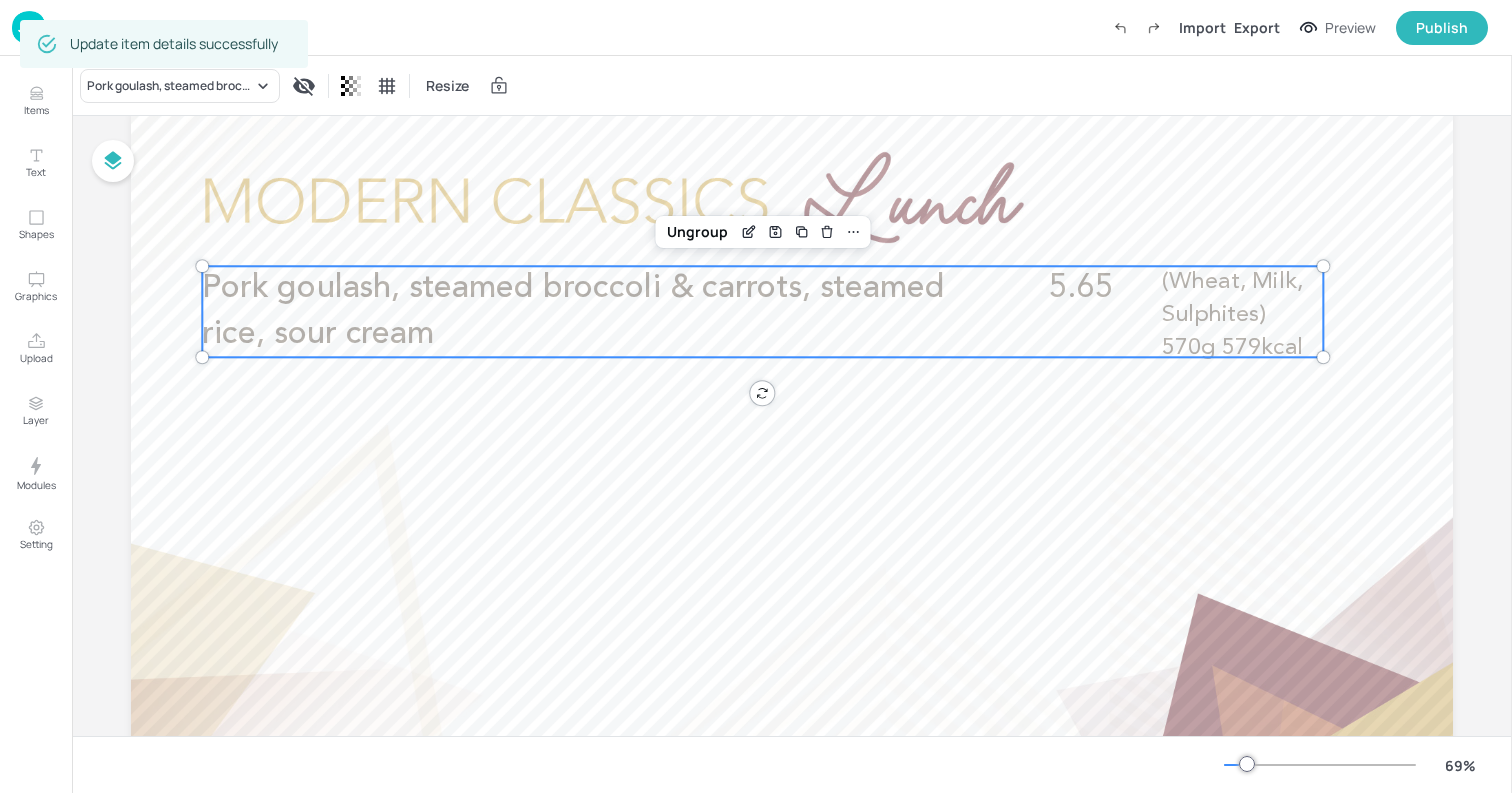 click on "Board  FCA - Modern Classics - Right - Mon    Pork goulash, steamed broccoli & carrots, steamed rice, sour cream   5.65  (Wheat, Milk, Sulphites) 570g 579kcal Ungroup" at bounding box center [792, 476] 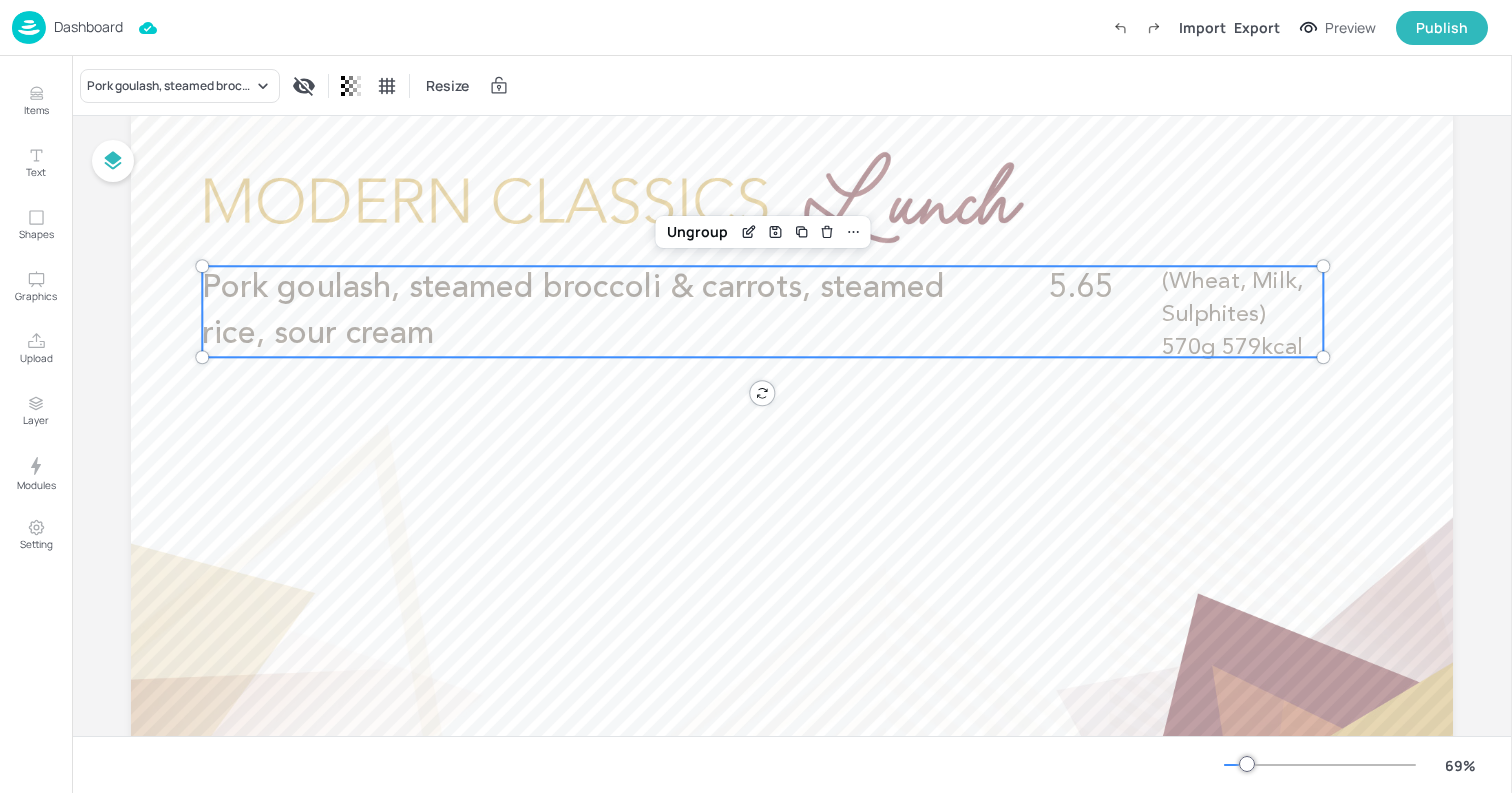 click at bounding box center (29, 27) 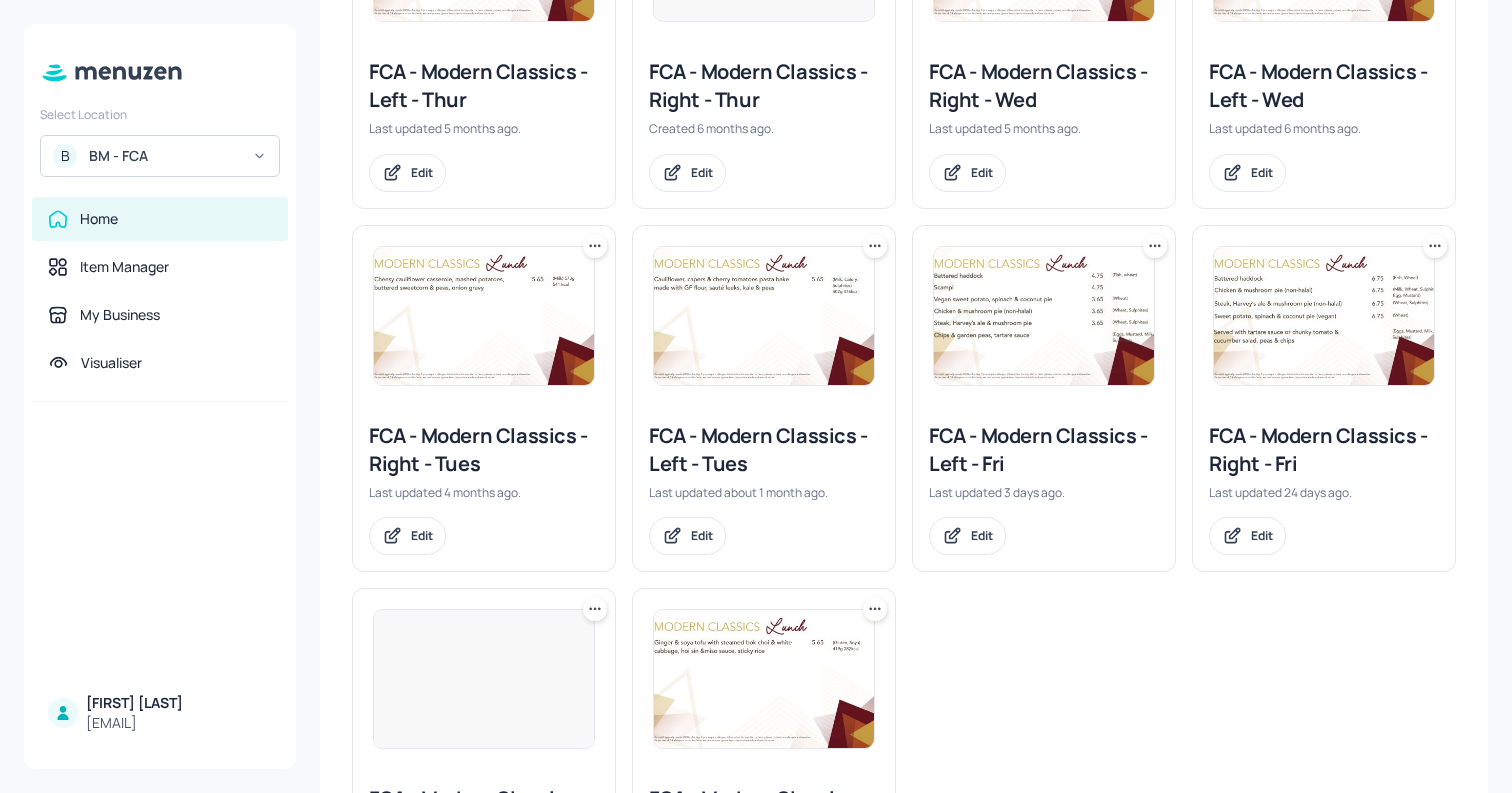 scroll, scrollTop: 702, scrollLeft: 0, axis: vertical 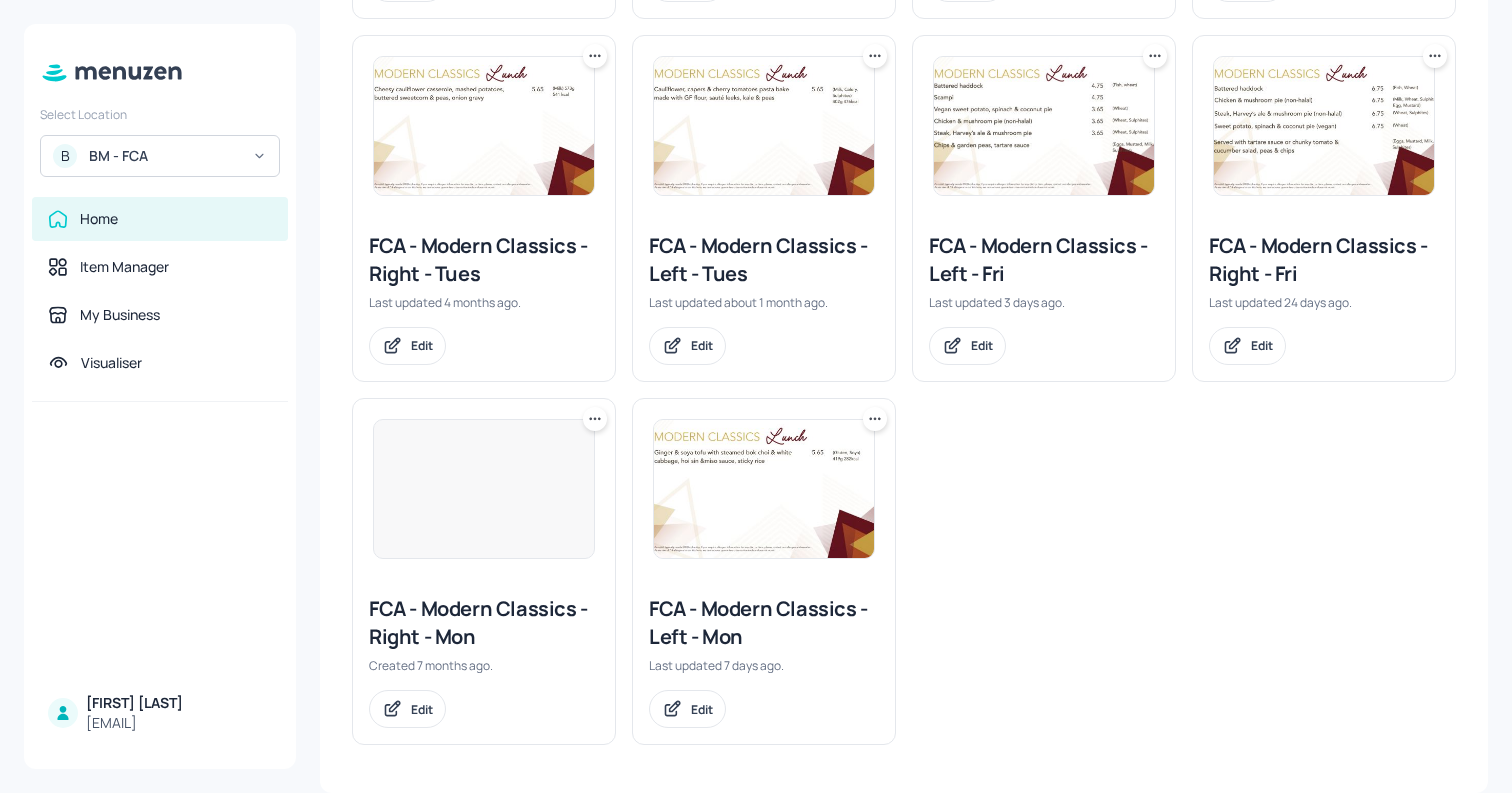 click at bounding box center [764, 489] 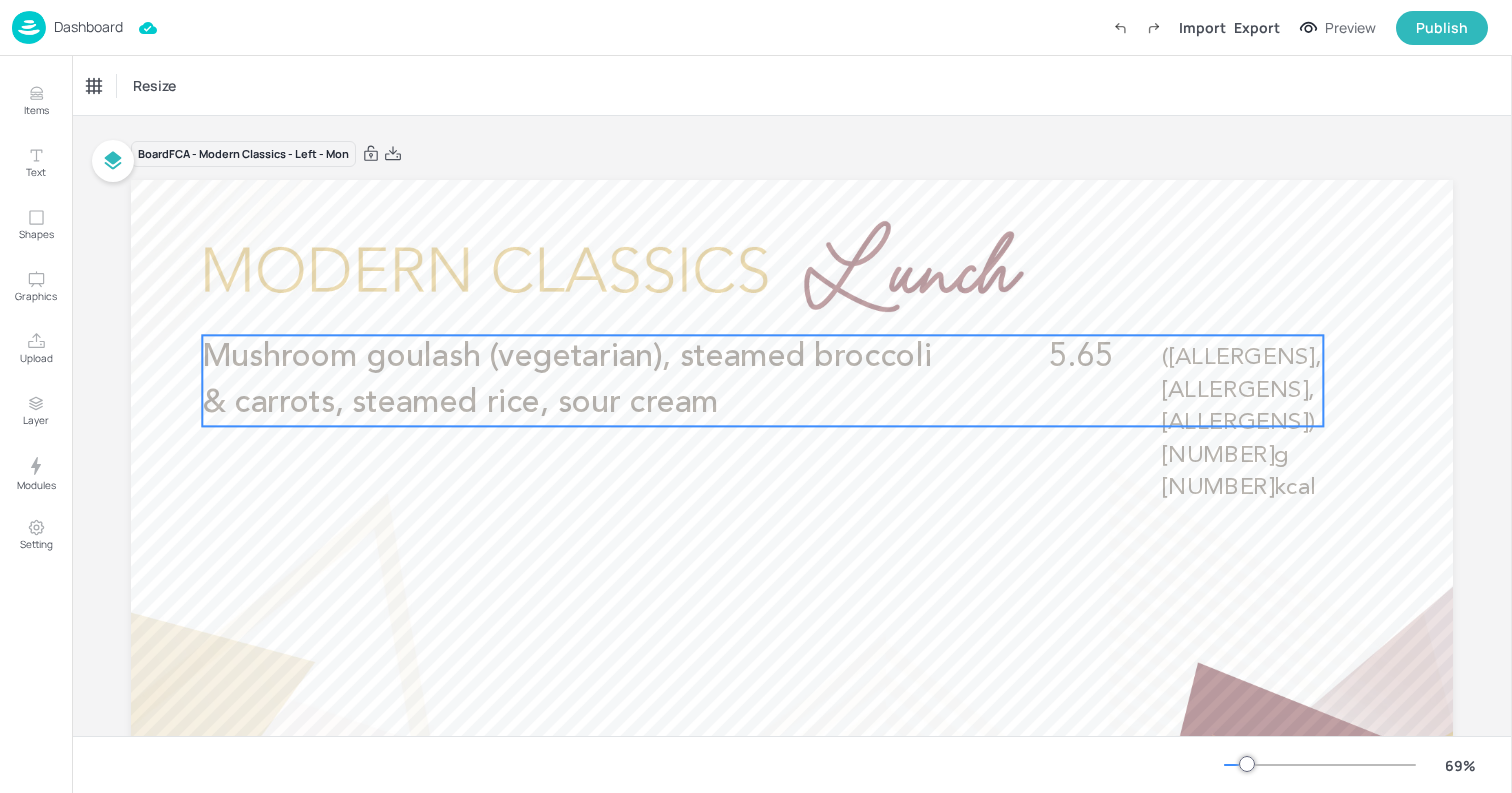 click on "Mushroom goulash (vegetarian), steamed broccoli & carrots, steamed rice, sour cream" at bounding box center (576, 380) 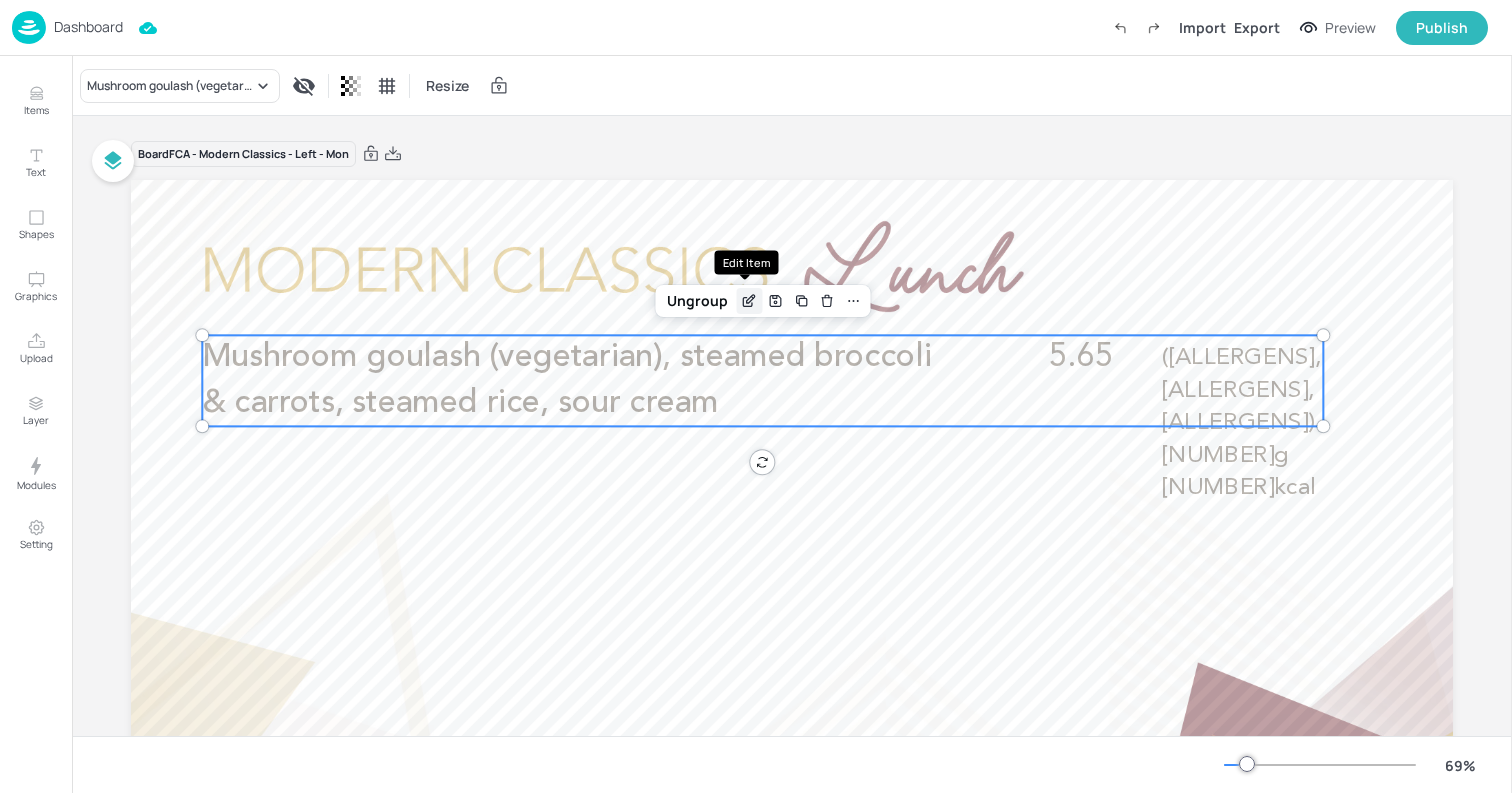 click at bounding box center [749, 301] 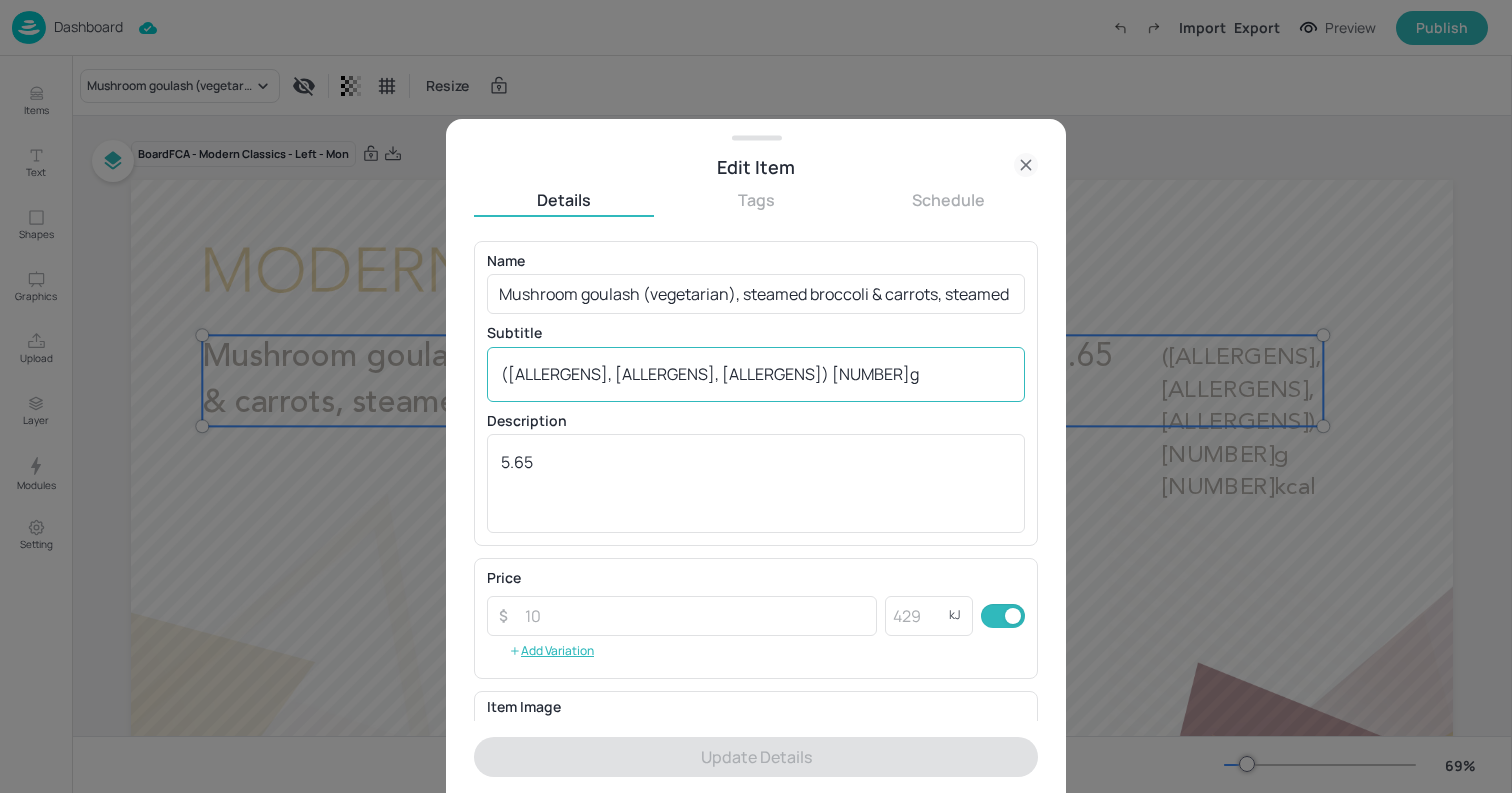 click on "([ALLERGENS], [ALLERGENS], [ALLERGENS]) [NUMBER]g [NUMBER]kcal" at bounding box center [756, 374] 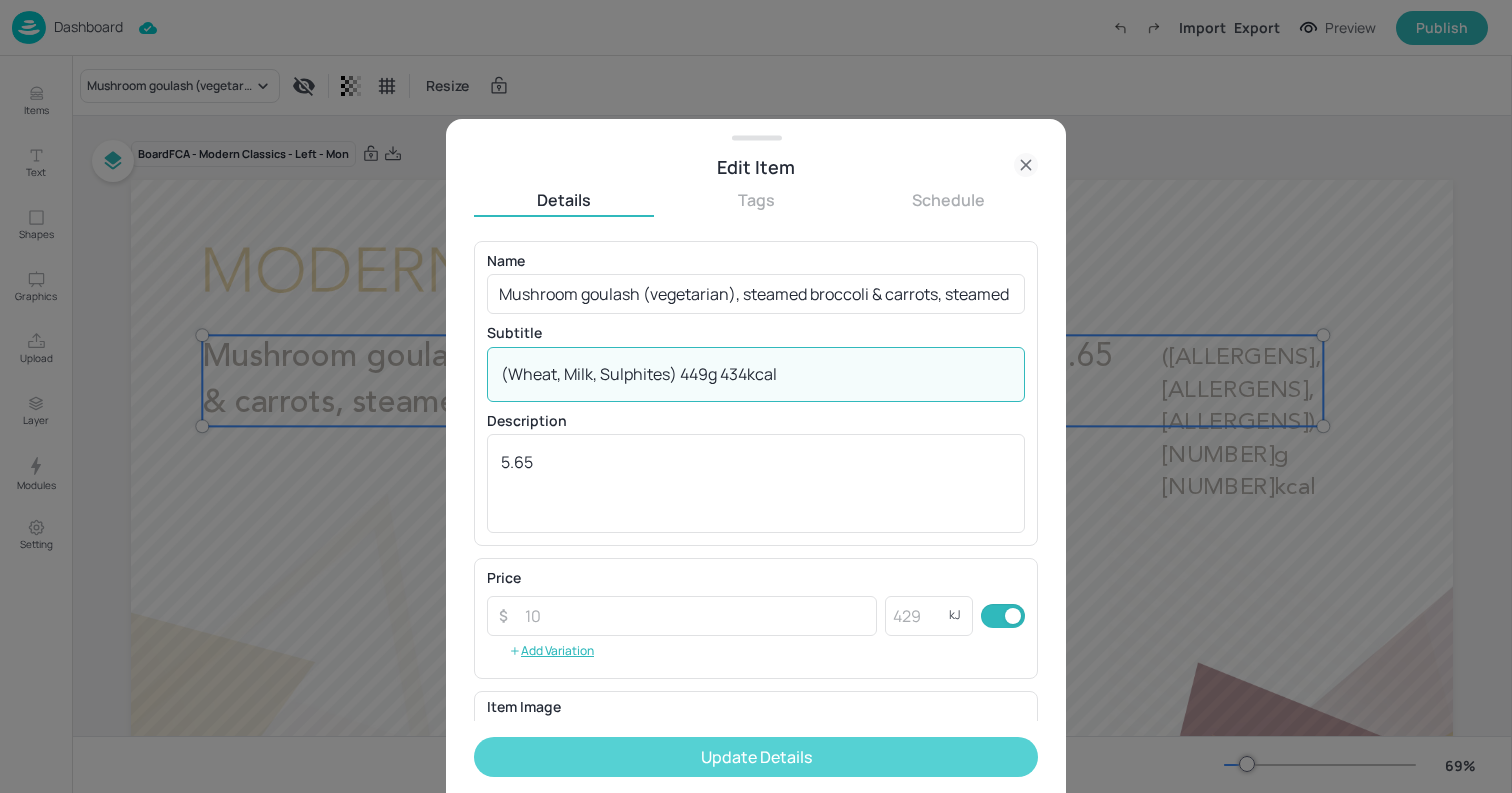type on "(Wheat, Milk, Sulphites) 449g 434kcal" 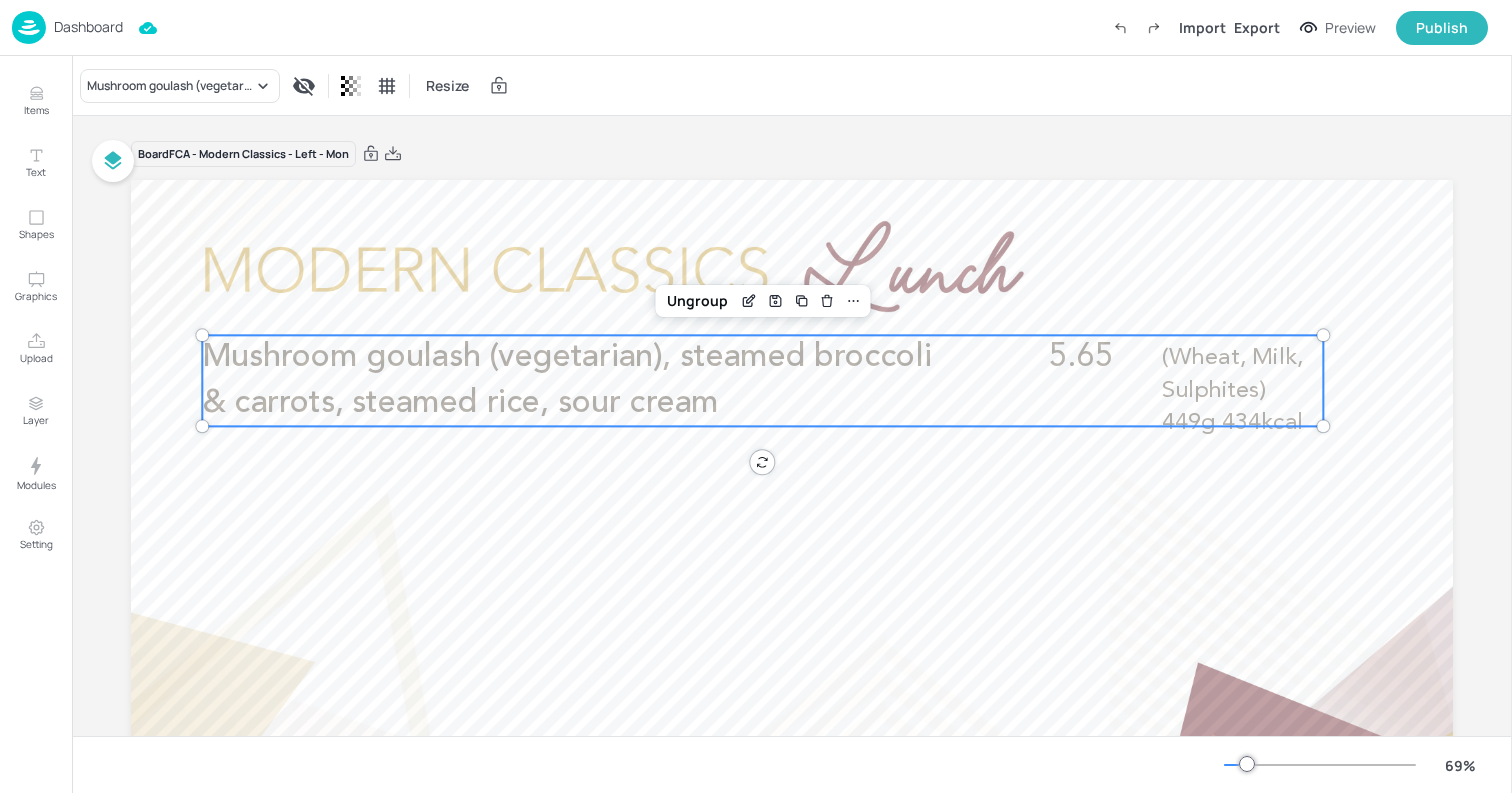click at bounding box center (29, 27) 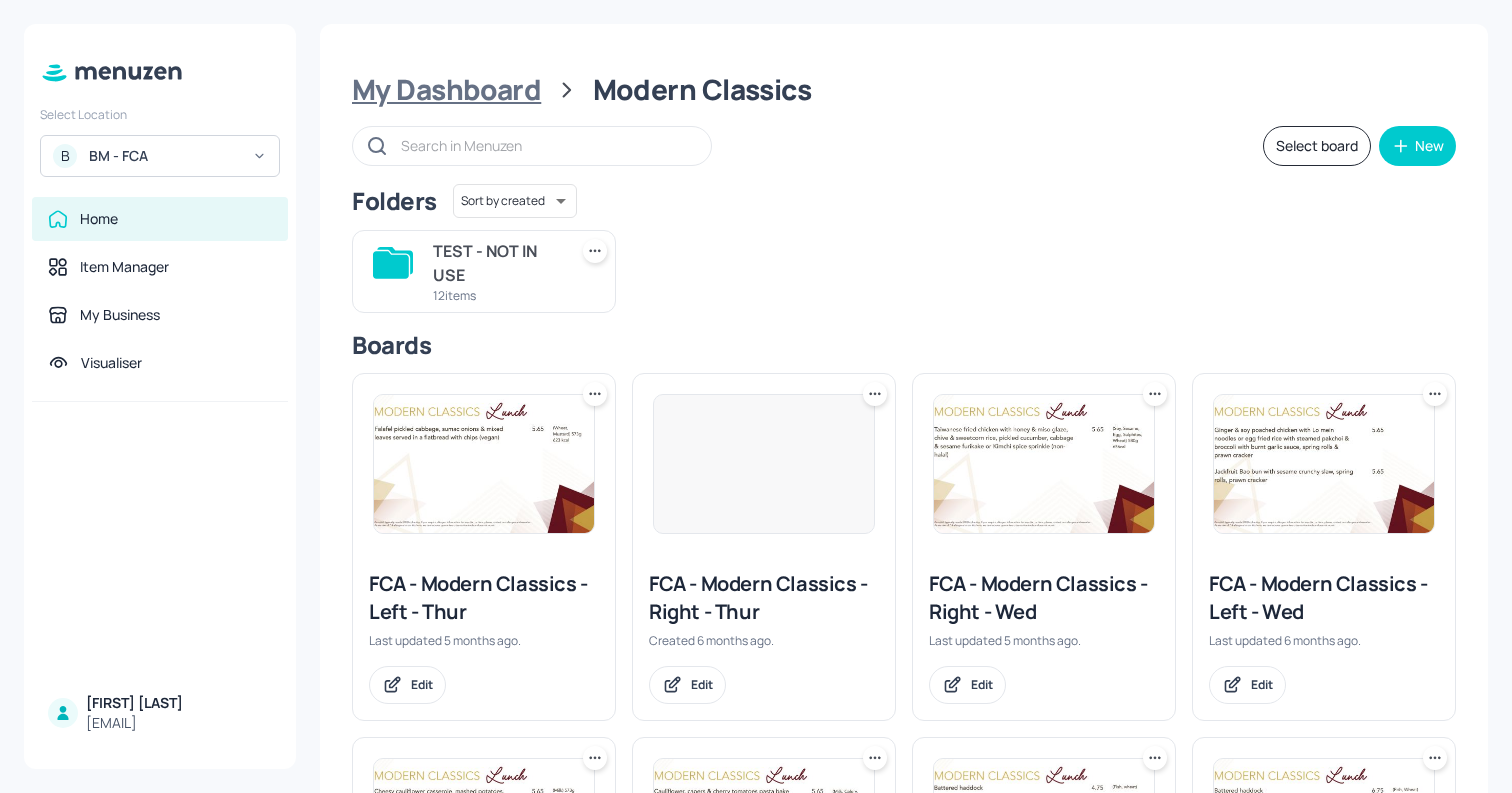 click on "My Dashboard" at bounding box center [446, 90] 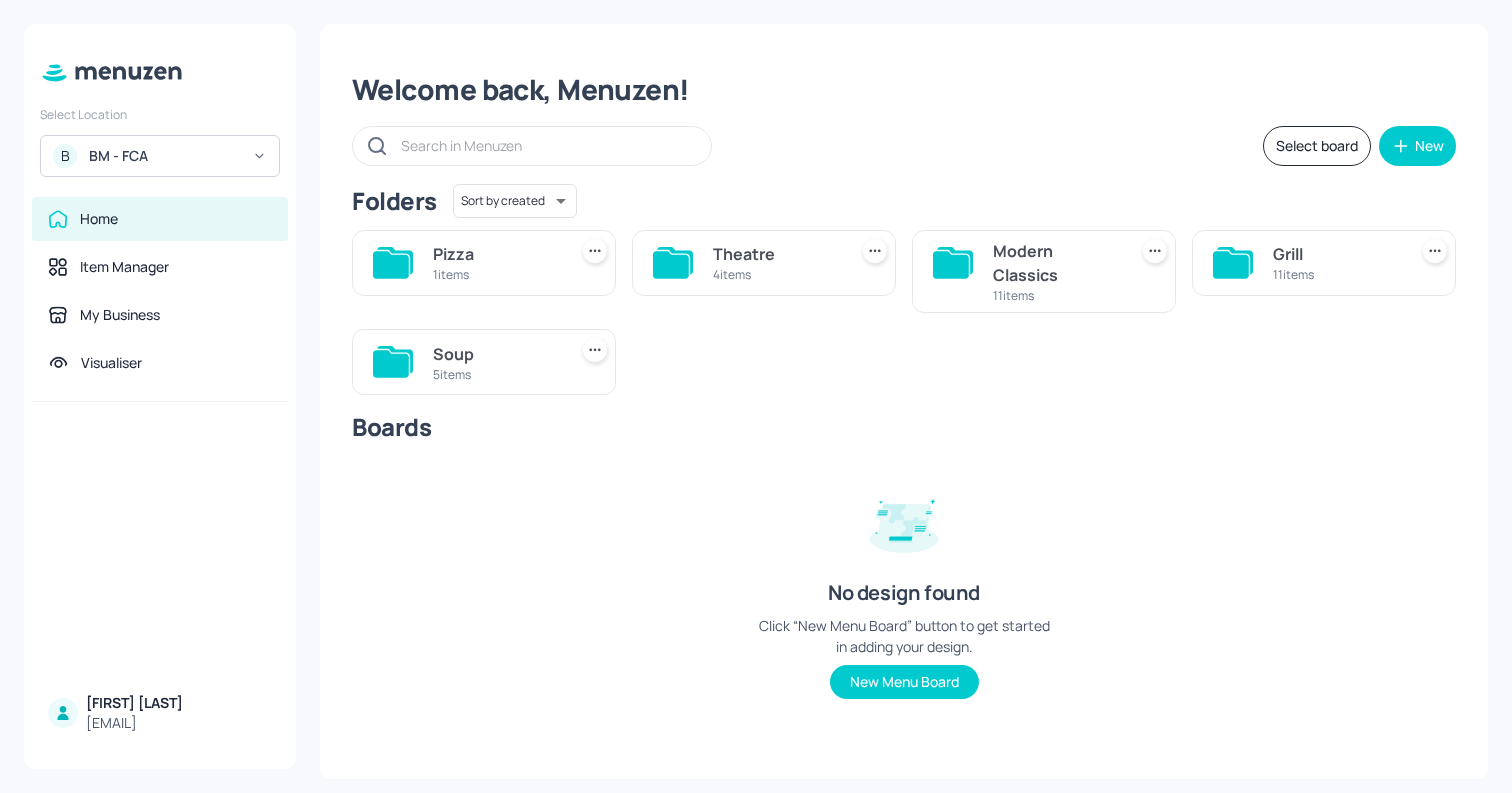 click on "Grill" at bounding box center [1336, 254] 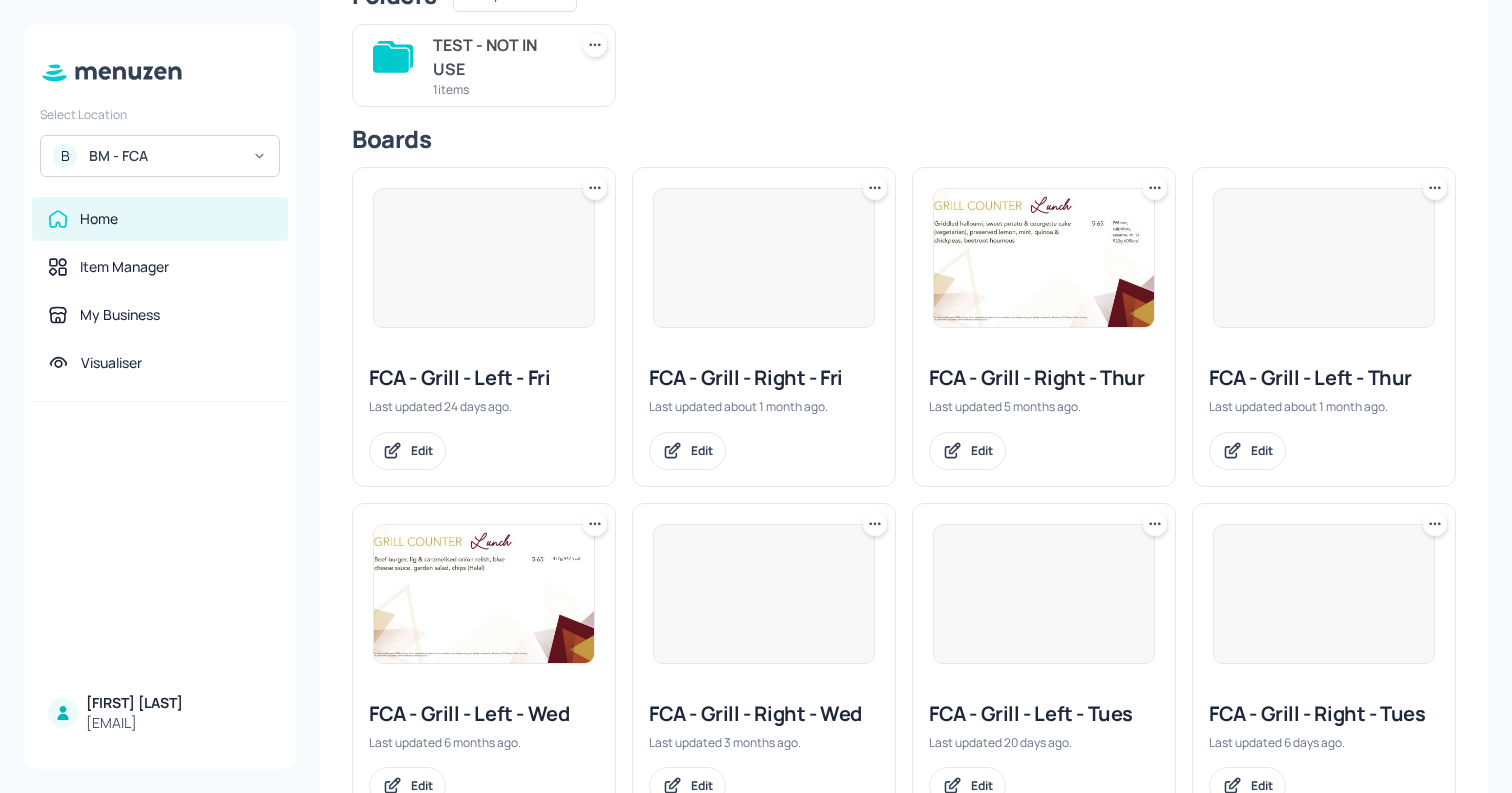 scroll, scrollTop: 618, scrollLeft: 0, axis: vertical 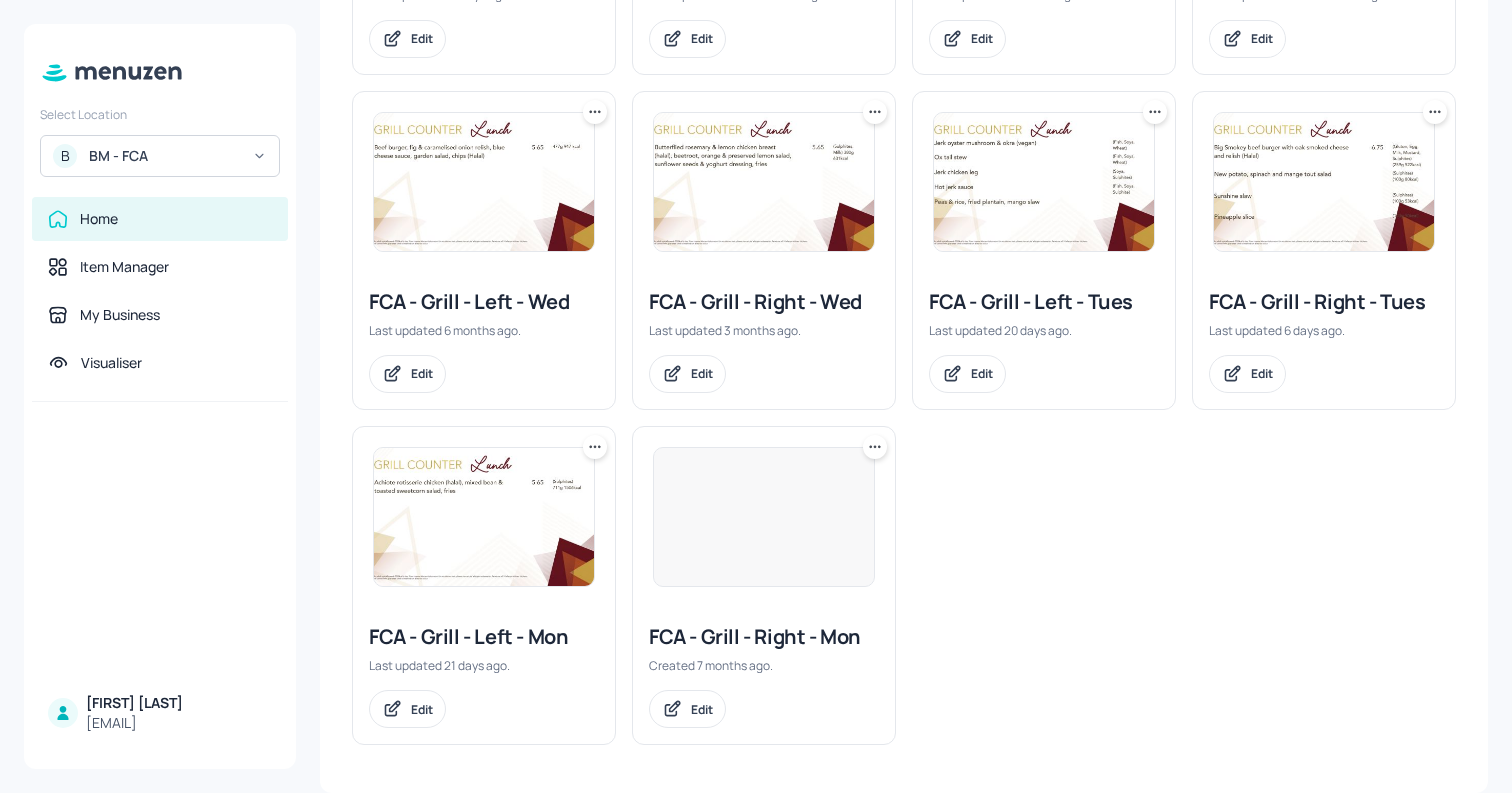 click at bounding box center [764, 517] 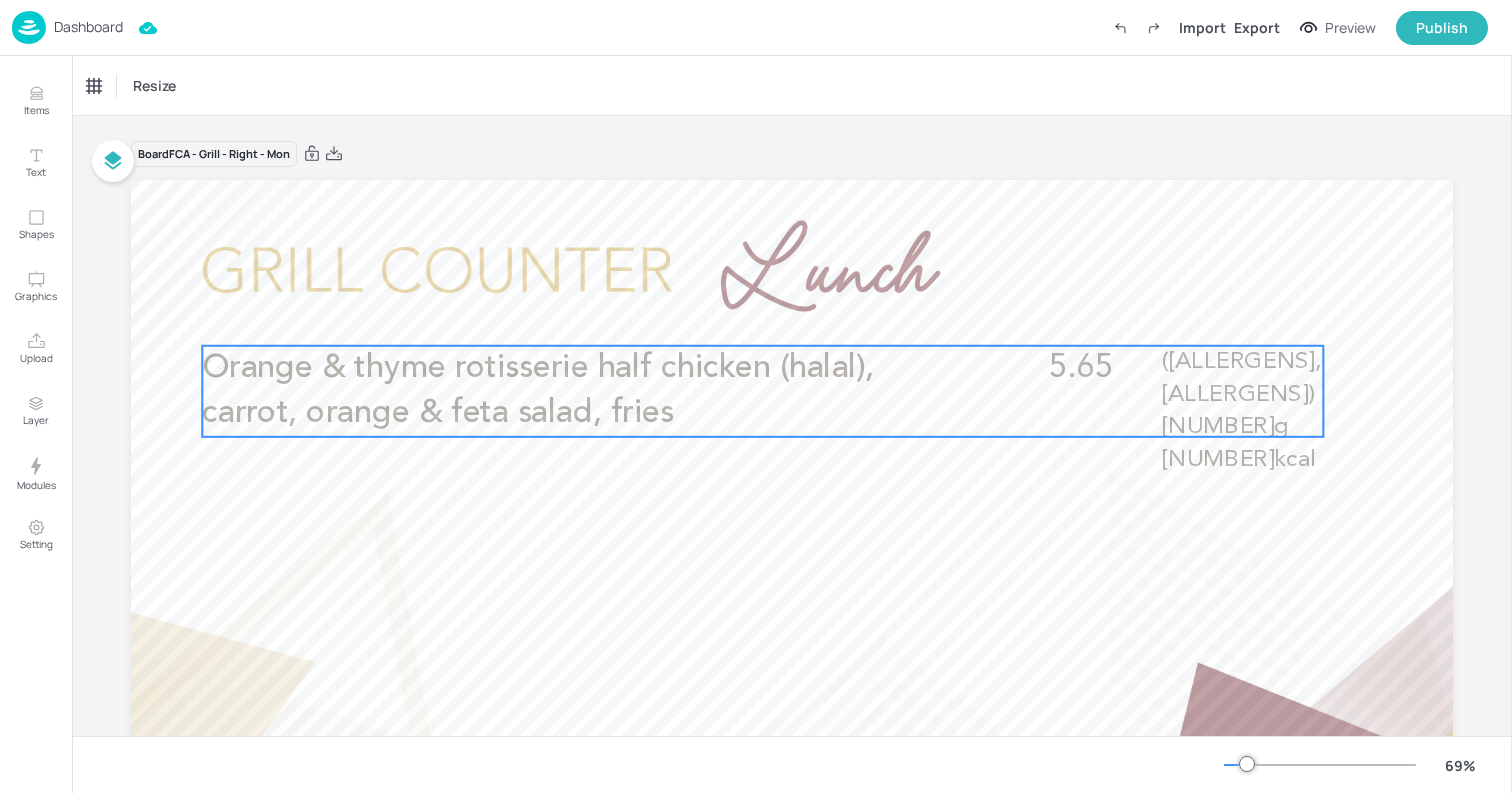 click on "Orange & thyme rotisserie half chicken (halal), carrot, orange & feta salad, fries" at bounding box center [576, 391] 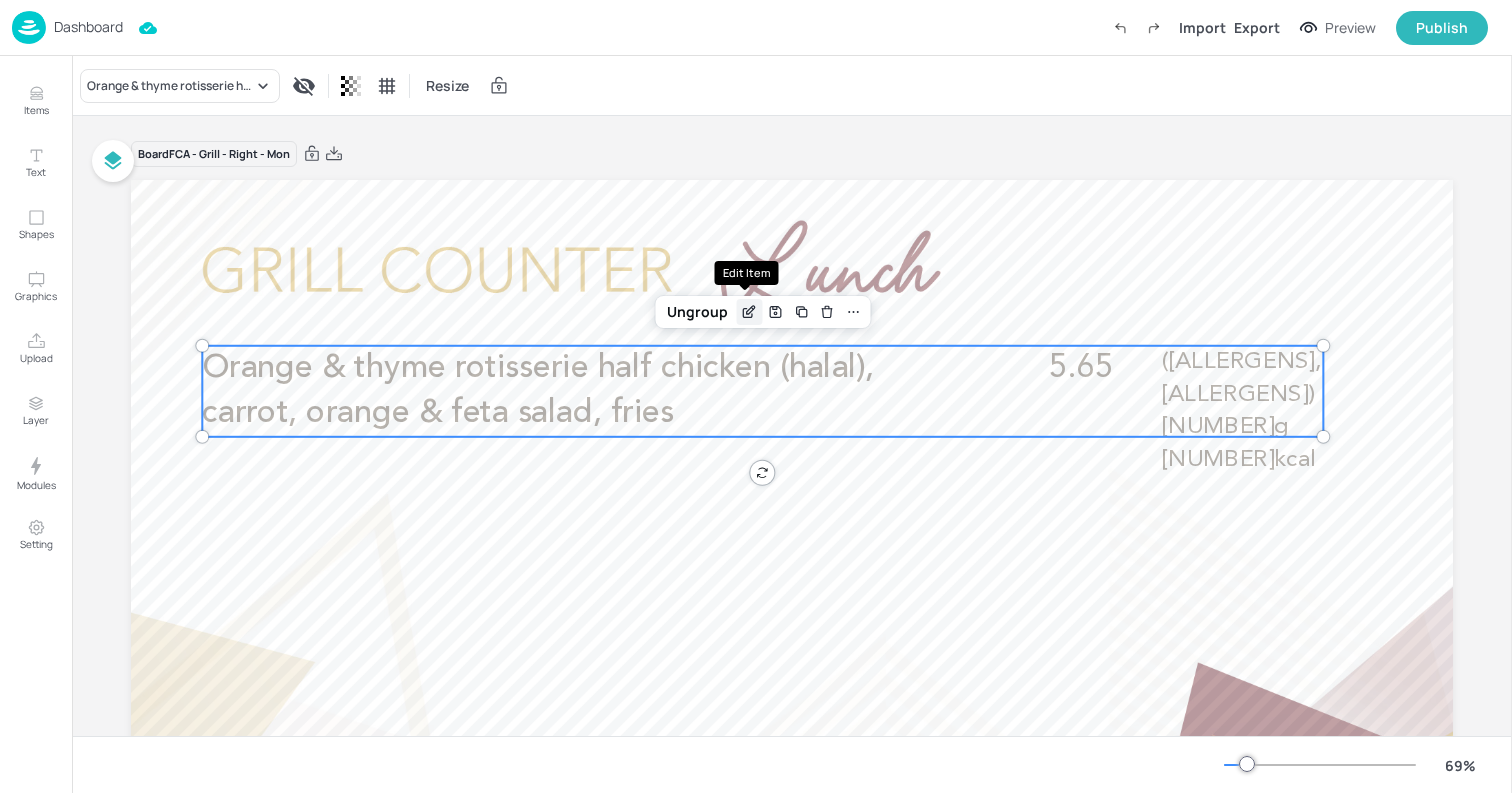 click at bounding box center (749, 312) 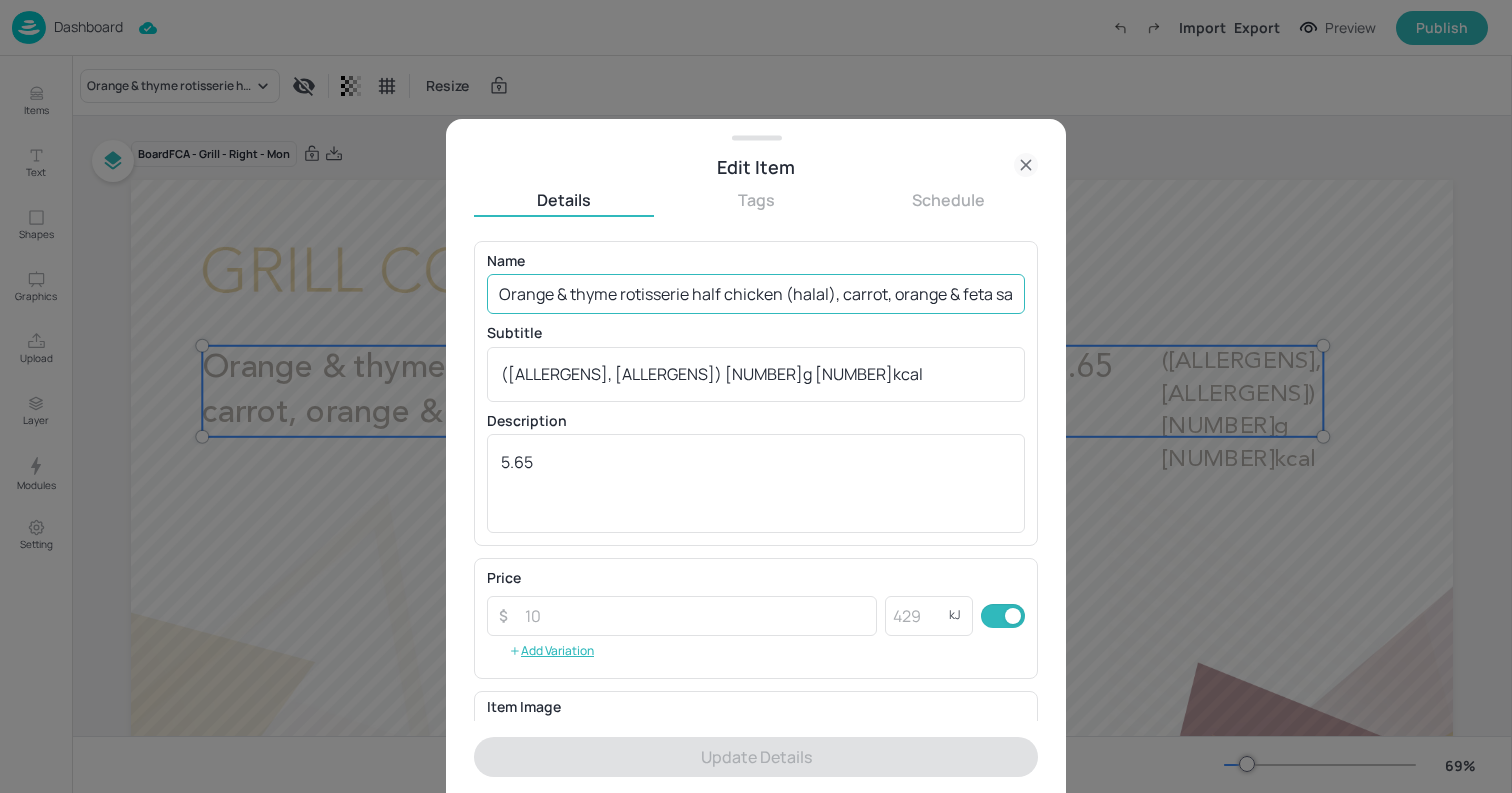 click on "Orange & thyme rotisserie half chicken (halal), carrot, orange & feta salad, fries" at bounding box center (756, 294) 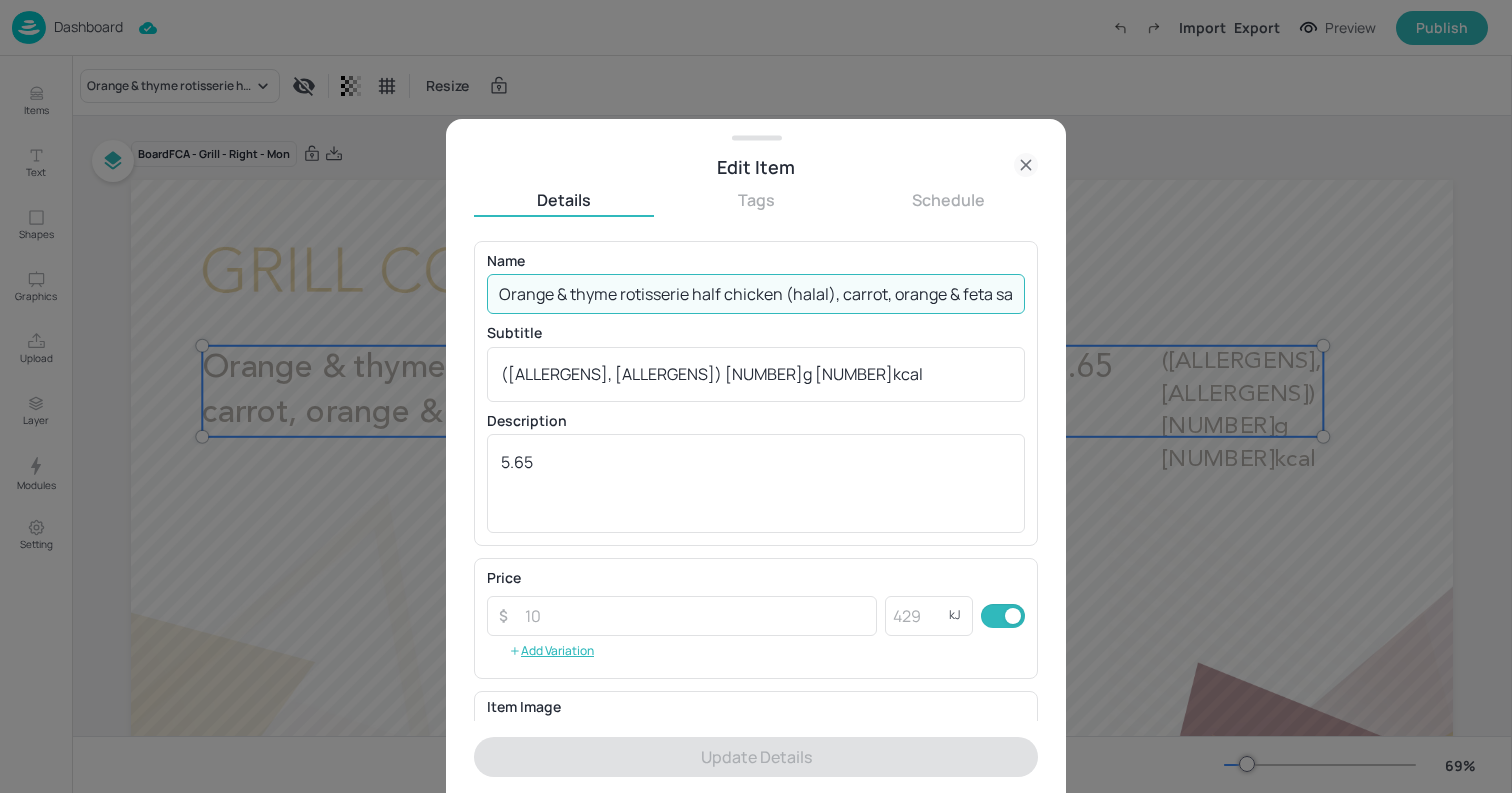 click on "Orange & thyme rotisserie half chicken (halal), carrot, orange & feta salad, fries" at bounding box center [756, 294] 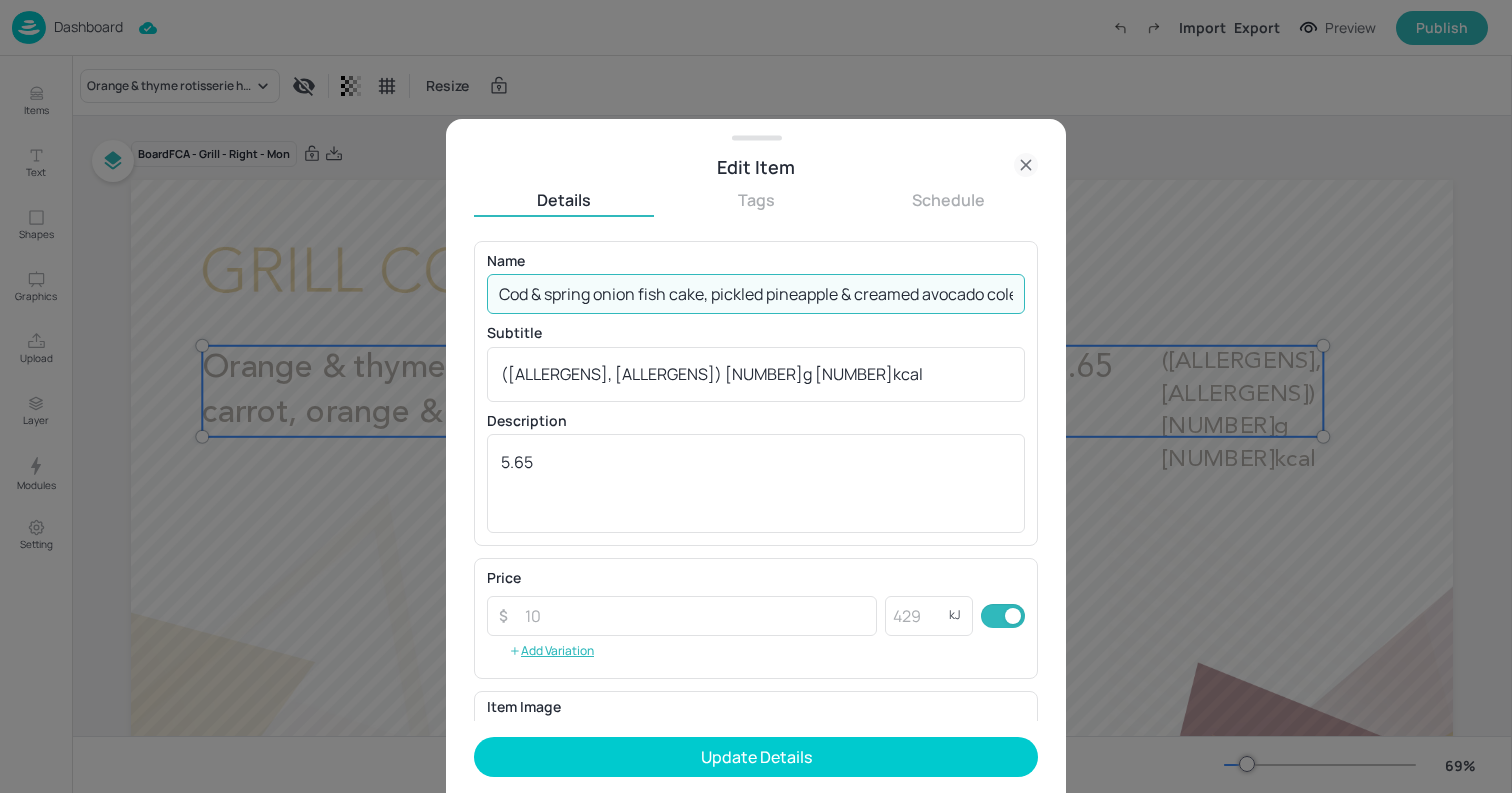 scroll, scrollTop: 0, scrollLeft: 95, axis: horizontal 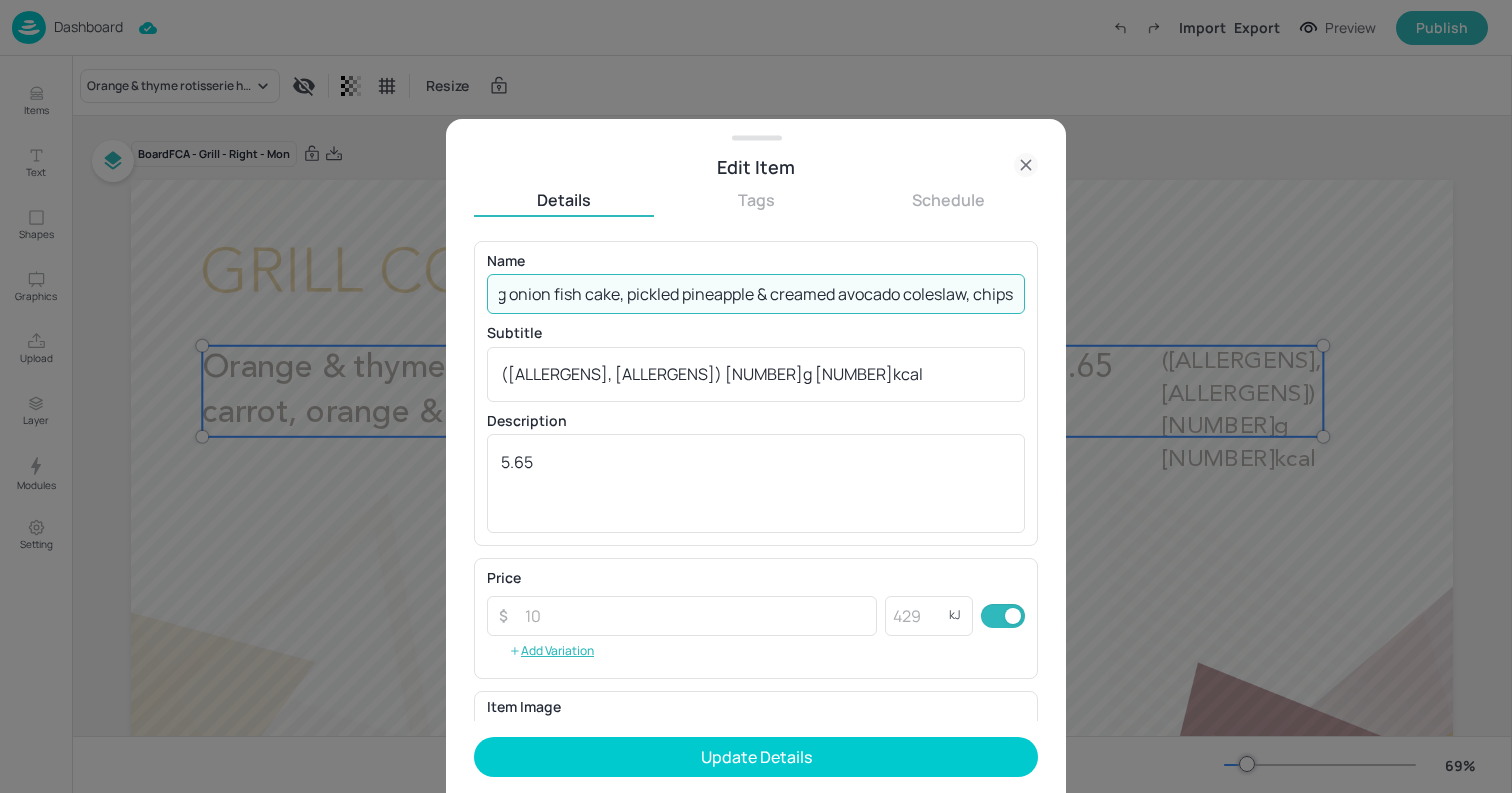 type on "Cod & spring onion fish cake, pickled pineapple & creamed avocado coleslaw, chips" 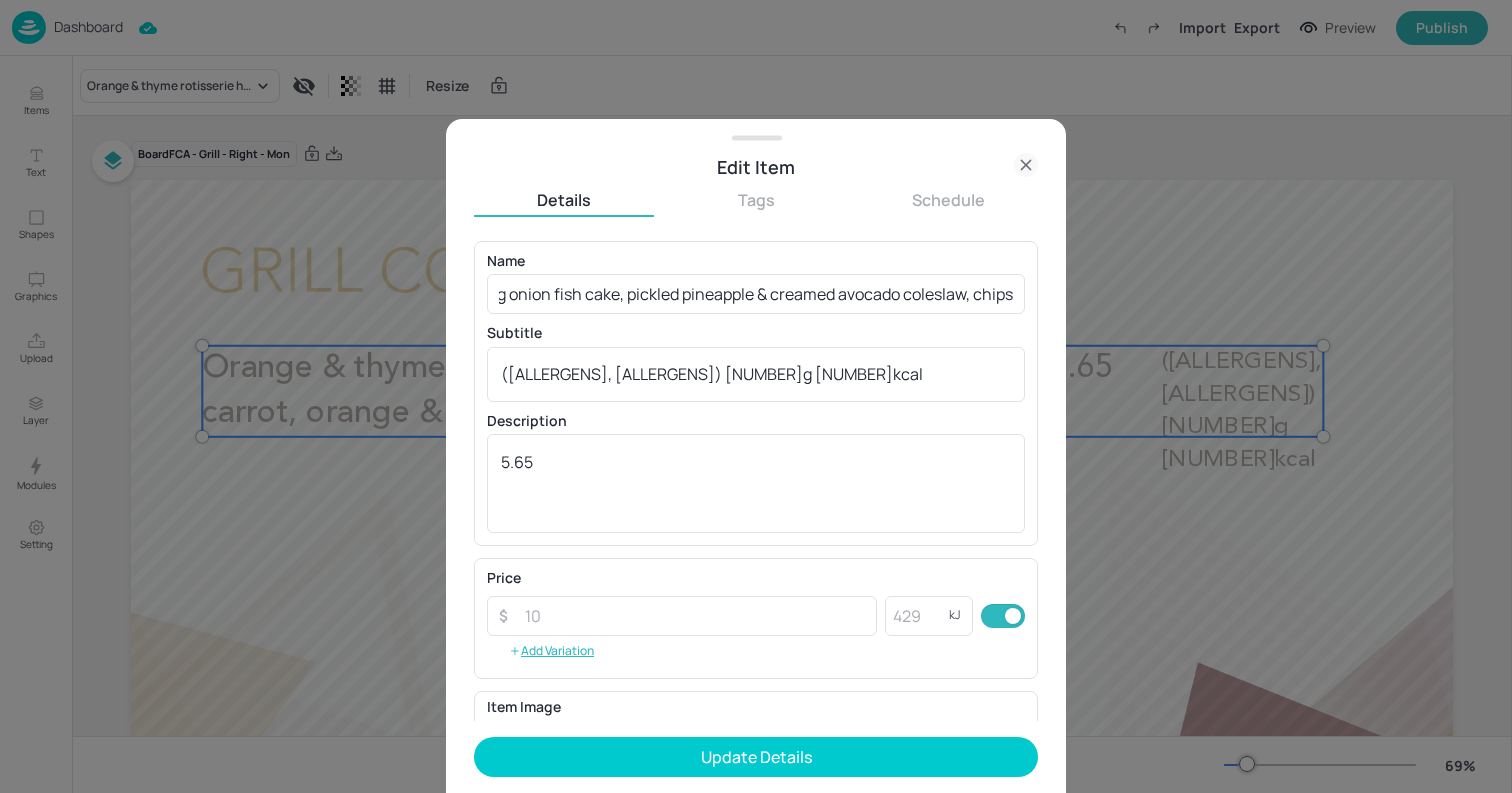 scroll, scrollTop: 0, scrollLeft: 0, axis: both 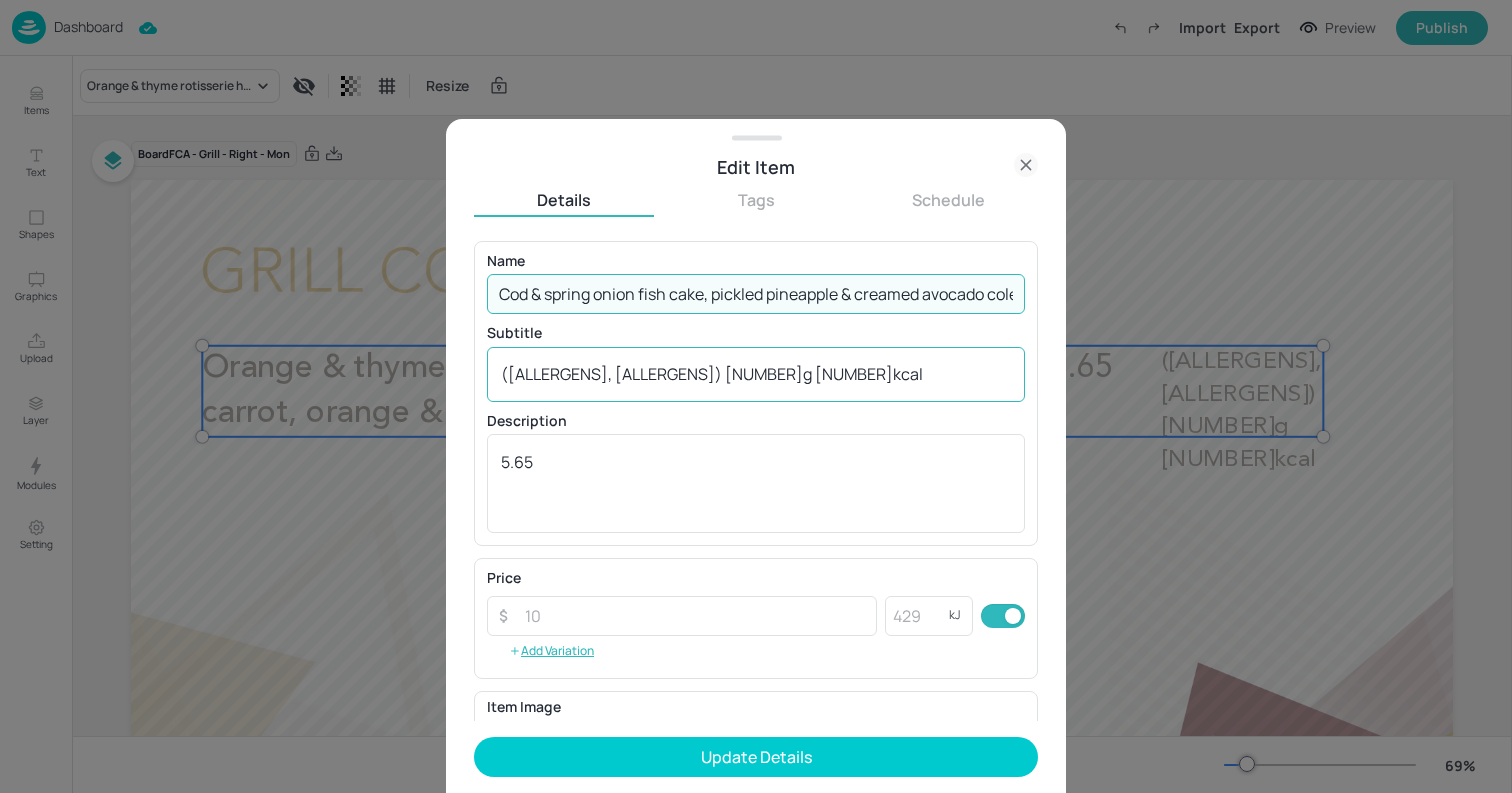 click on "([ALLERGENS], [ALLERGENS]) [NUMBER]g [NUMBER]kcal" at bounding box center [756, 374] 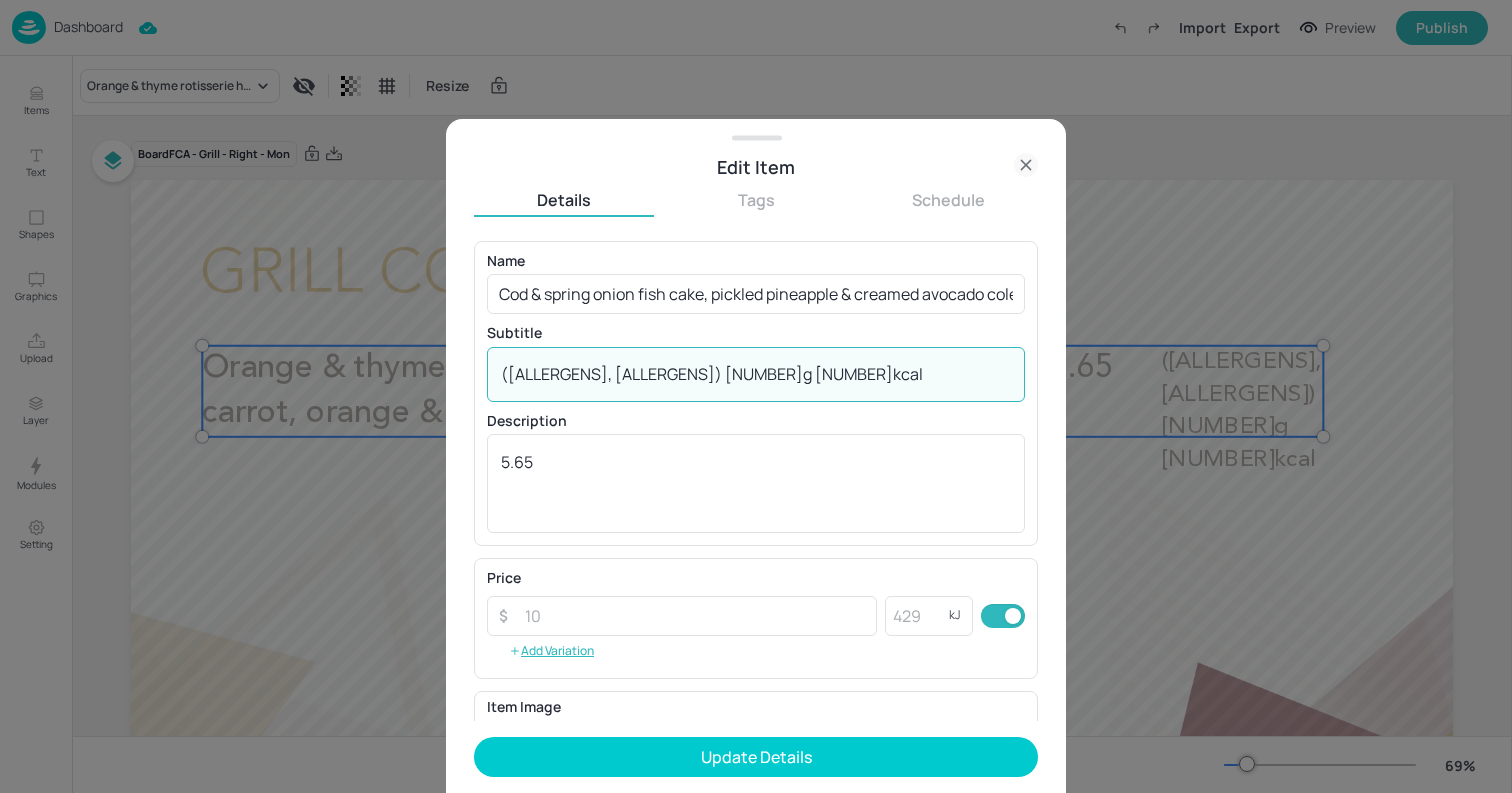 click on "([ALLERGENS], [ALLERGENS]) [NUMBER]g [NUMBER]kcal" at bounding box center [756, 374] 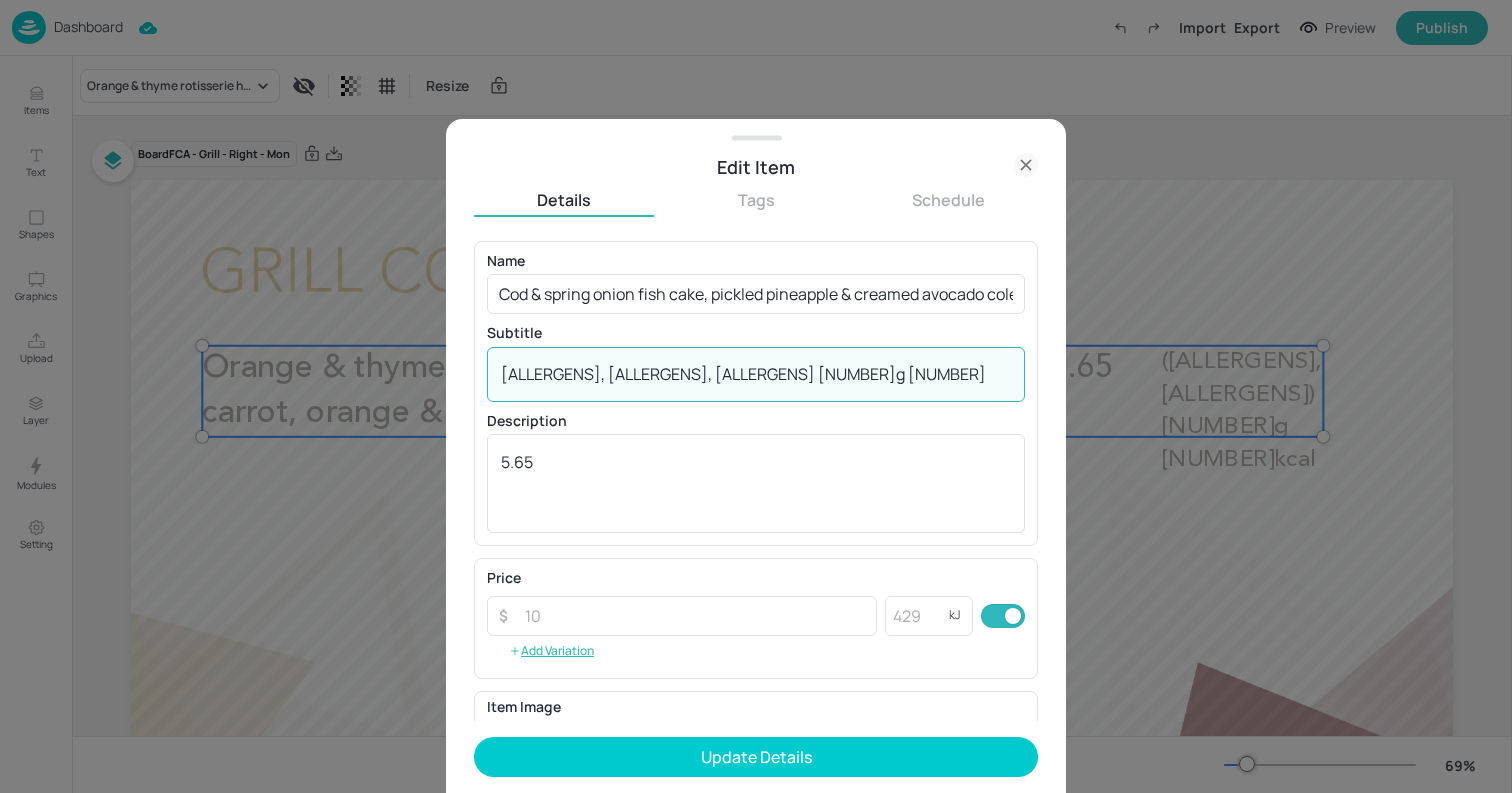 click on "[ALLERGENS], [ALLERGENS], [ALLERGENS] [NUMBER]g [NUMBER]  kcal" at bounding box center [756, 374] 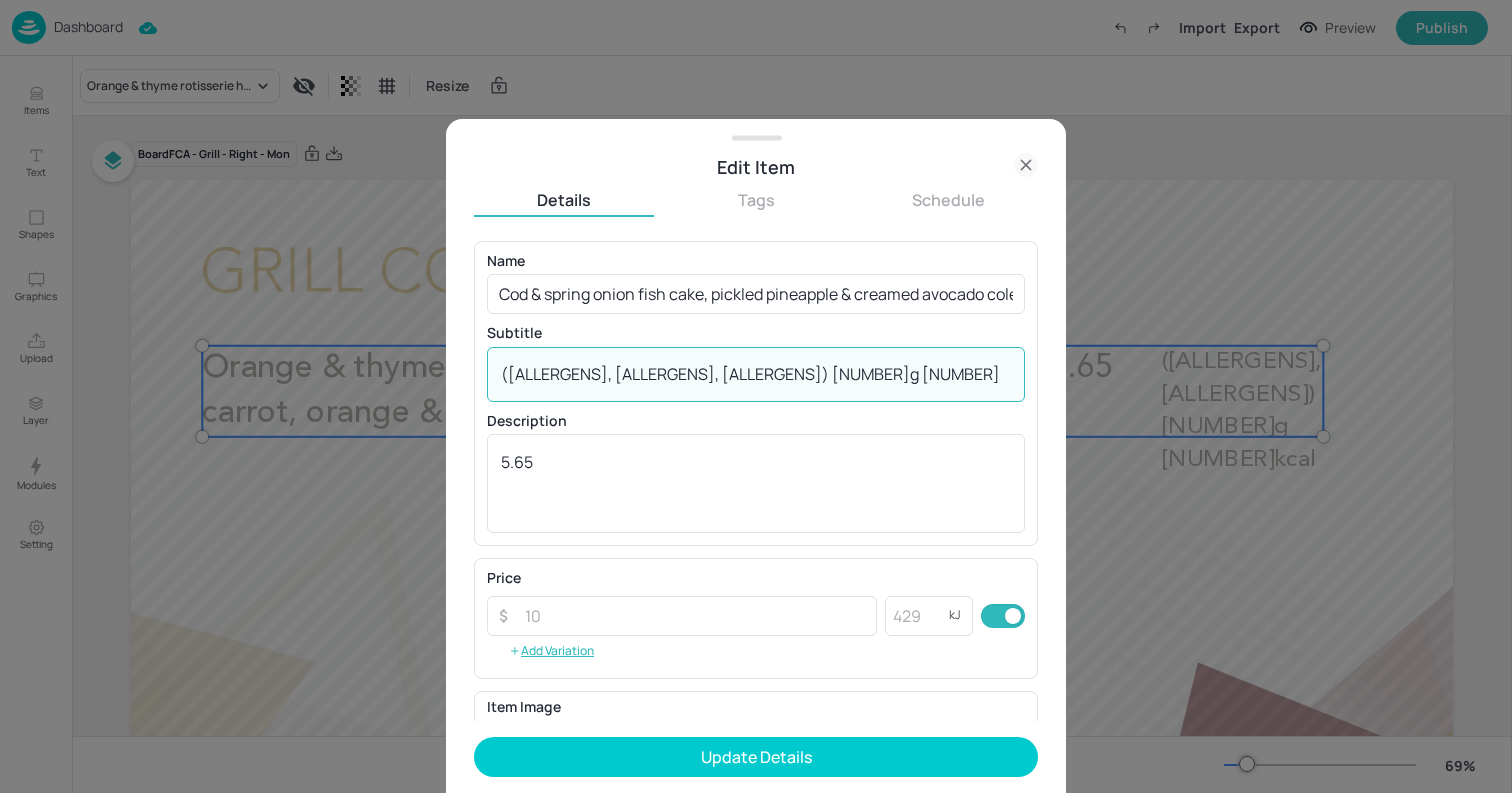 click on "([ALLERGENS], [ALLERGENS], [ALLERGENS]) [NUMBER]g [NUMBER] kcal" at bounding box center [756, 374] 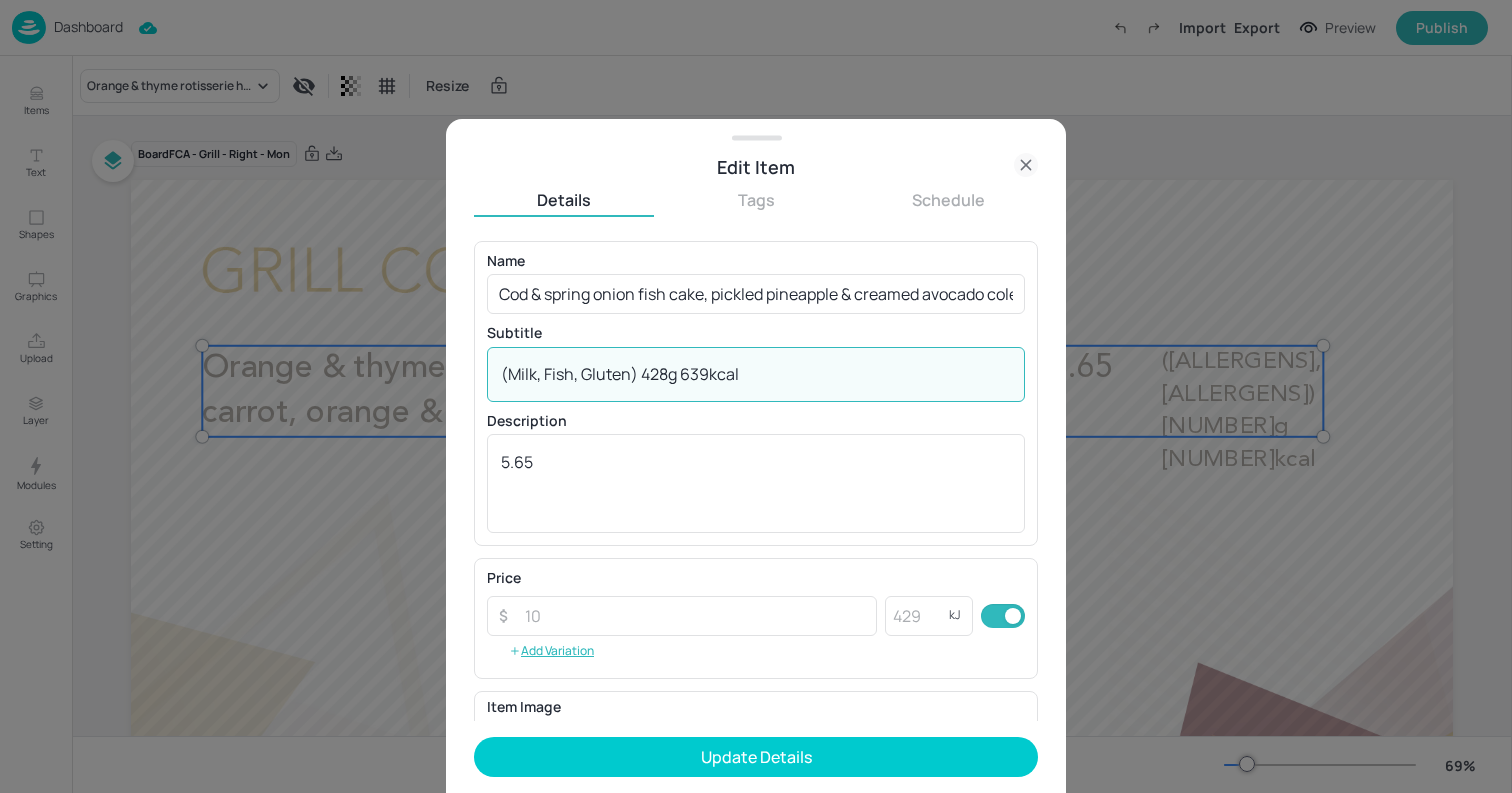 type on "(Milk, Fish, Gluten) 428g 639kcal" 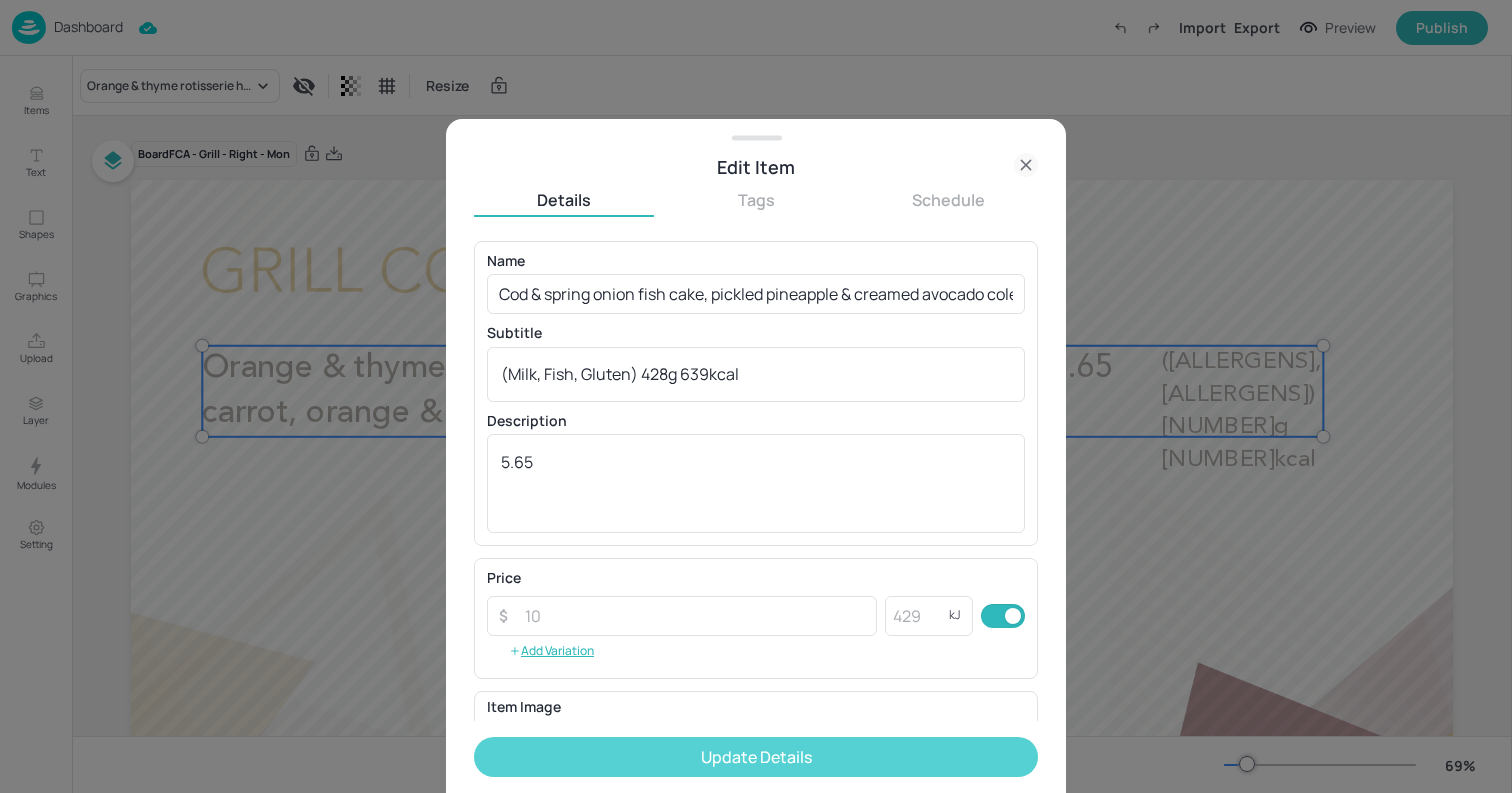 click on "Update Details" at bounding box center (756, 757) 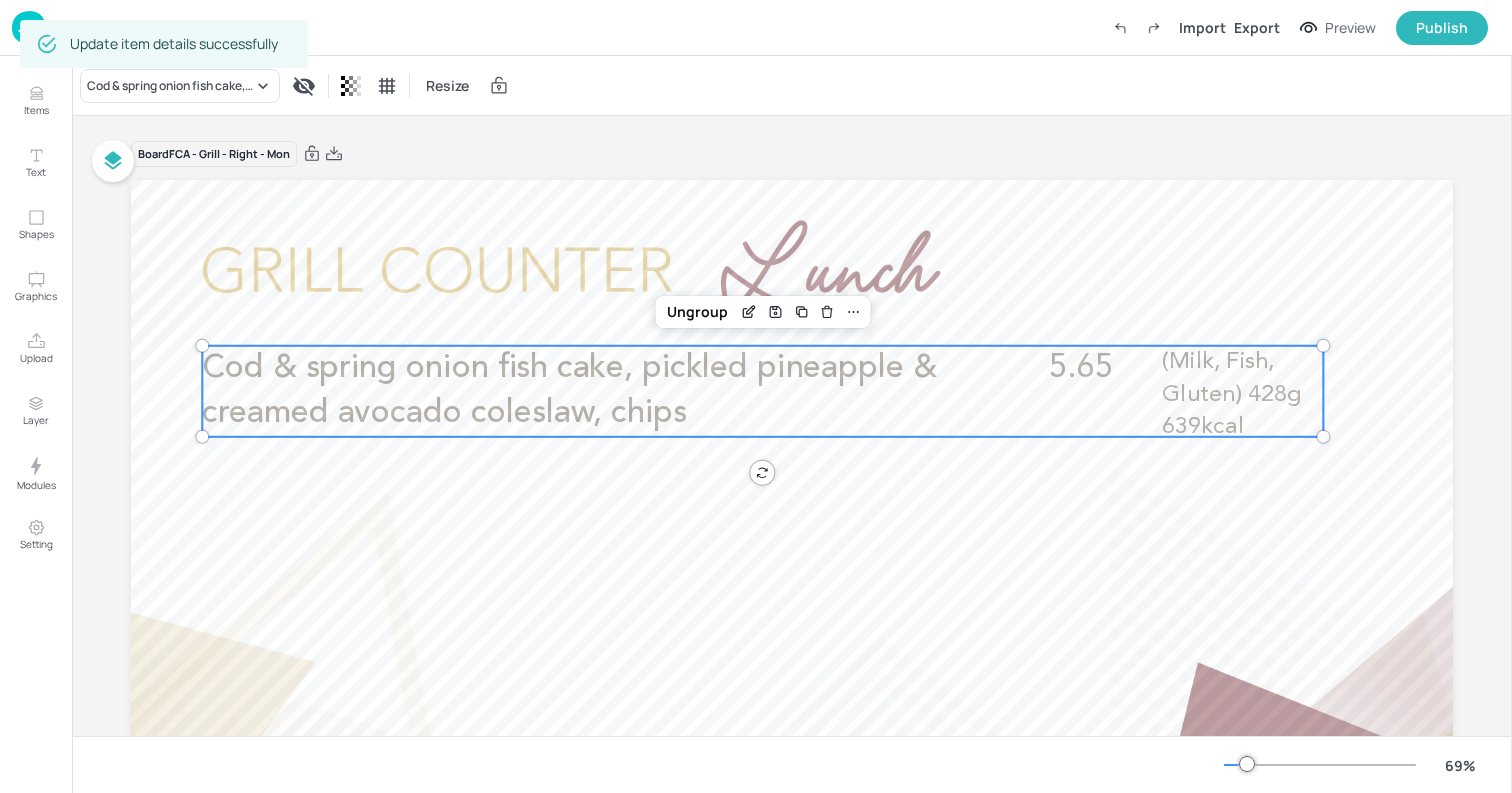 click at bounding box center [792, 552] 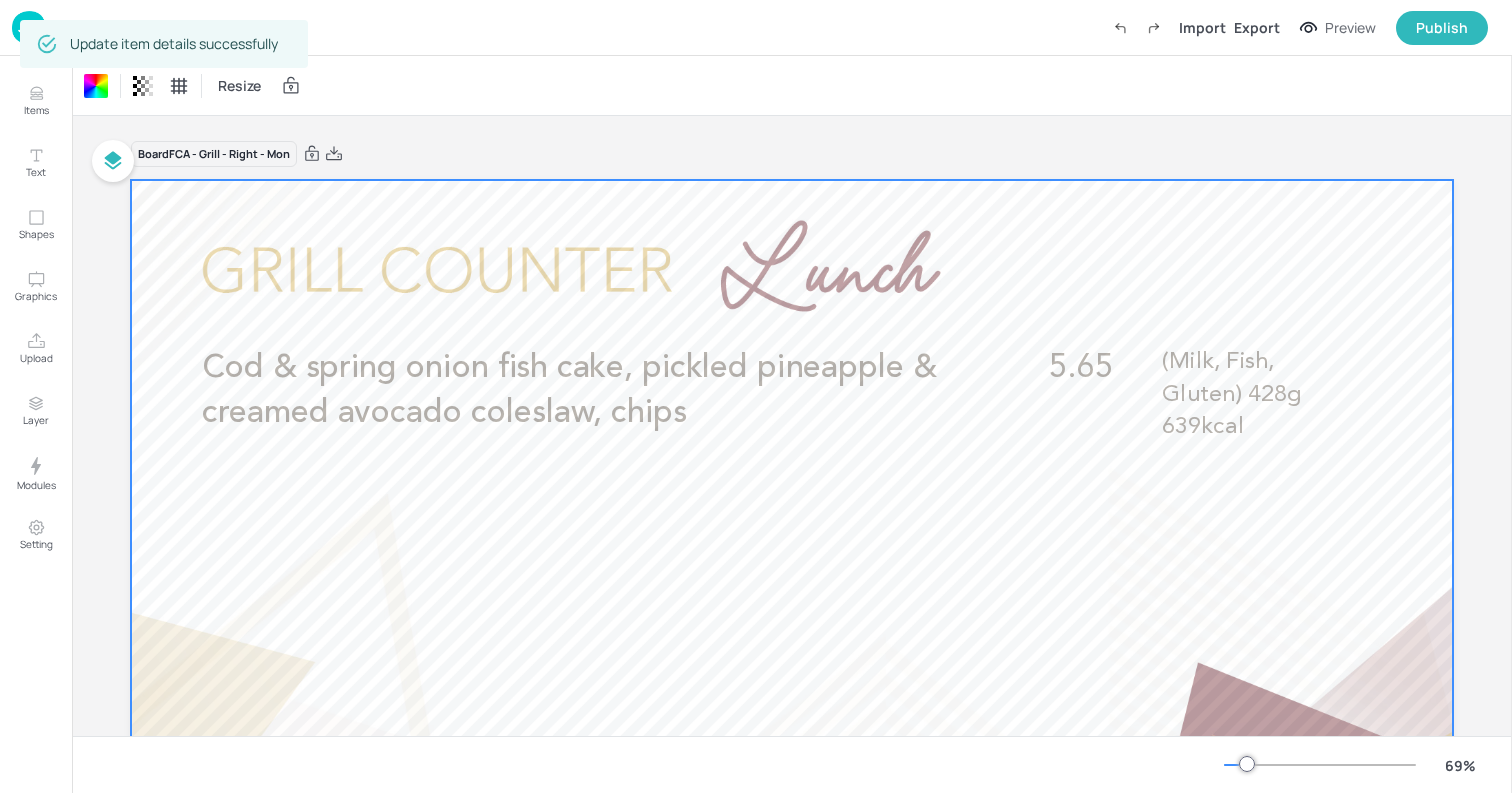 click at bounding box center (29, 27) 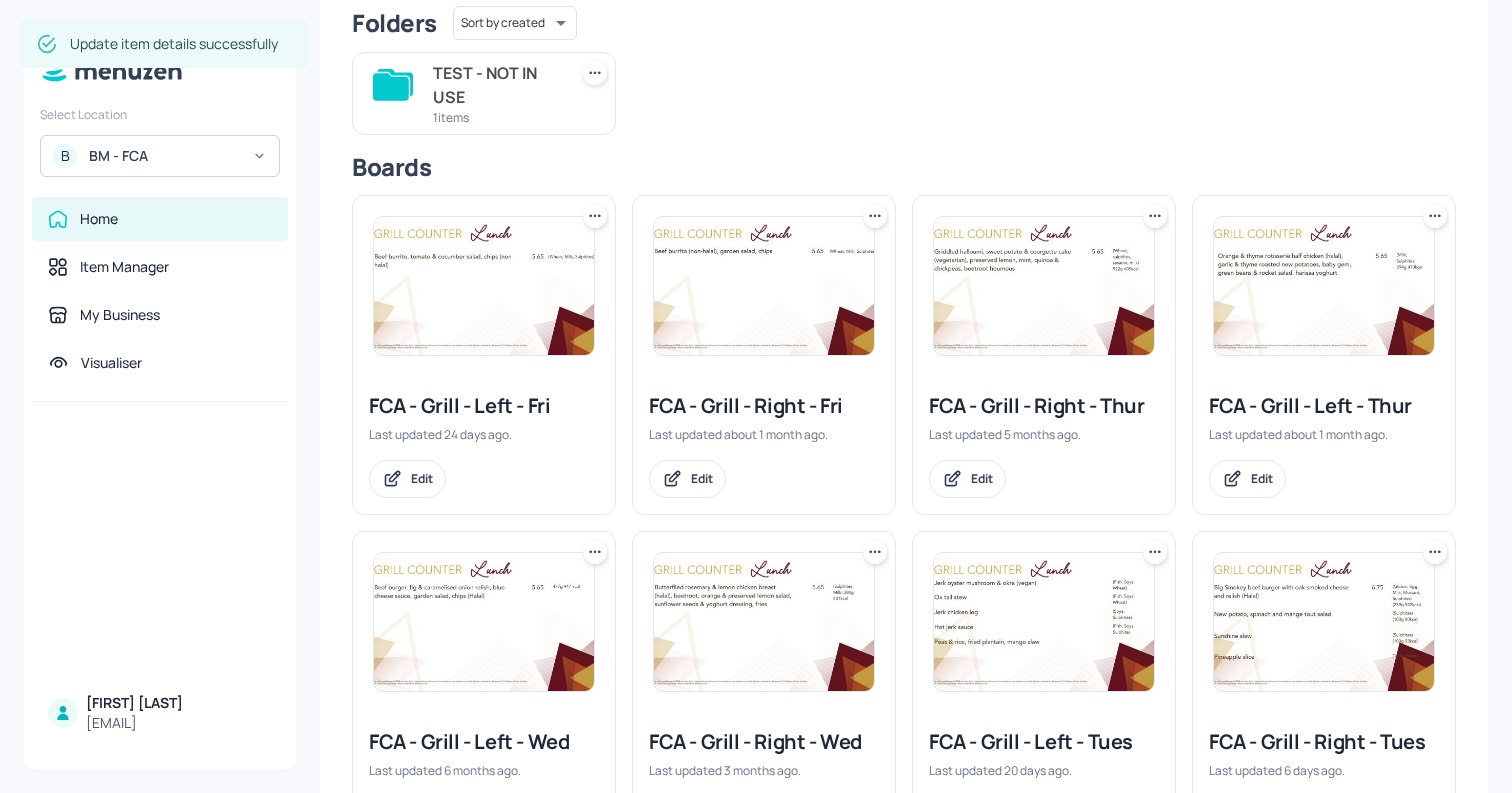 scroll, scrollTop: 618, scrollLeft: 0, axis: vertical 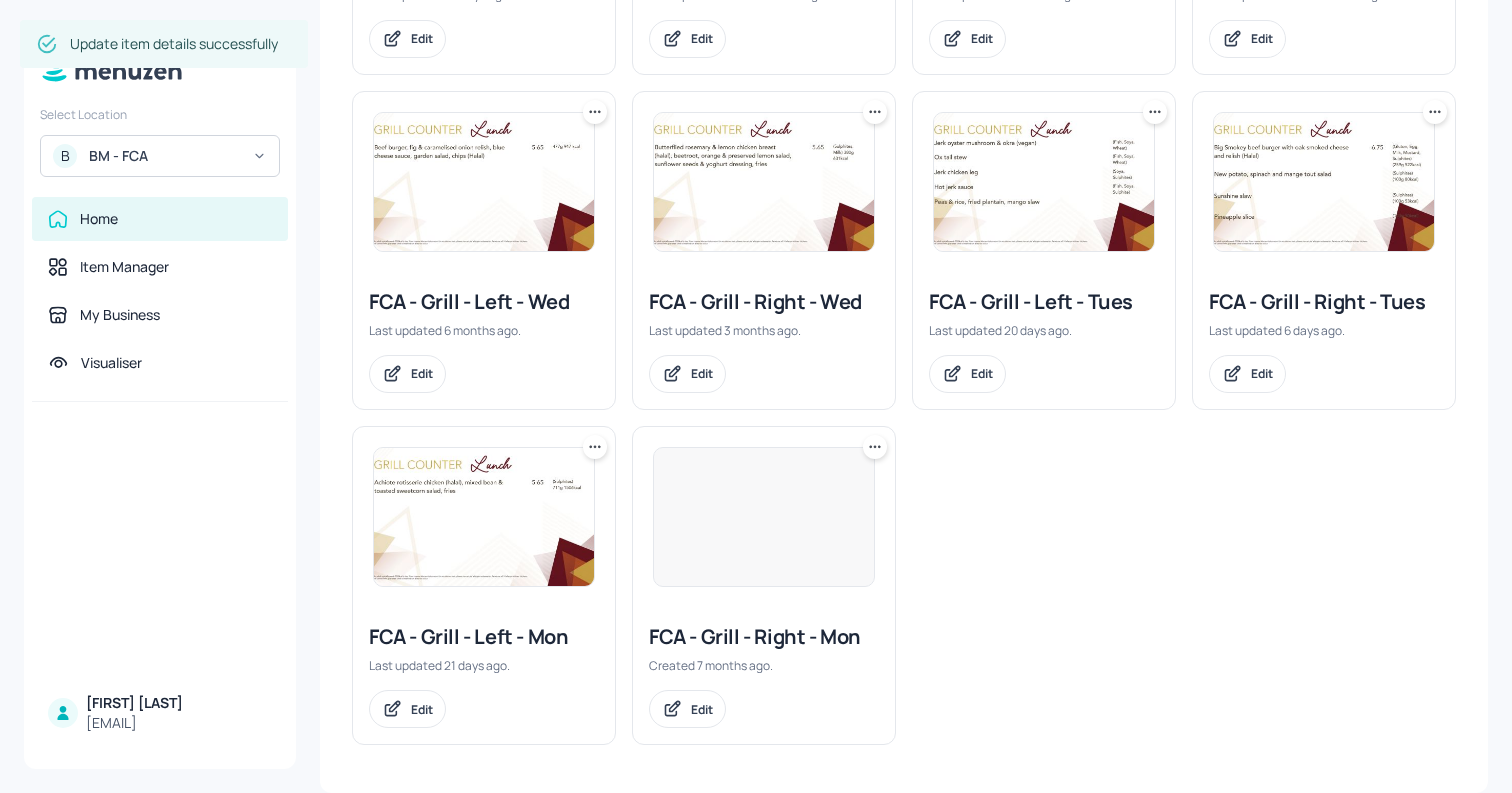 click at bounding box center (484, 517) 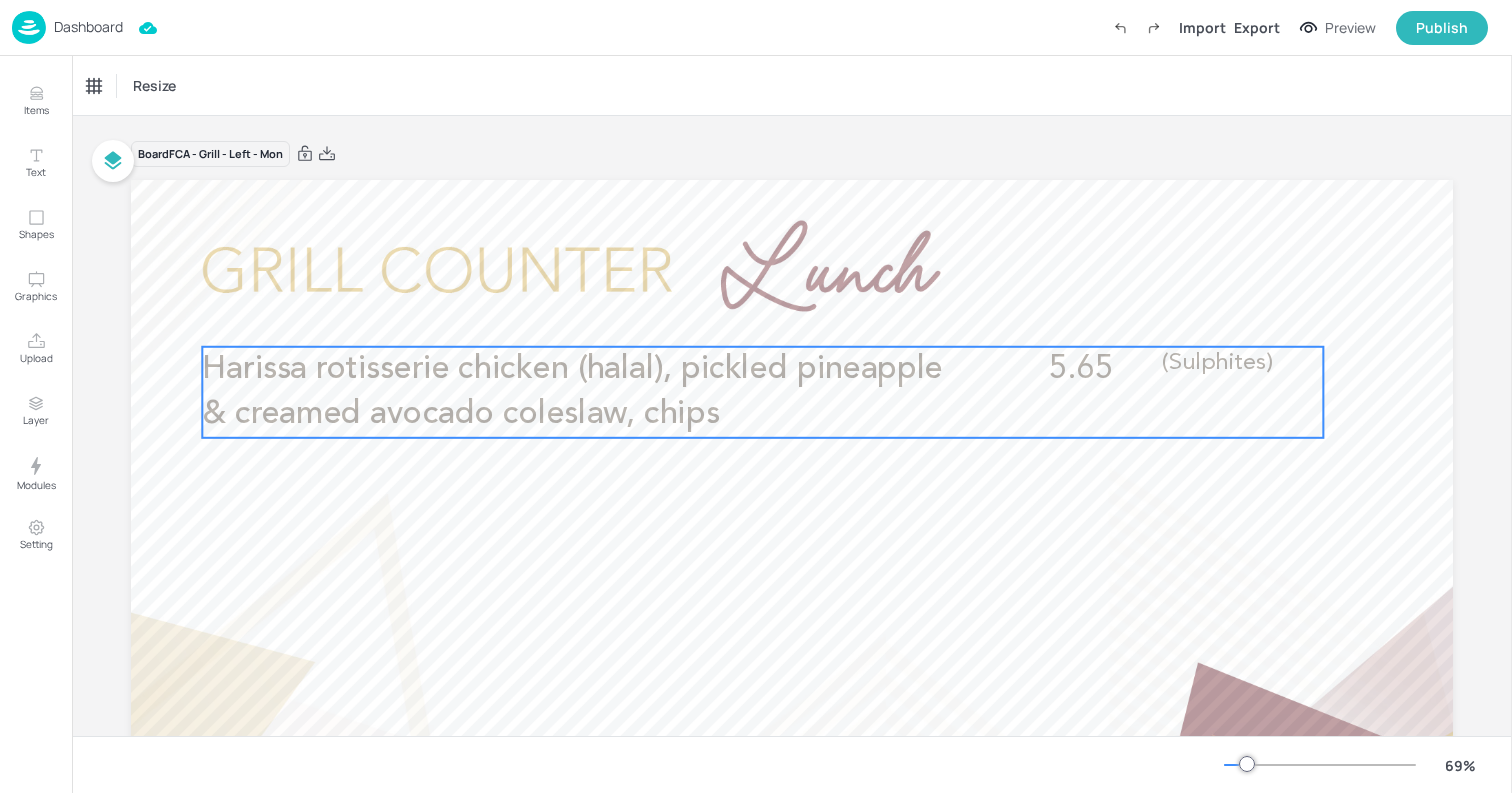 click on "Harissa rotisserie chicken (halal), pickled pineapple & creamed avocado coleslaw, chips" at bounding box center (576, 392) 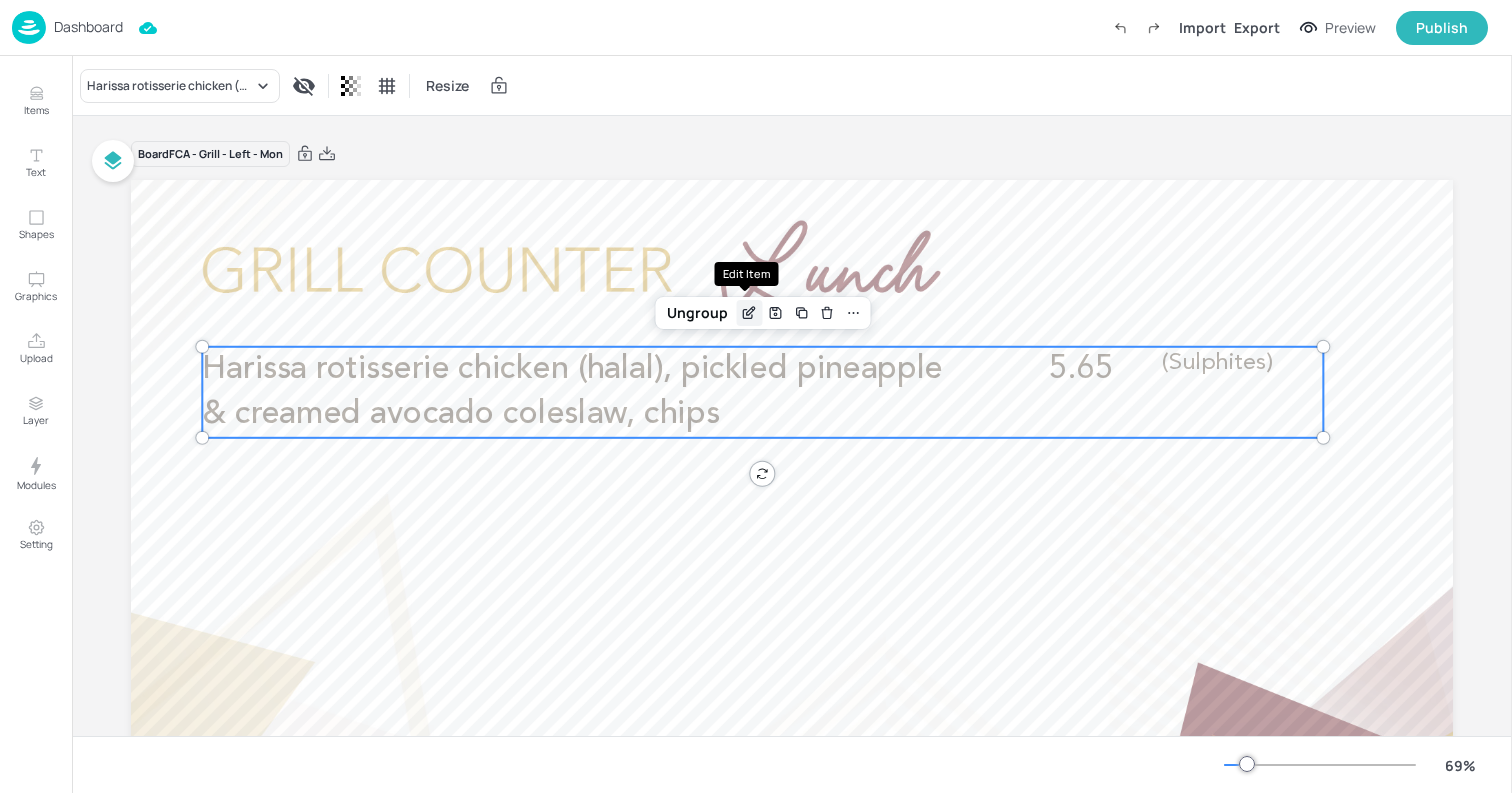 click 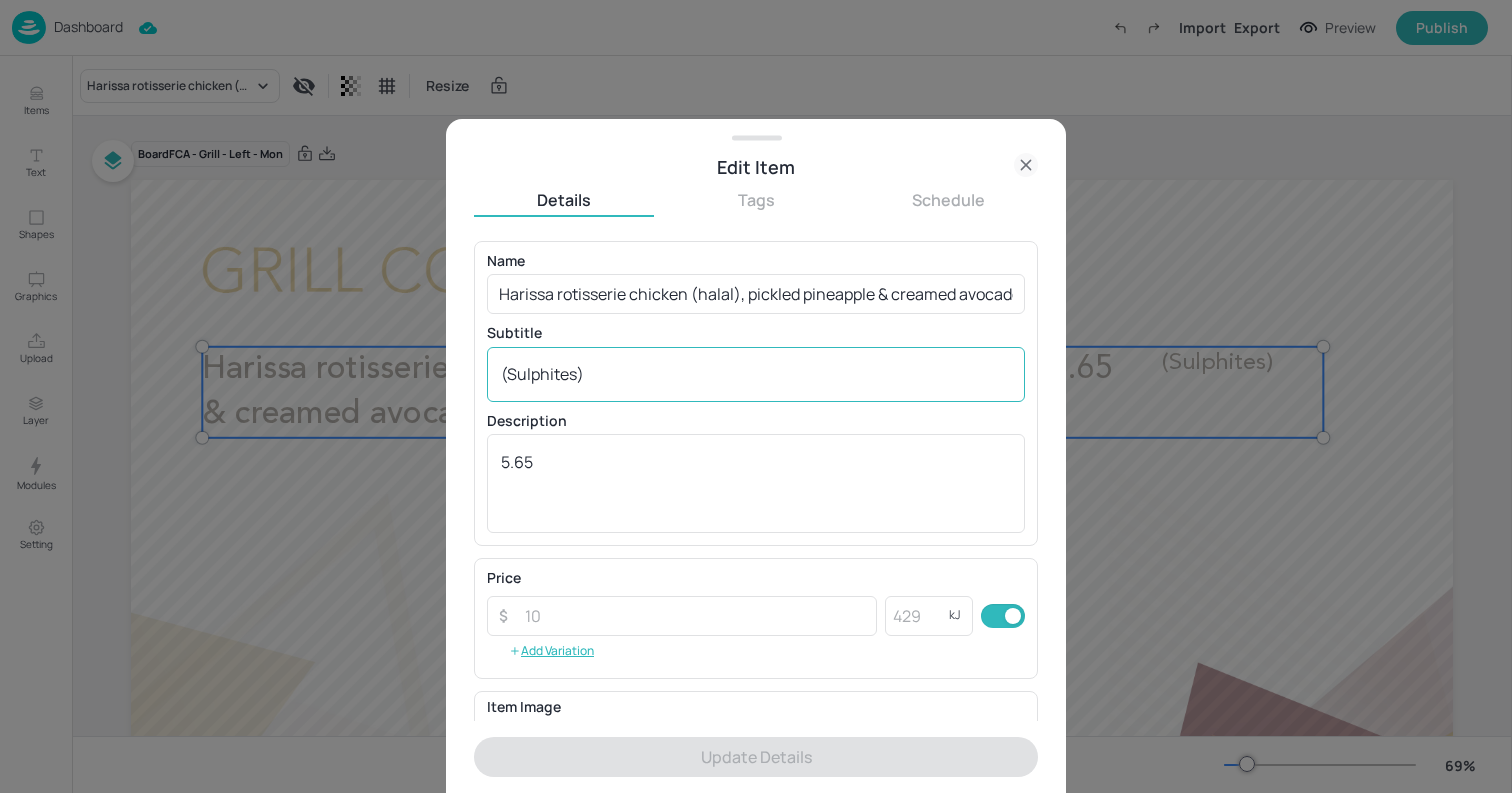 click on "(Sulphites)" at bounding box center (756, 374) 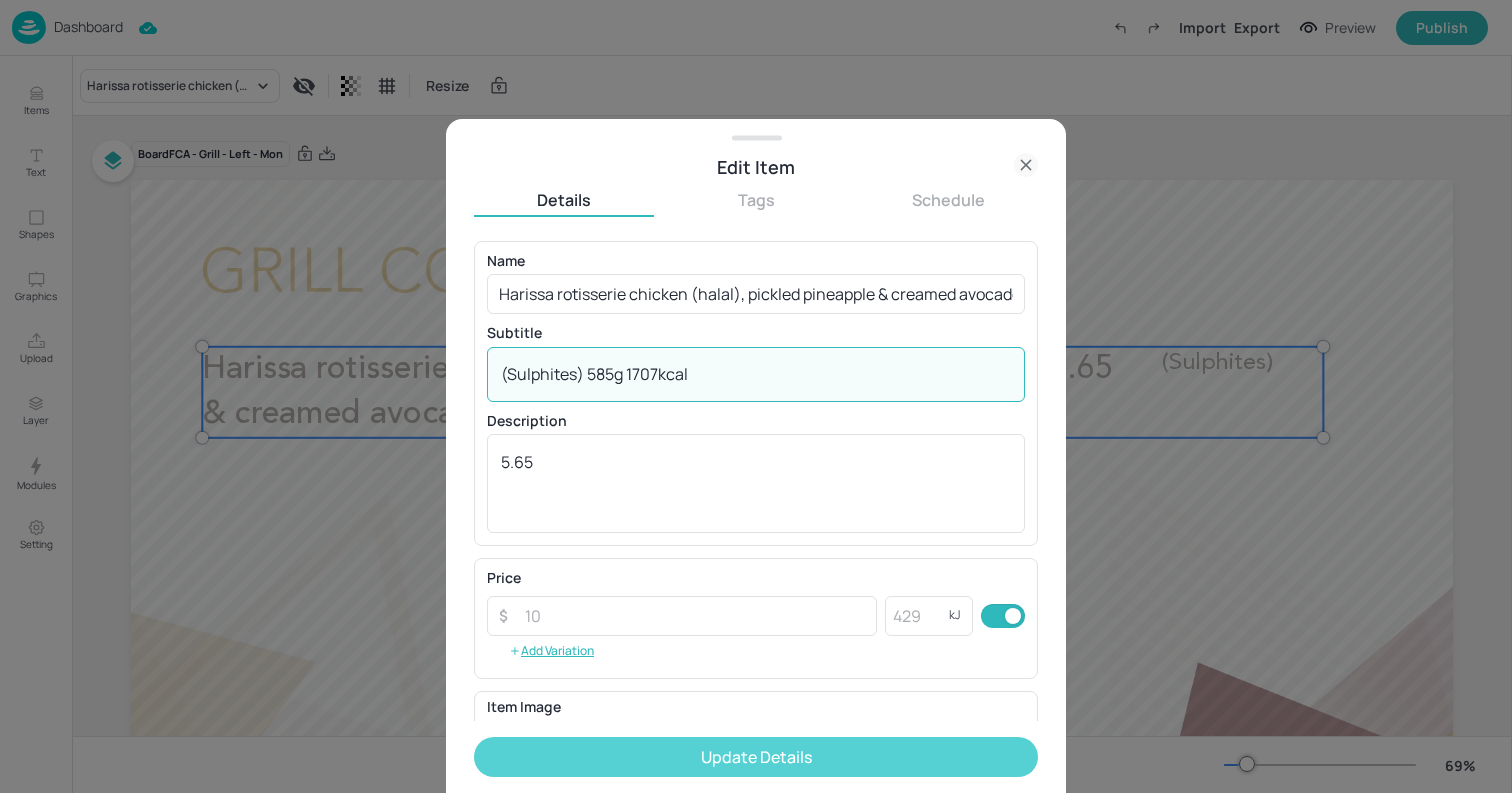 type on "(Sulphites) 585g 1707kcal" 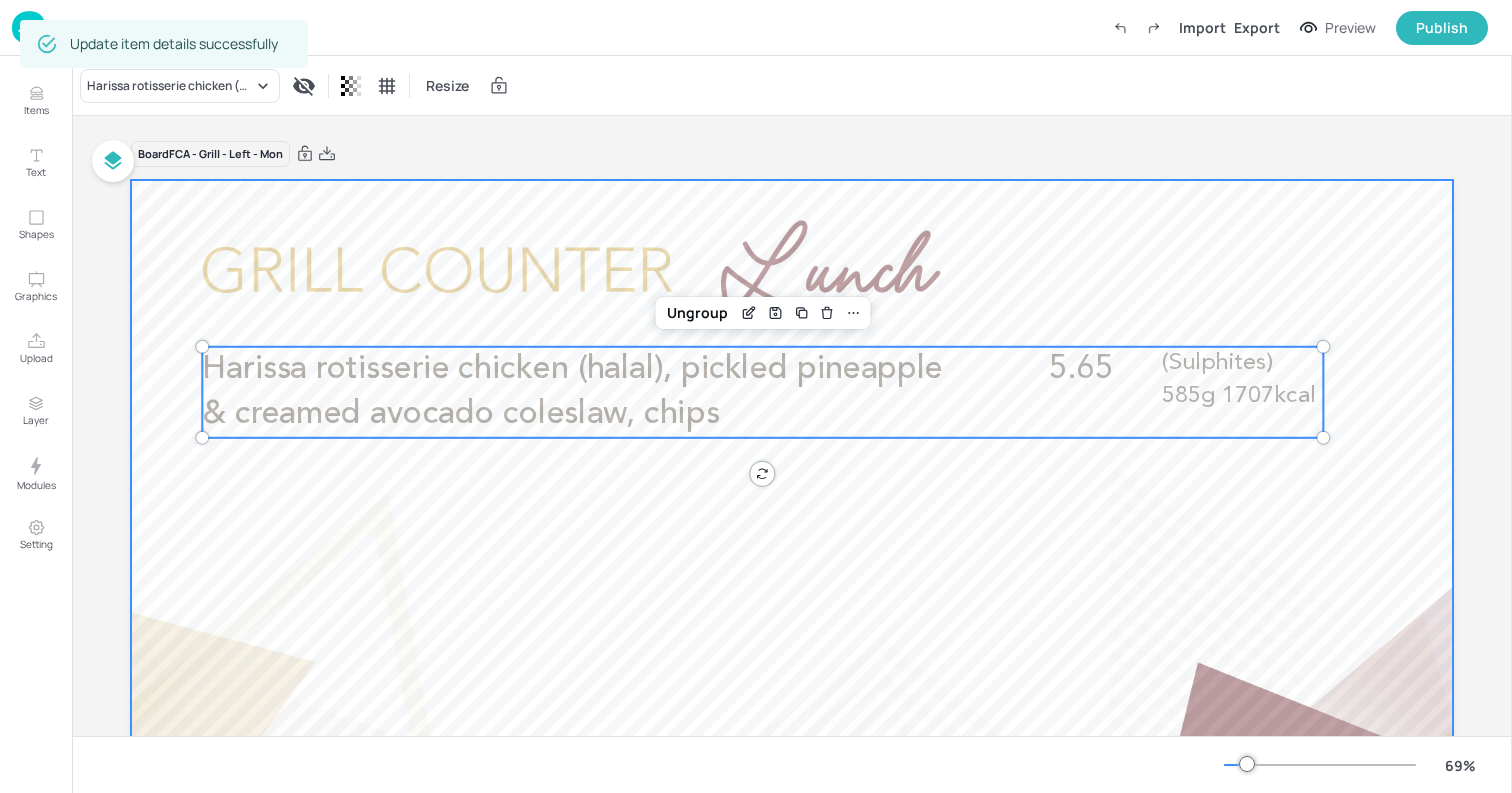 click at bounding box center [792, 552] 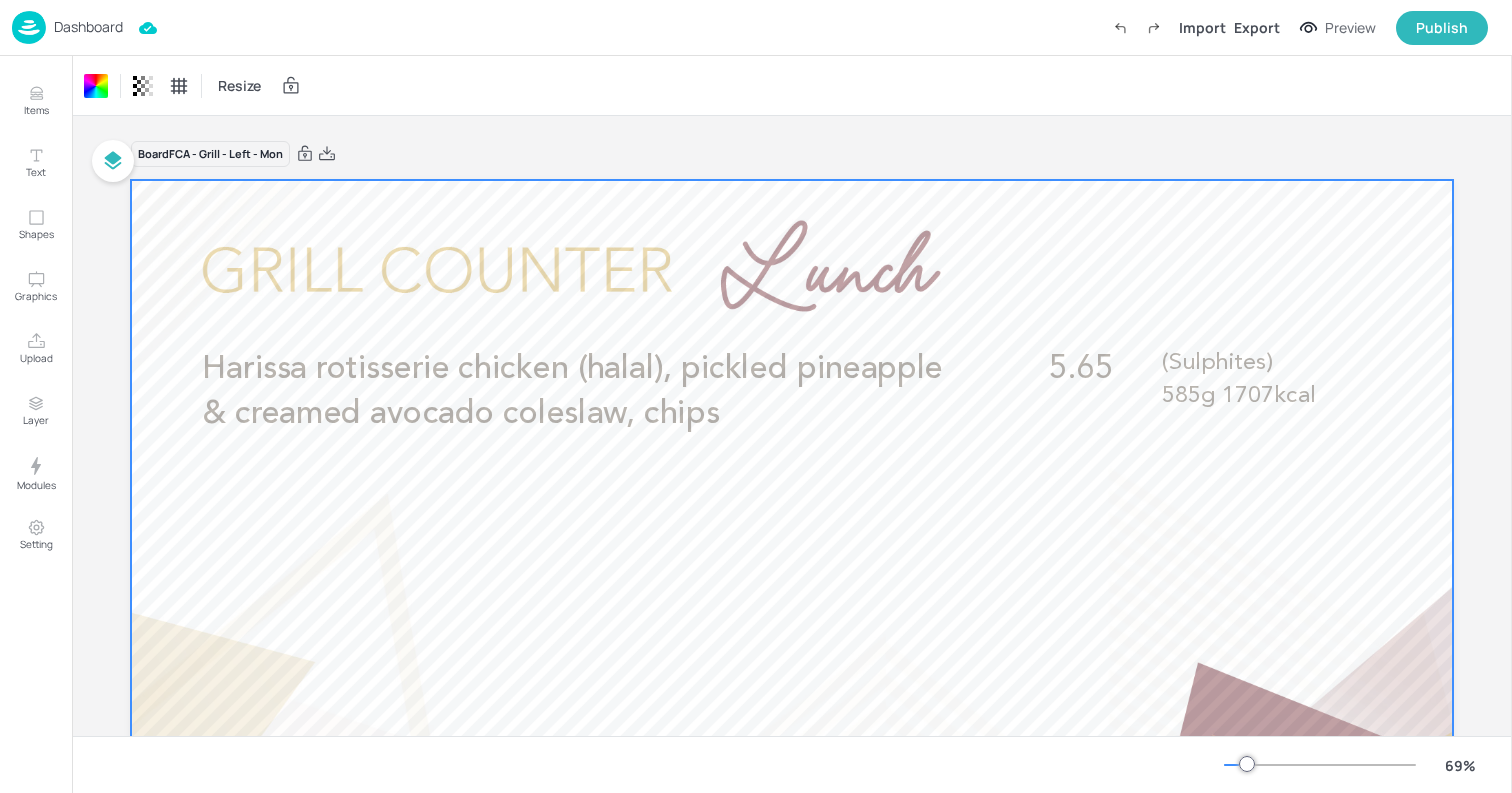 click on "Dashboard" at bounding box center [88, 27] 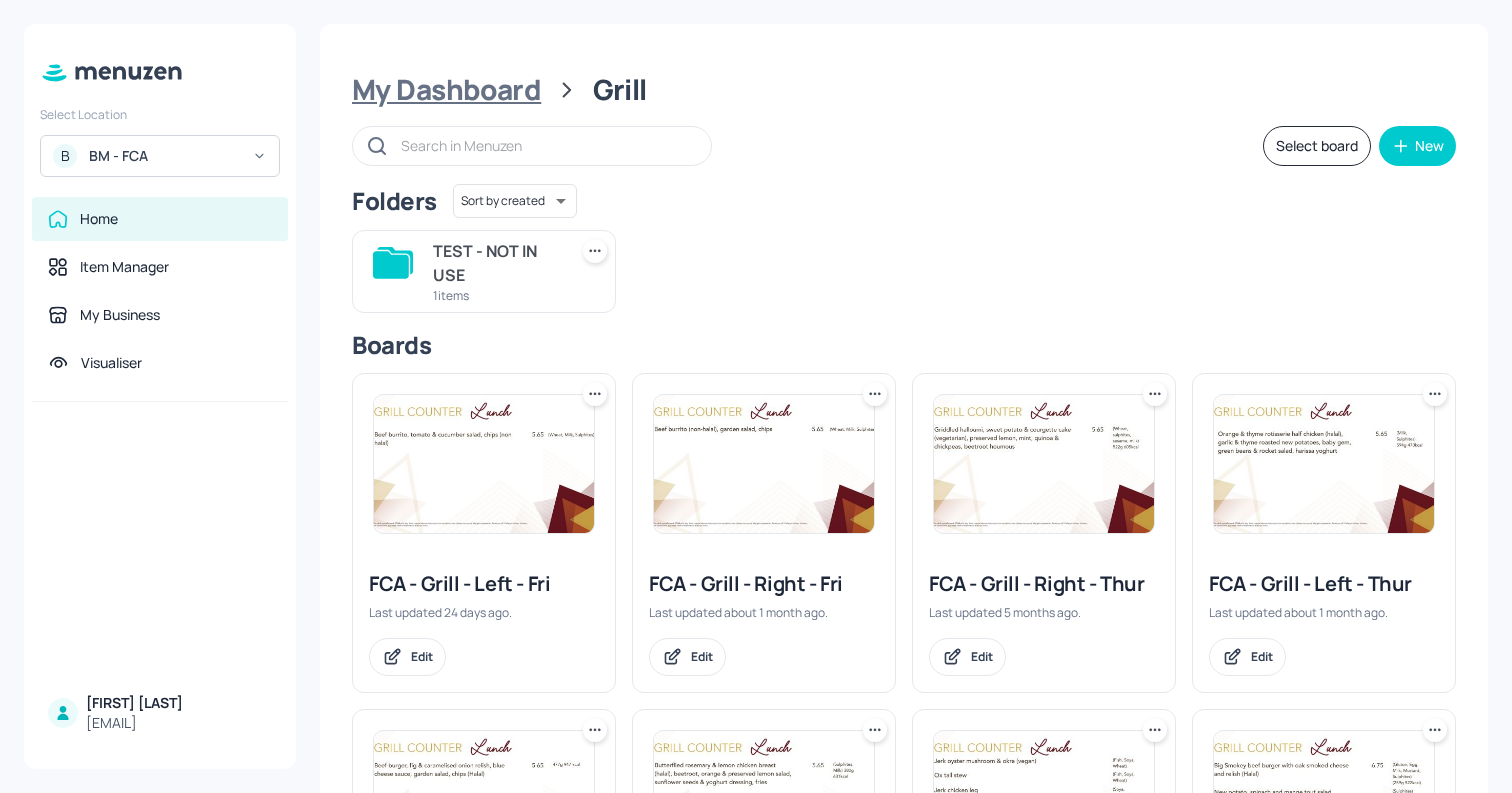 click on "My Dashboard" at bounding box center [446, 90] 